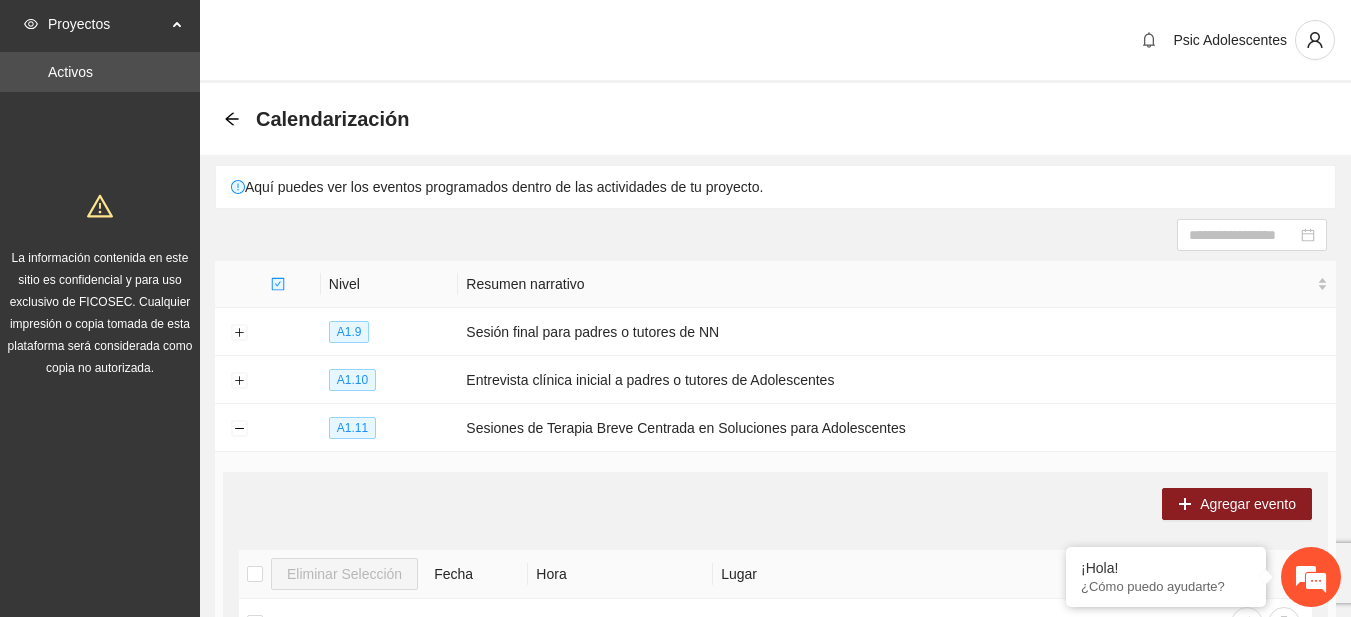 scroll, scrollTop: 582, scrollLeft: 0, axis: vertical 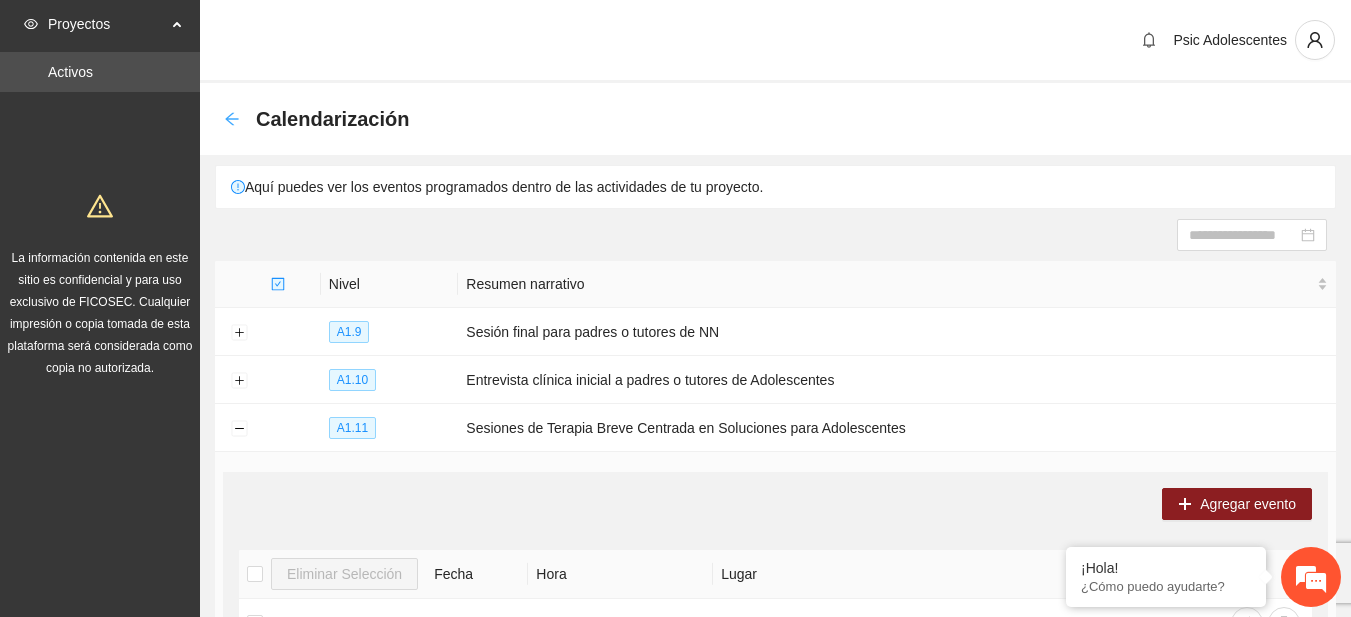 click 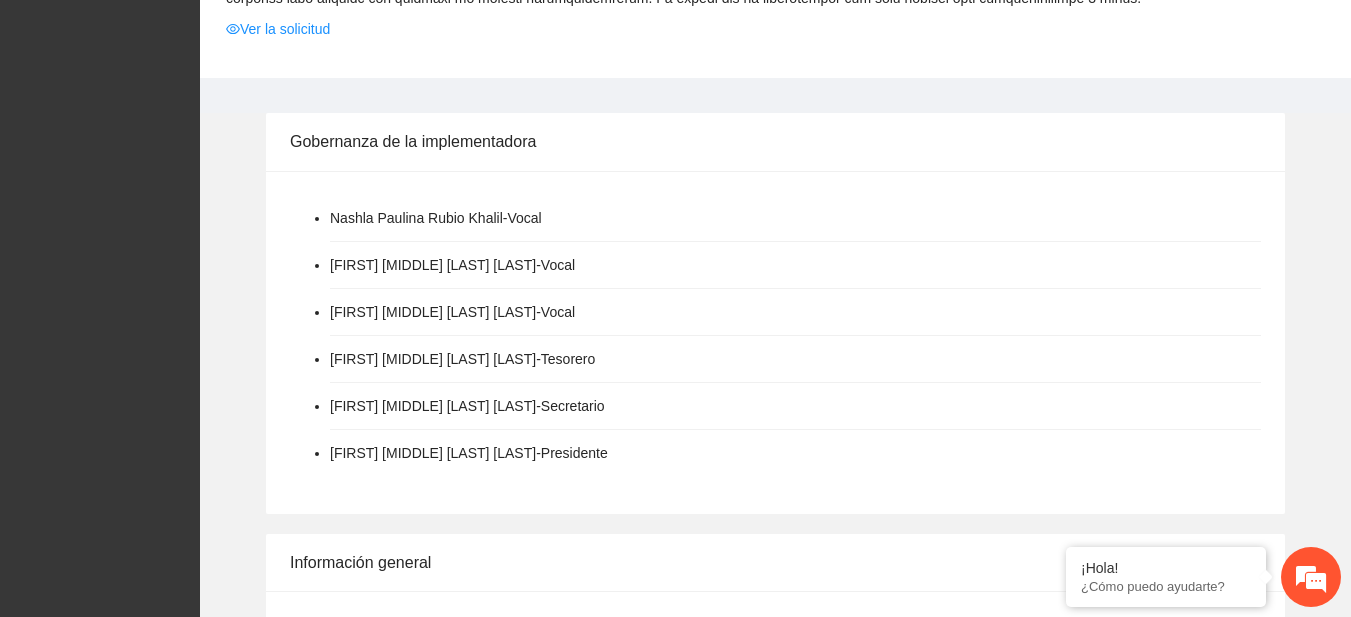 scroll, scrollTop: 0, scrollLeft: 0, axis: both 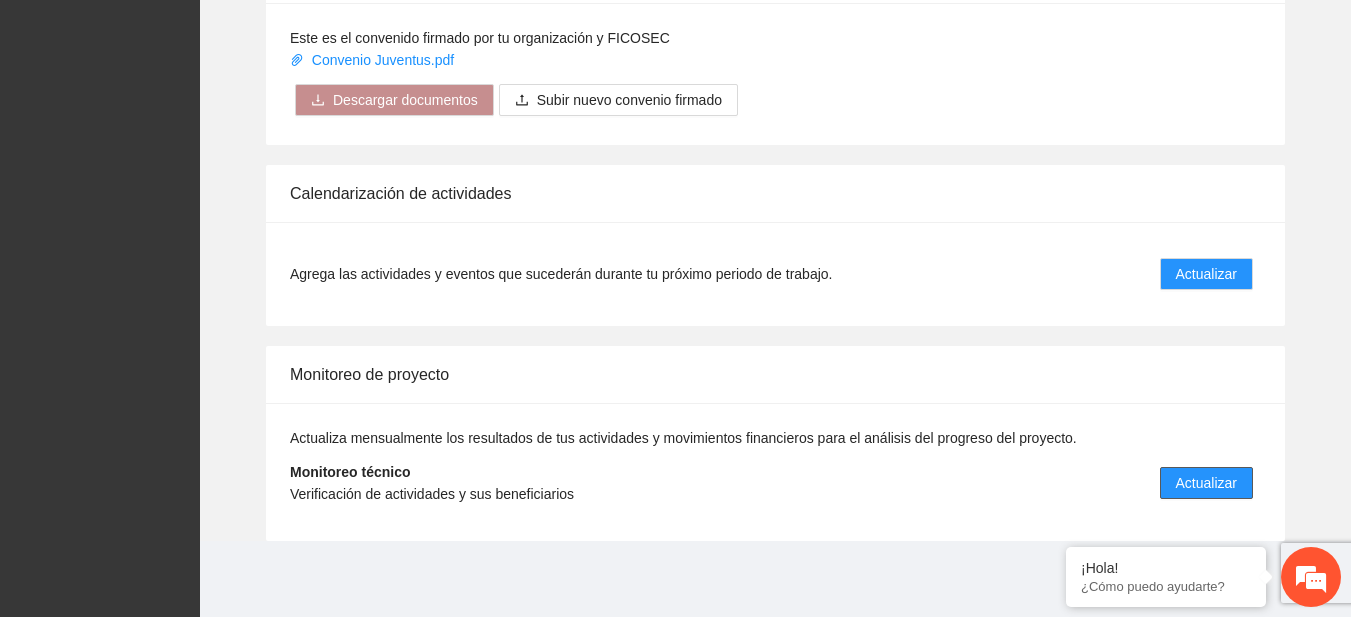 click on "Actualizar" at bounding box center (1206, 483) 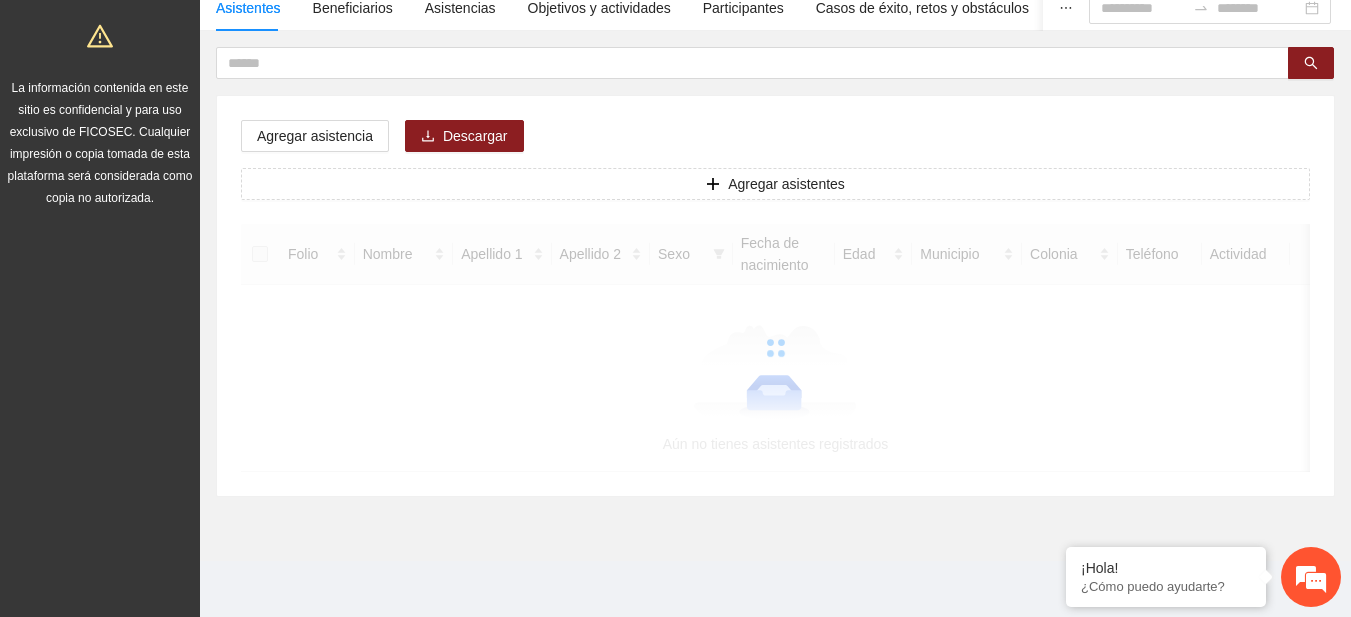 scroll, scrollTop: 0, scrollLeft: 0, axis: both 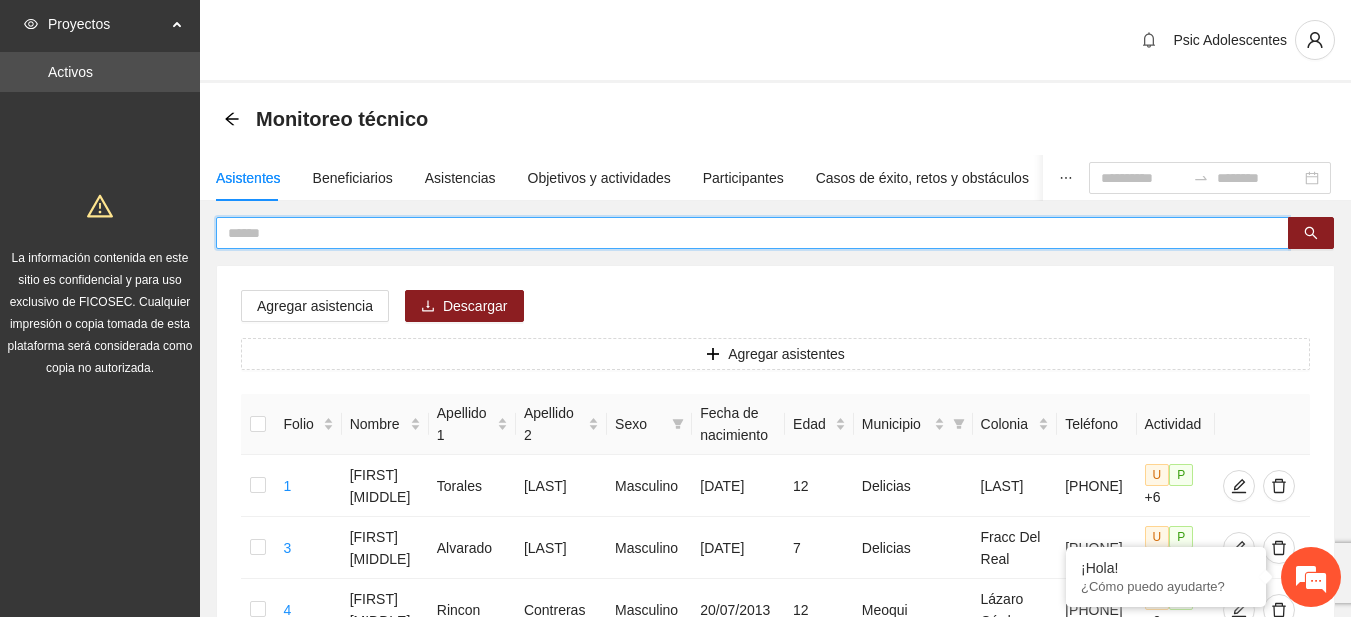 click at bounding box center [744, 233] 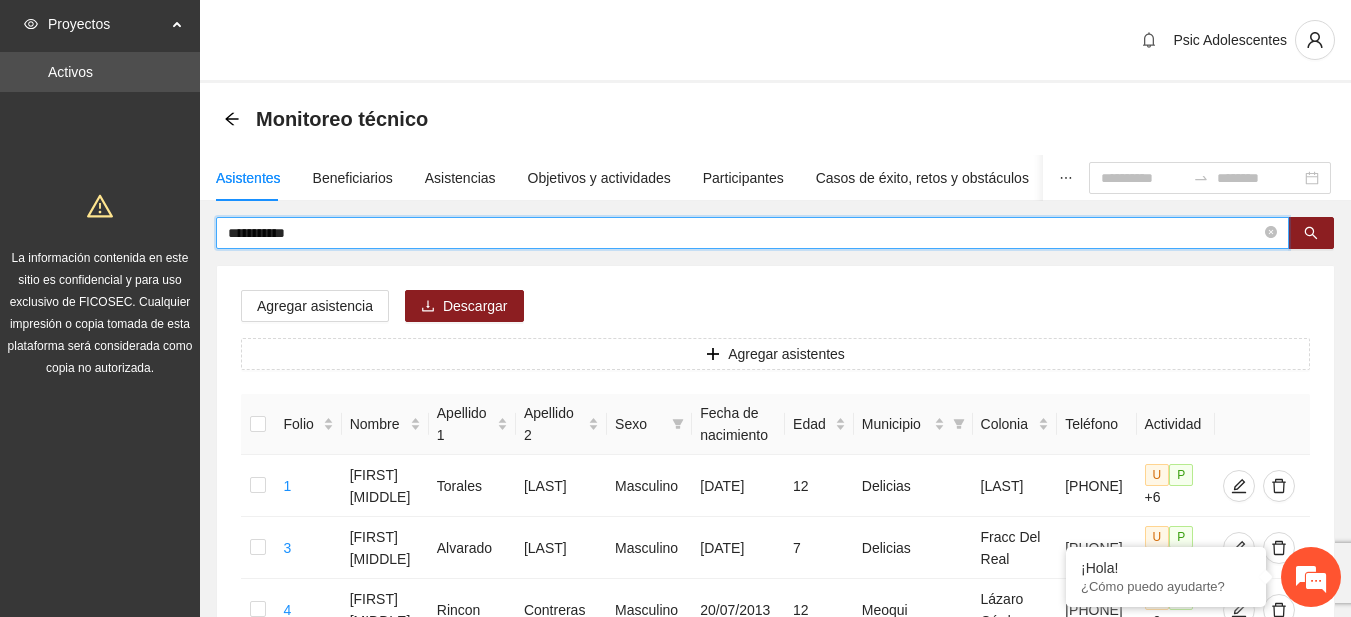 type on "**********" 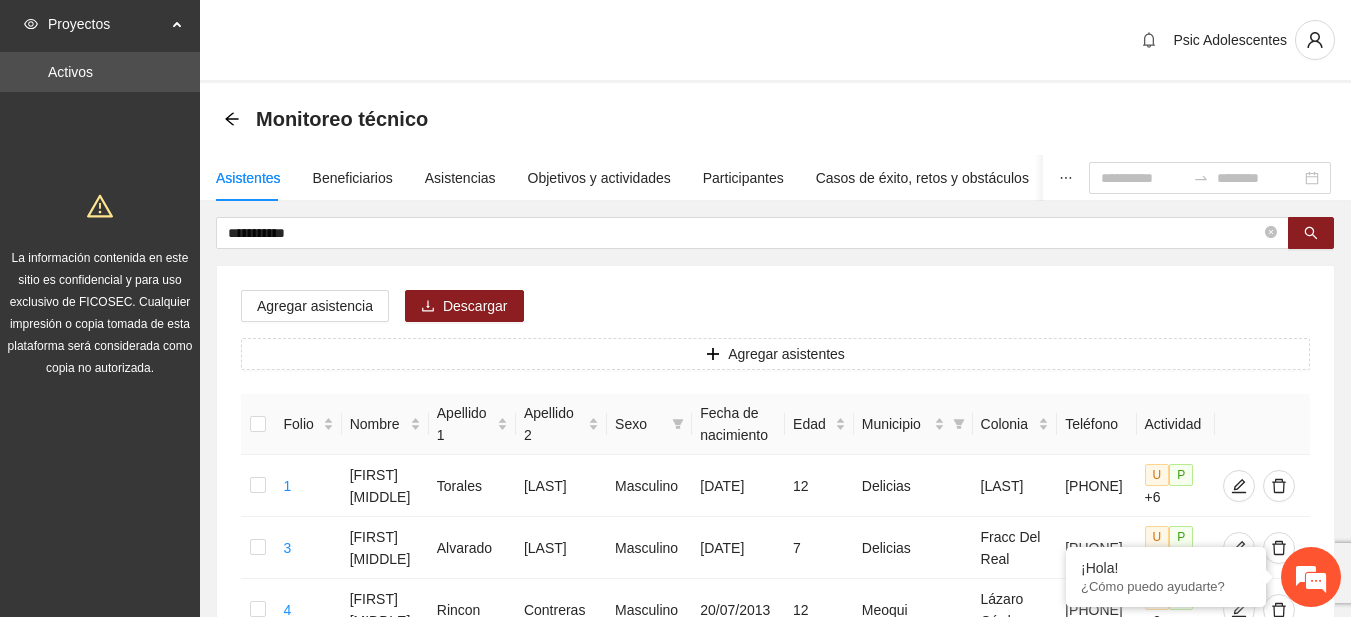 click on "Agregar asistencia Descargar Agregar asistentes Folio Nombre Apellido 1 Apellido 2 Sexo Fecha de nacimiento Edad Municipio Colonia Teléfono Actividad                           1 [FIRST] [LAST] [LAST] Masculino [DATE] [AGE] Delicias J Laing [PHONE] U P +6 3 [FIRST] [MIDDLE] [LAST] Masculino [DATE] [AGE] Delicias Fracc Del Real [PHONE] U P +6 4 [FIRST] [MIDDLE] [LAST] Masculino [DATE] [AGE] Meoqui Lázaro Cárdenas [PHONE] U P +6 5 [FIRST] [LAST] [LAST] Femenino [DATE] [AGE] Delicias Villa Bonita [PHONE] U P +6 7 [FIRST] [MIDDLE] Masculino [DATE] [AGE] Delicias Fracc Los Nogales [PHONE] U P +6 8 [FIRST] [MIDDLE] [LAST] [LAST] Masculino [DATE] [AGE] Delicias Fracc Los Nogales [PHONE] U P +7 9 [FIRST] [MIDDLE] [LAST] [LAST] Masculino [DATE] [AGE] Delicias Colonia Hidalgo [PHONE] U P +6 11 [FIRST] [MIDDLE] [LAST] Masculino [DATE] [AGE] Delicias Laderas del Norte [PHONE] U P +4 12 [FIRST] [MIDDLE] Femenino [DATE] U P U" at bounding box center [775, 1017] 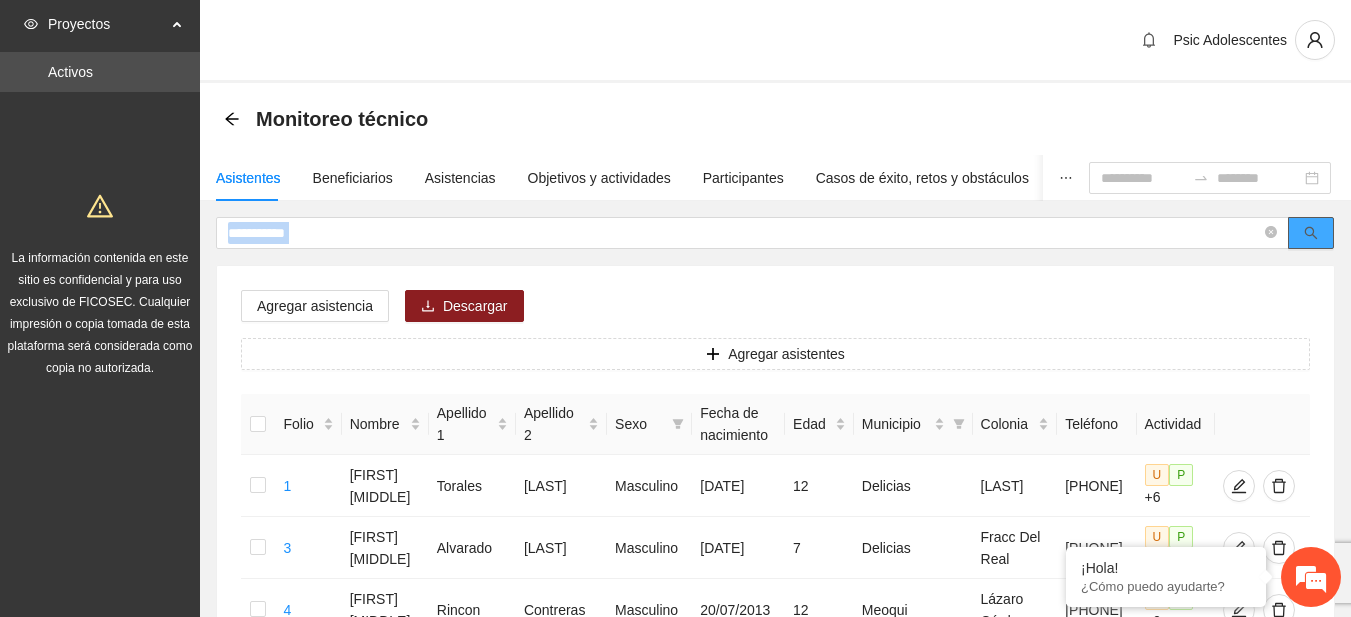 drag, startPoint x: 1340, startPoint y: 225, endPoint x: 1328, endPoint y: 225, distance: 12 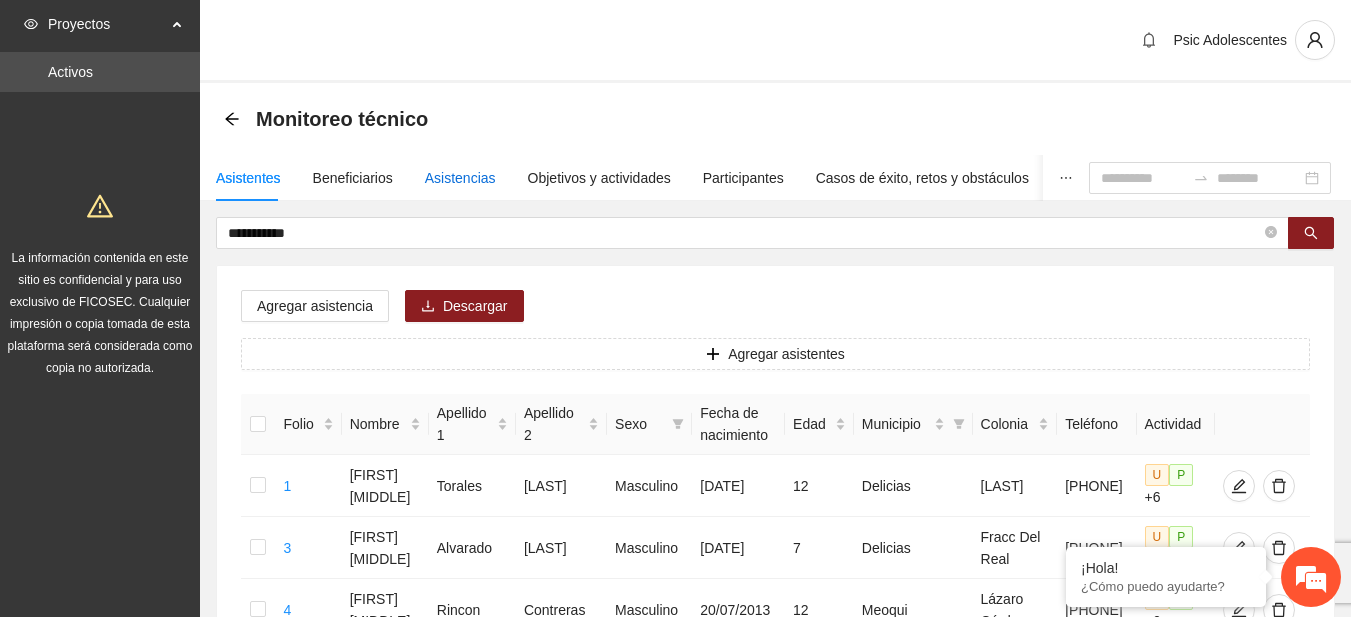 click on "Asistencias" at bounding box center (460, 178) 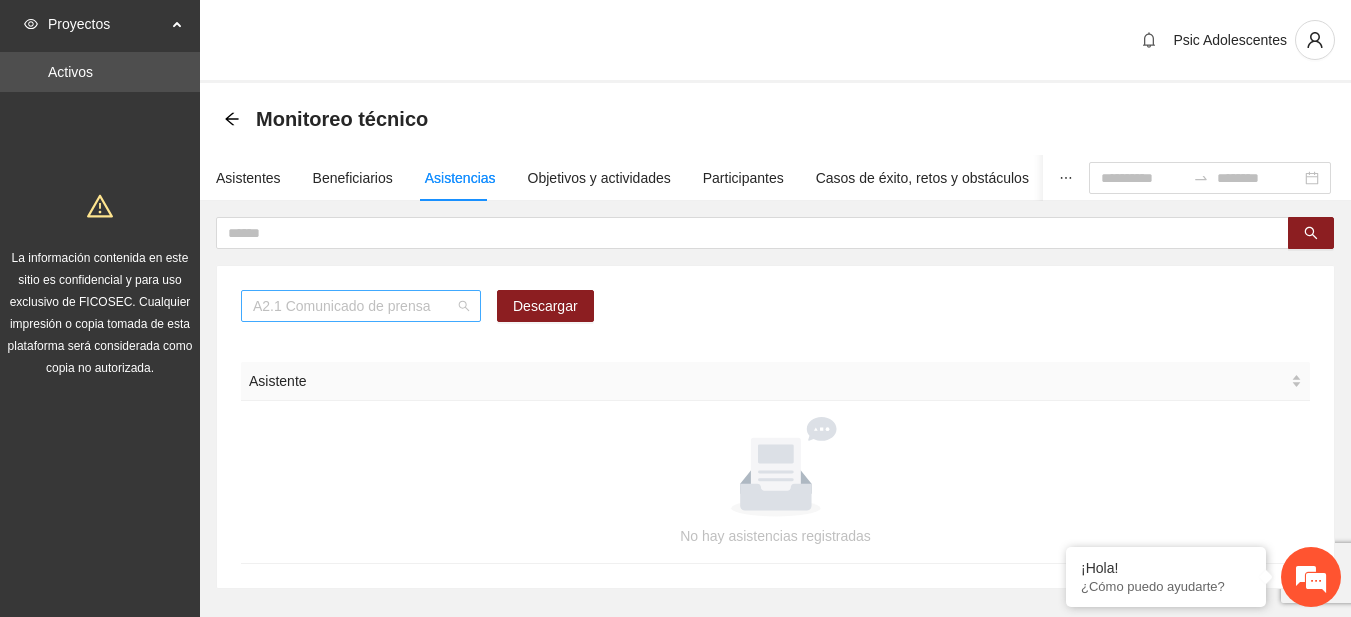 scroll, scrollTop: 256, scrollLeft: 0, axis: vertical 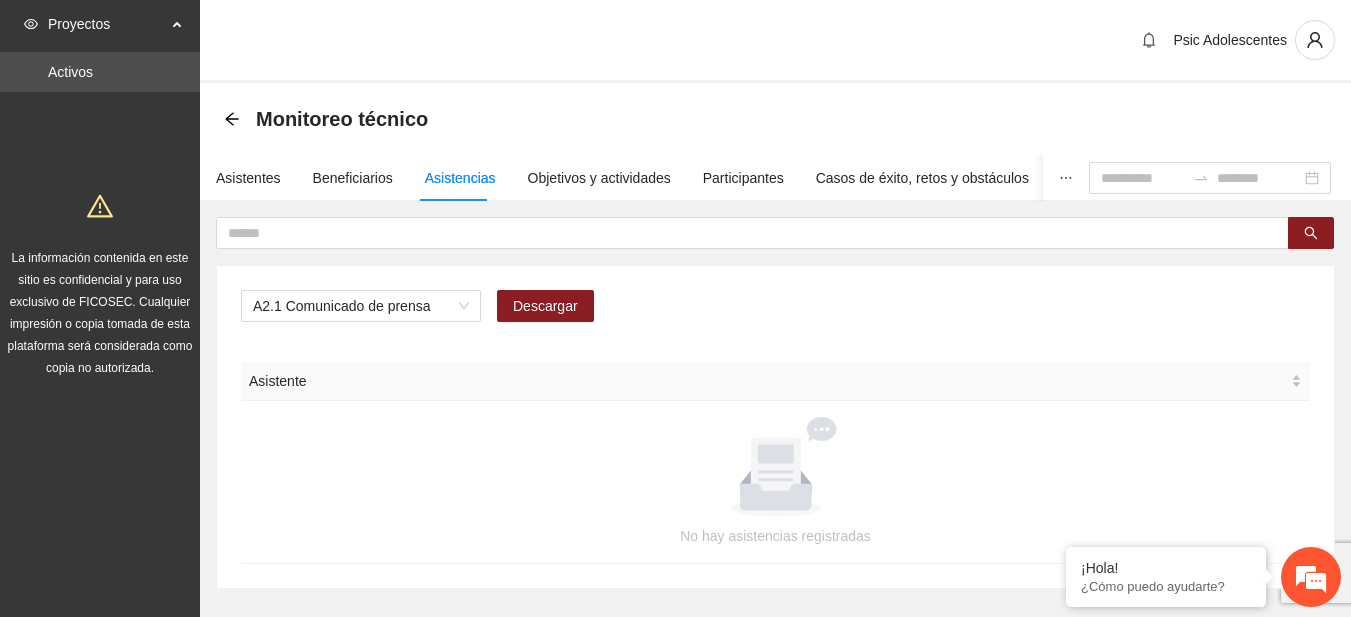 click on "Asistentes Beneficiarios Asistencias Objetivos y actividades Participantes Casos de éxito, retos y obstáculos Cronograma Visita de campo y entregables" at bounding box center (779, 178) 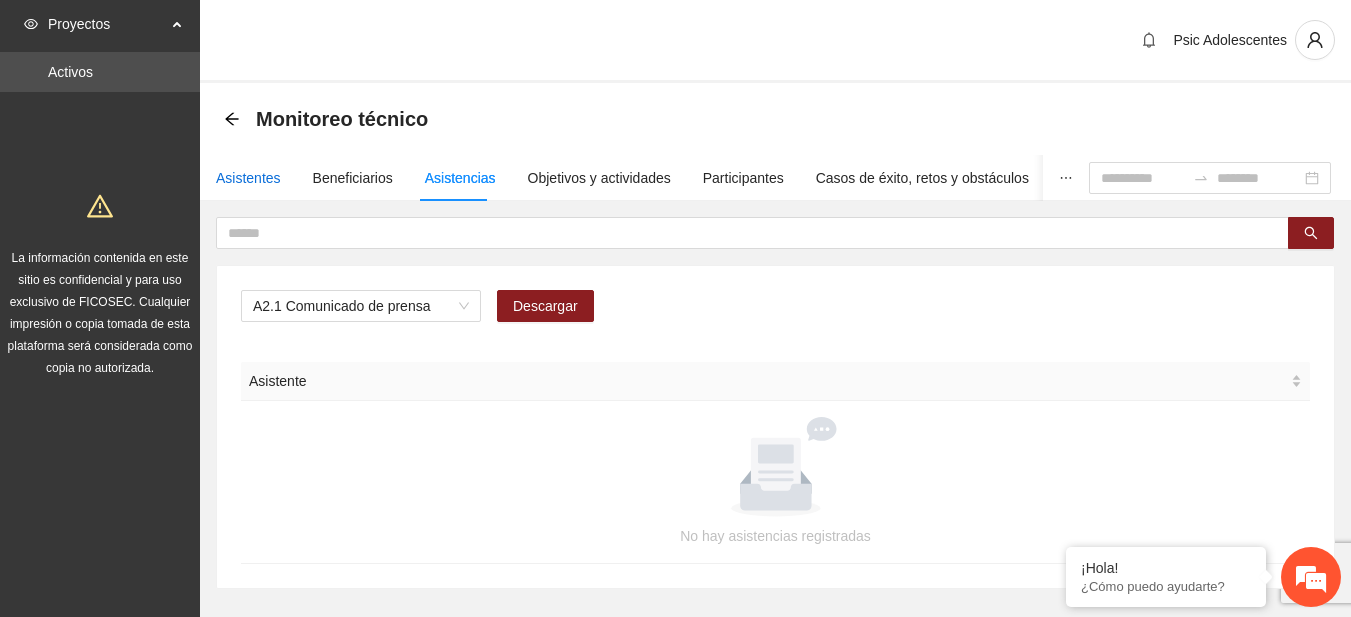 click on "Asistentes" at bounding box center (248, 178) 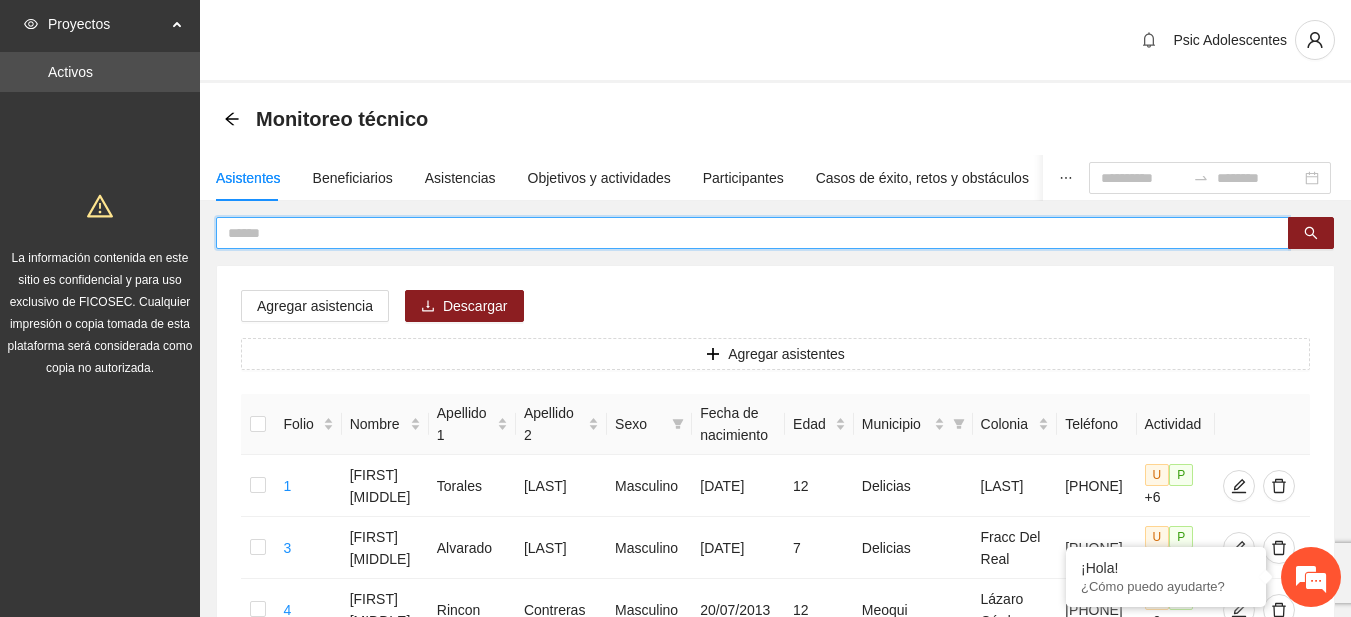 click at bounding box center (744, 233) 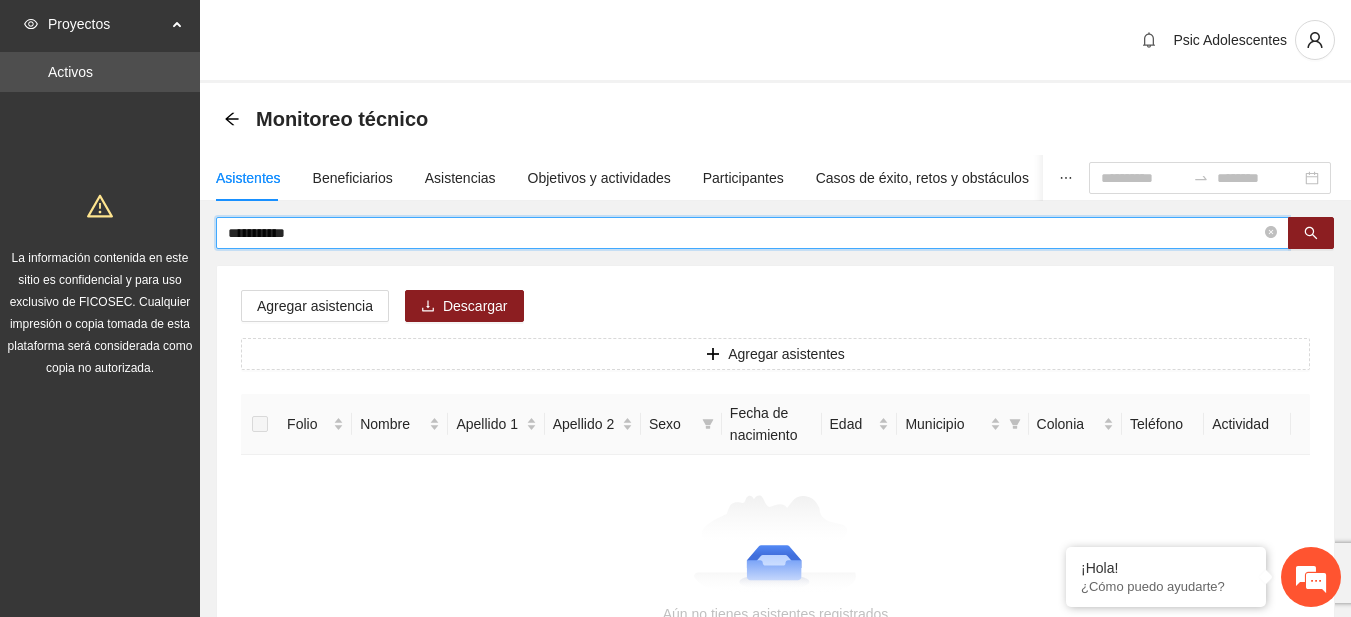 click on "**********" at bounding box center [744, 233] 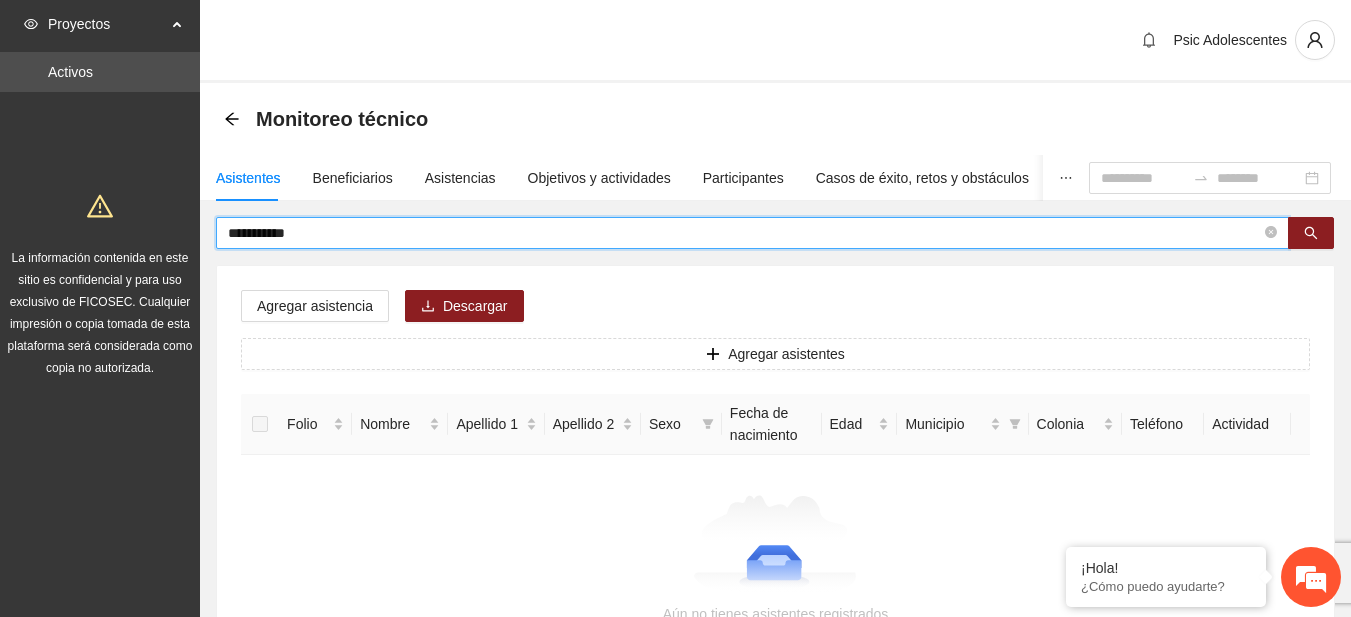 click on "**********" at bounding box center (744, 233) 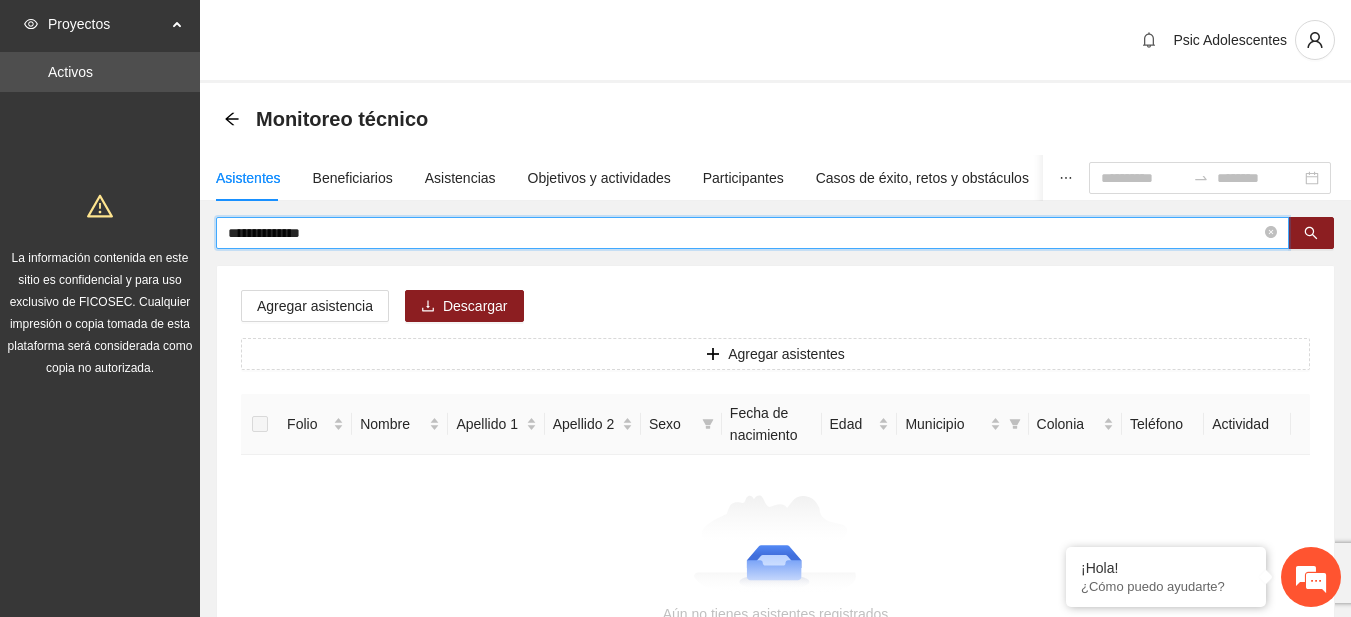 drag, startPoint x: 331, startPoint y: 236, endPoint x: 180, endPoint y: 241, distance: 151.08276 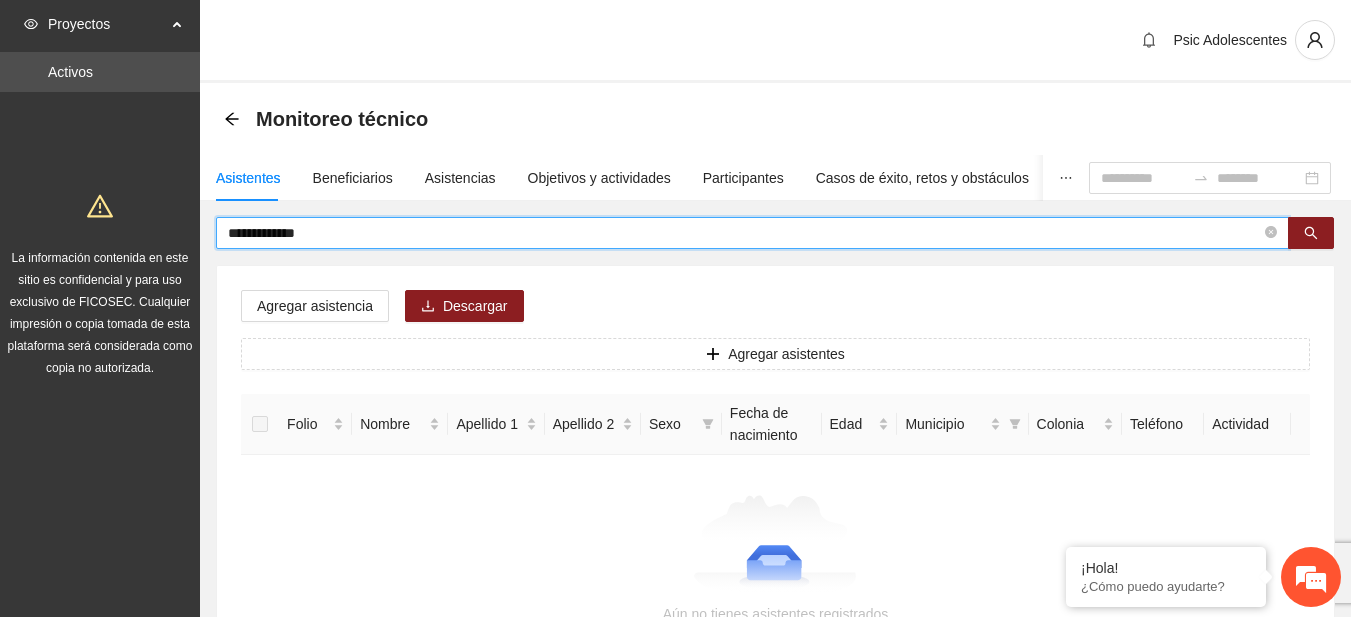 click on "**********" at bounding box center [744, 233] 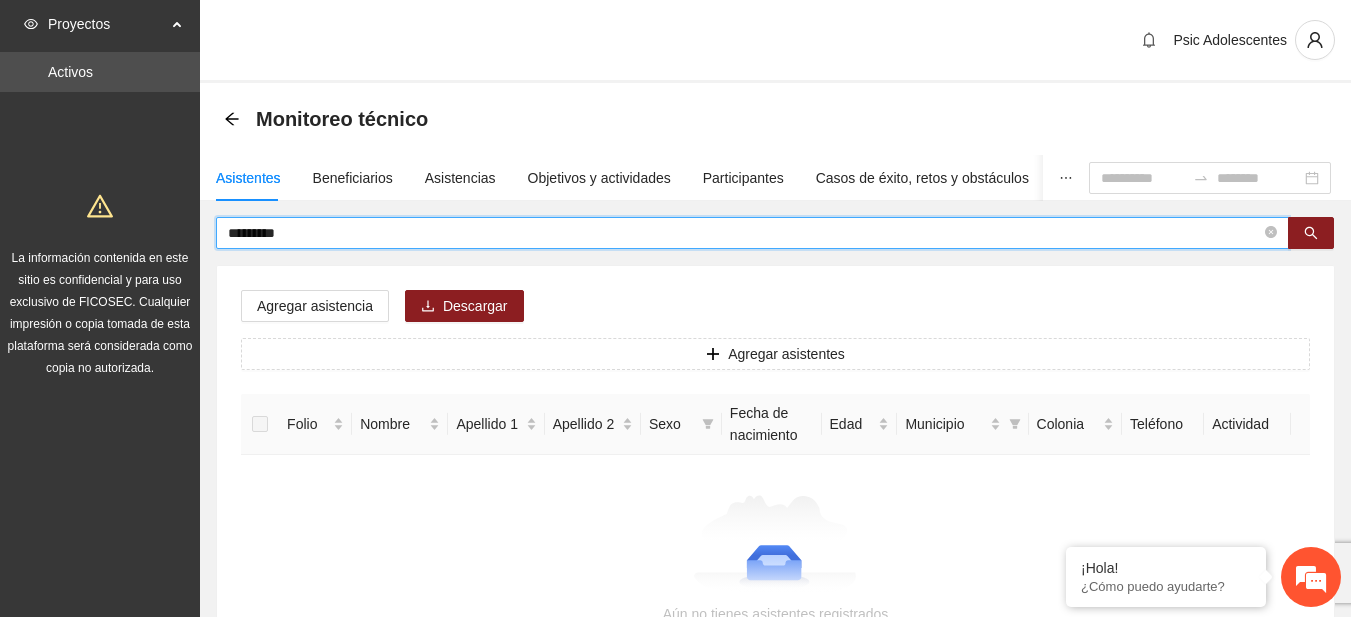type on "*******" 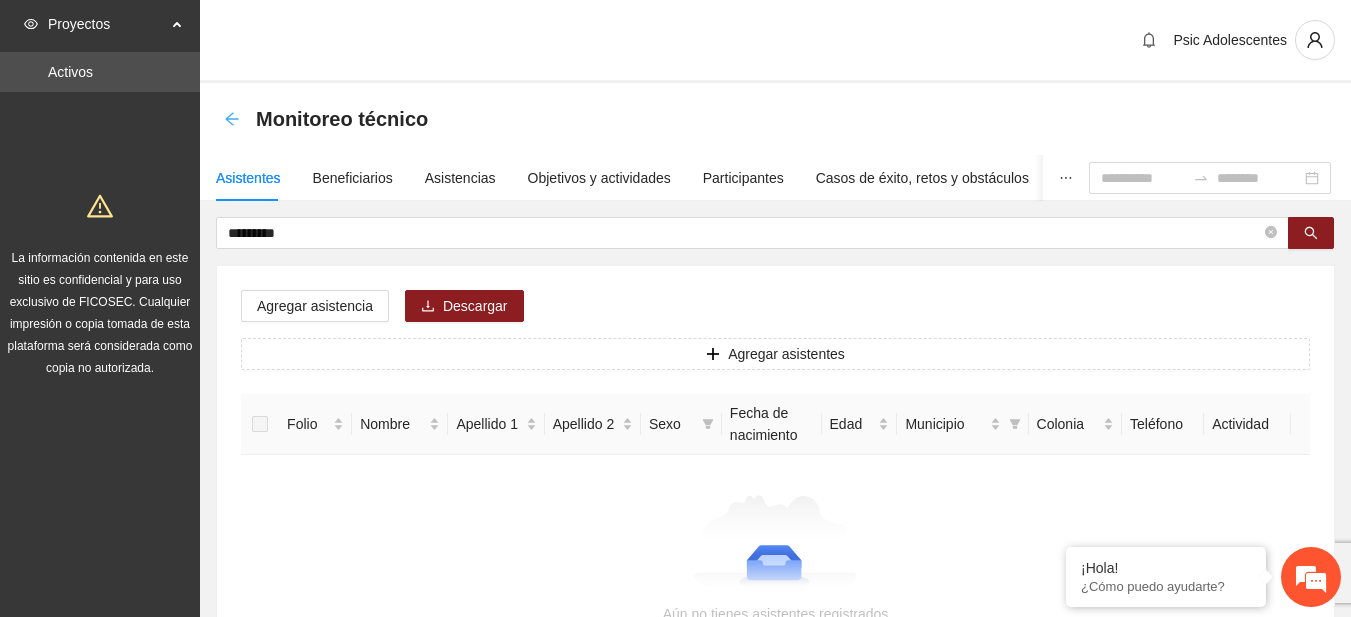 click 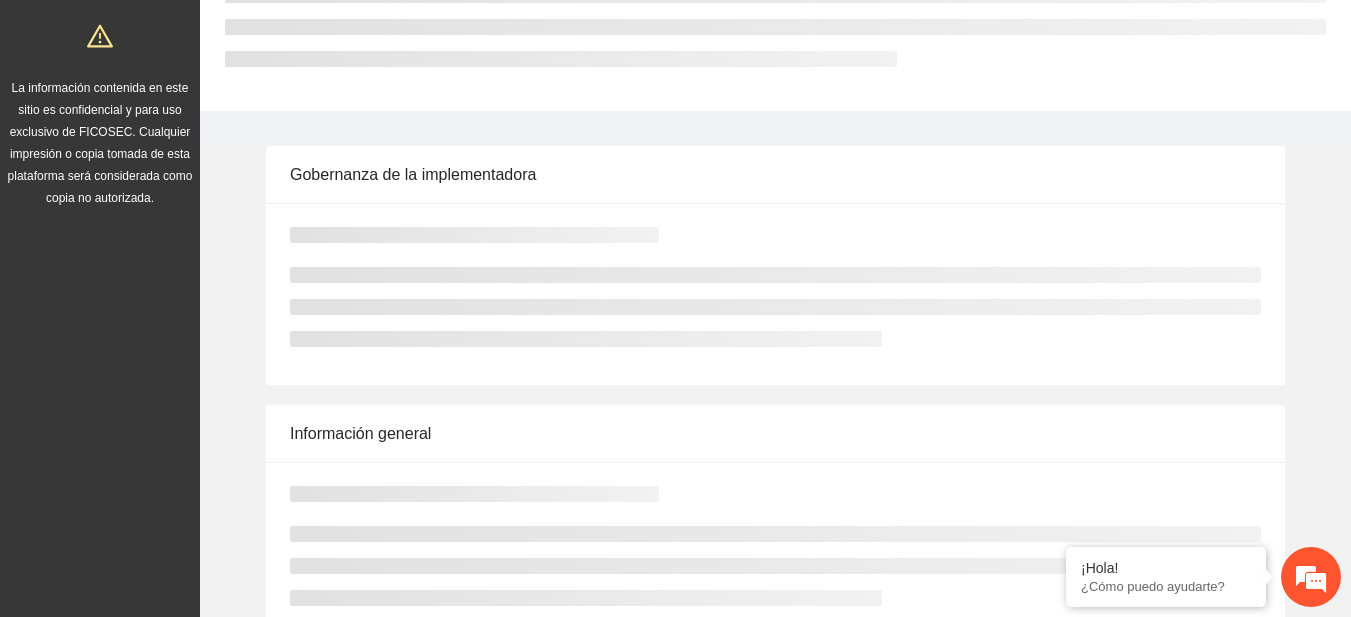scroll, scrollTop: 0, scrollLeft: 0, axis: both 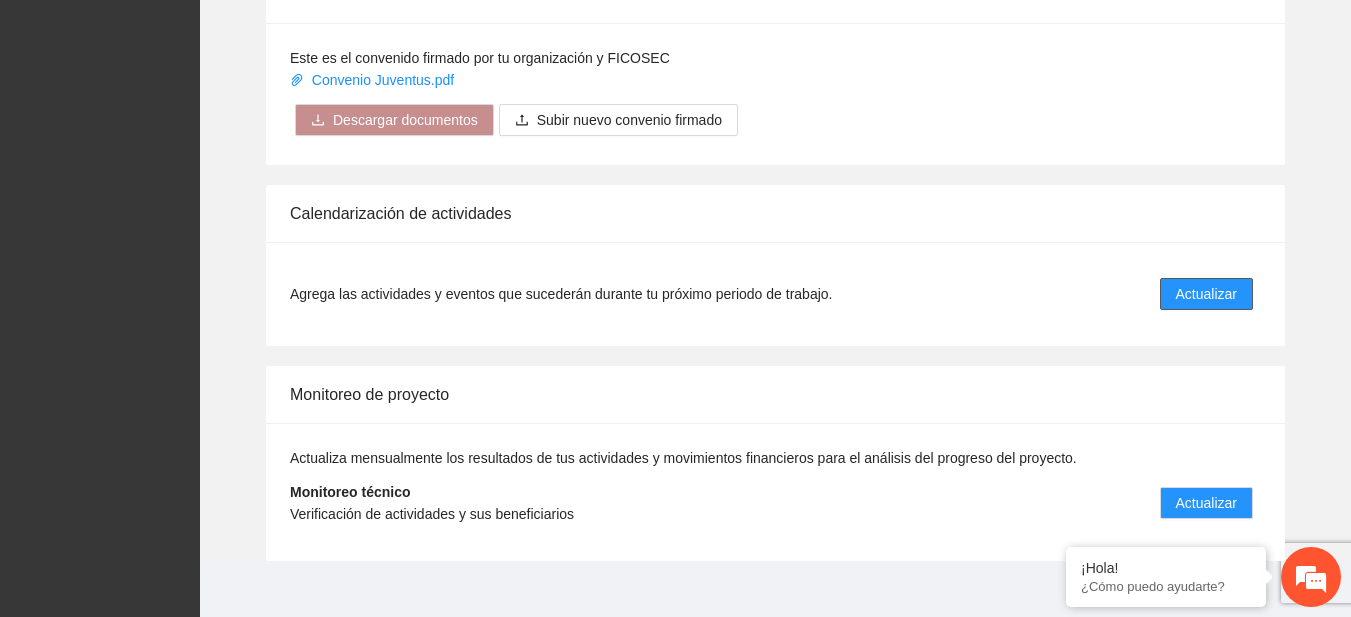 click on "Actualizar" at bounding box center (1206, 294) 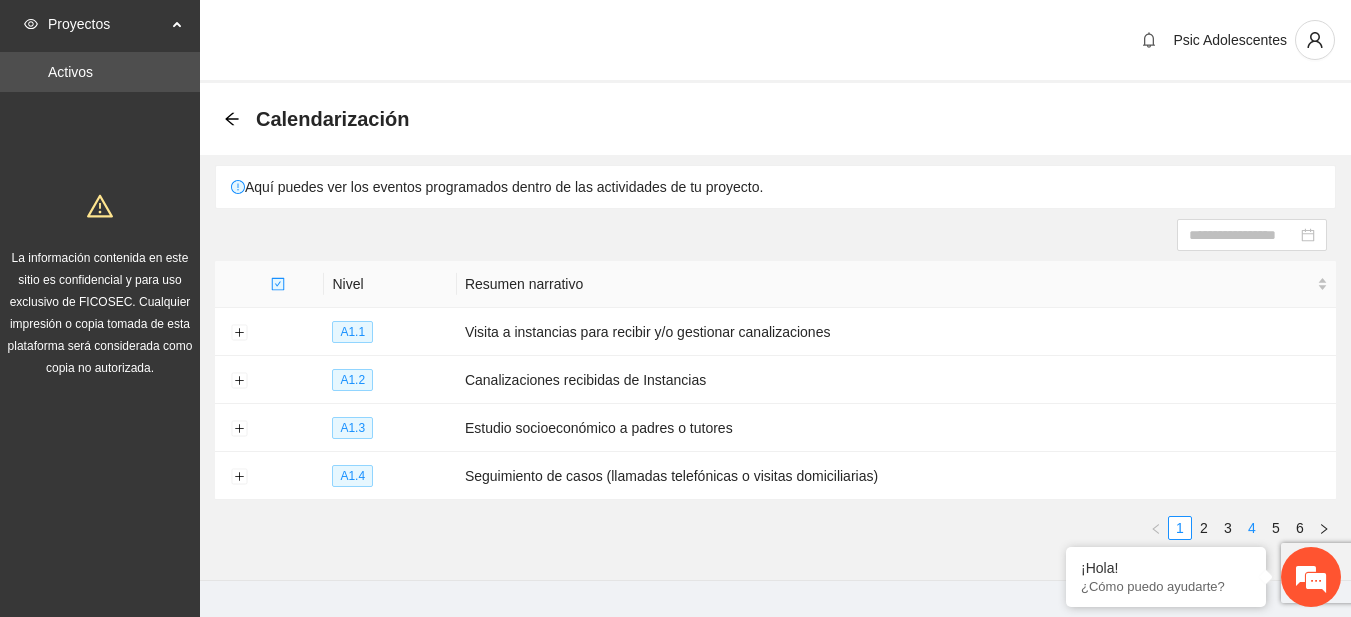 click on "4" at bounding box center (1252, 528) 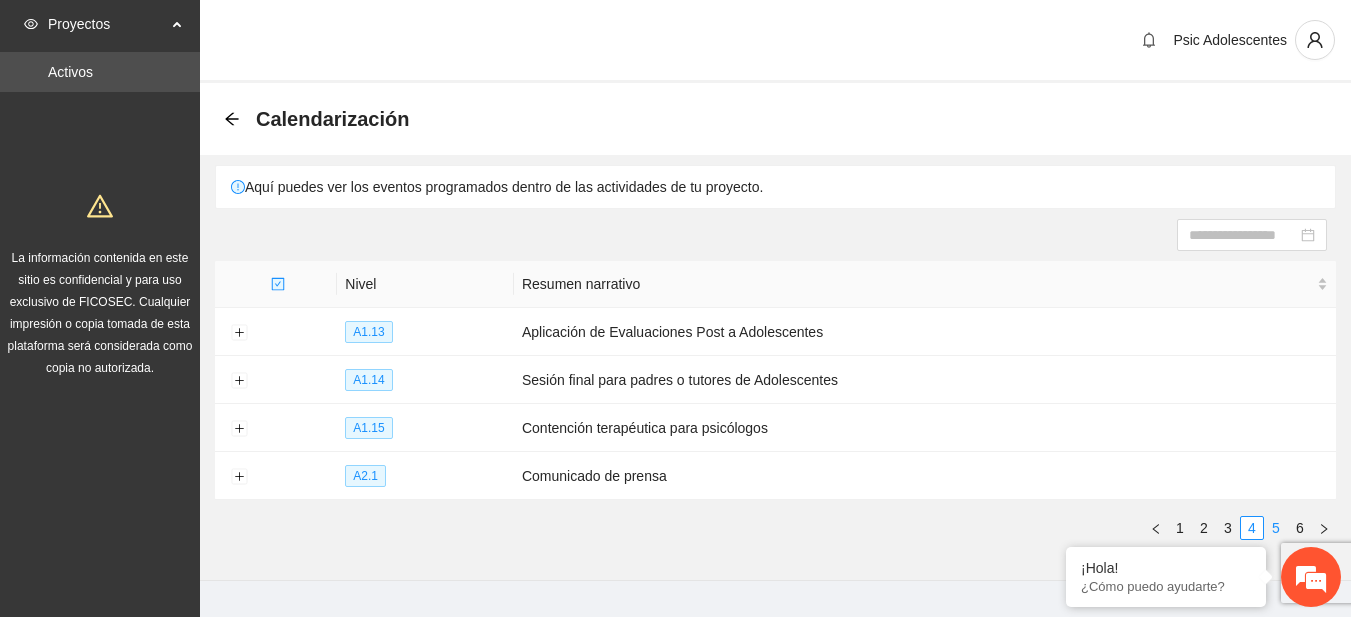 click on "5" at bounding box center (1276, 528) 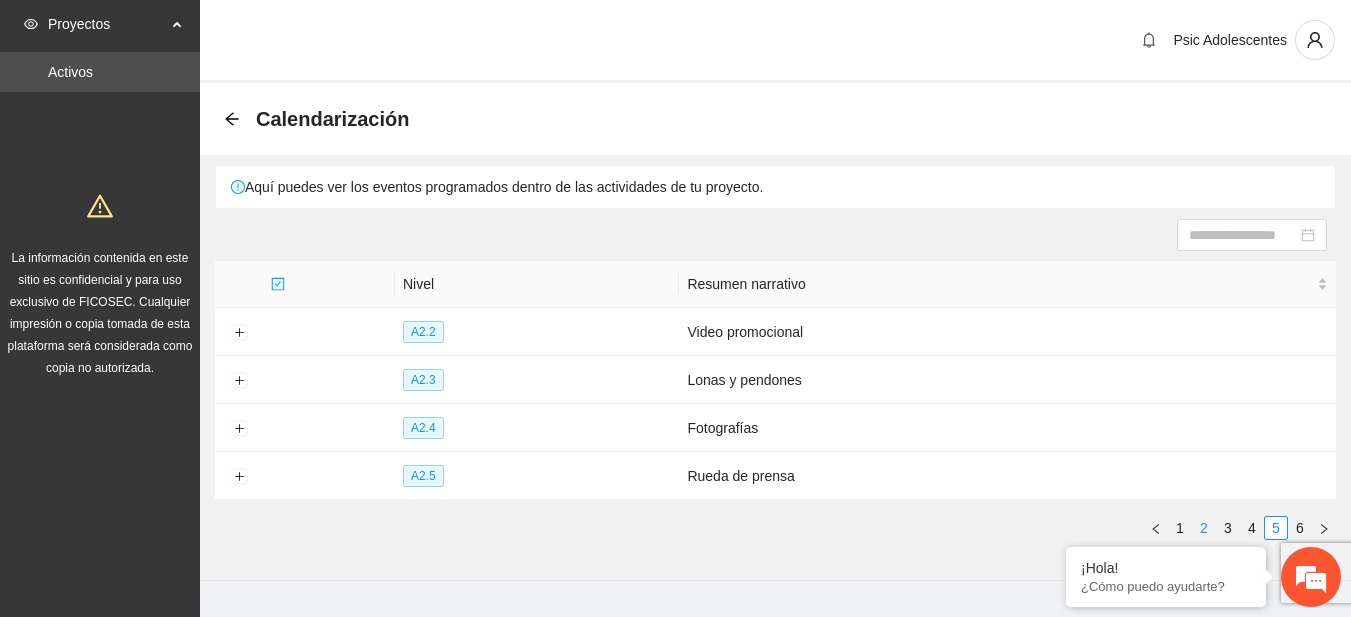 click on "2" at bounding box center (1204, 528) 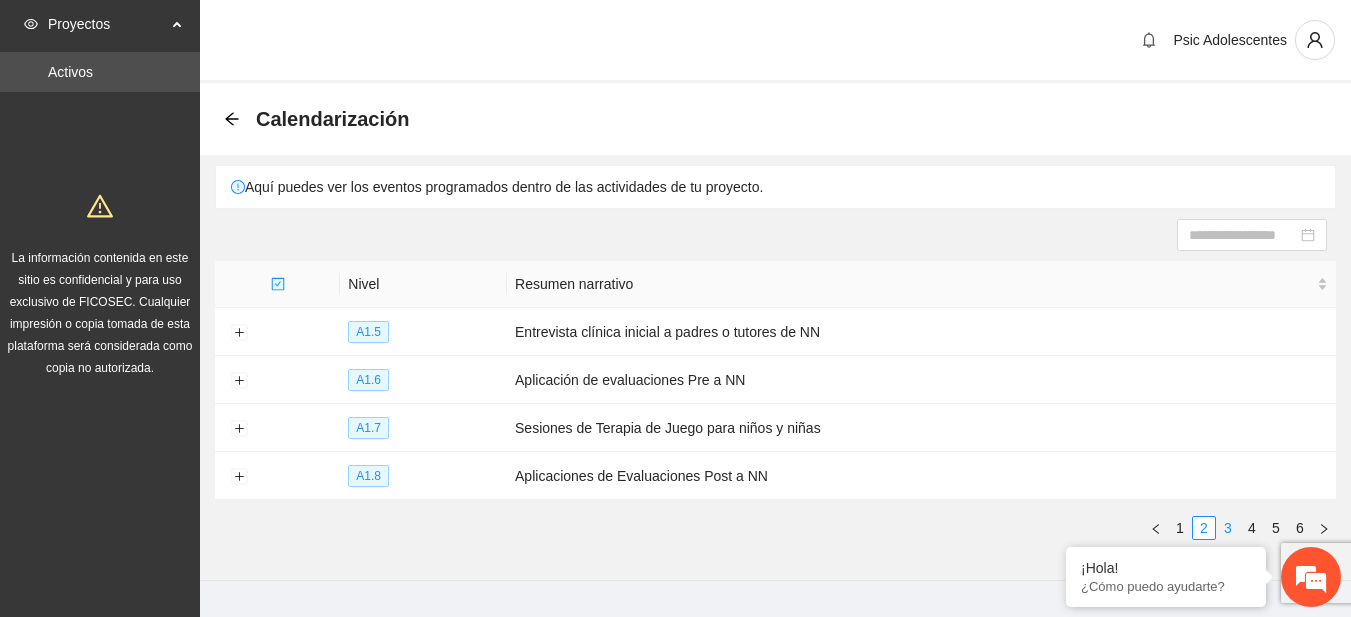 click on "3" at bounding box center [1228, 528] 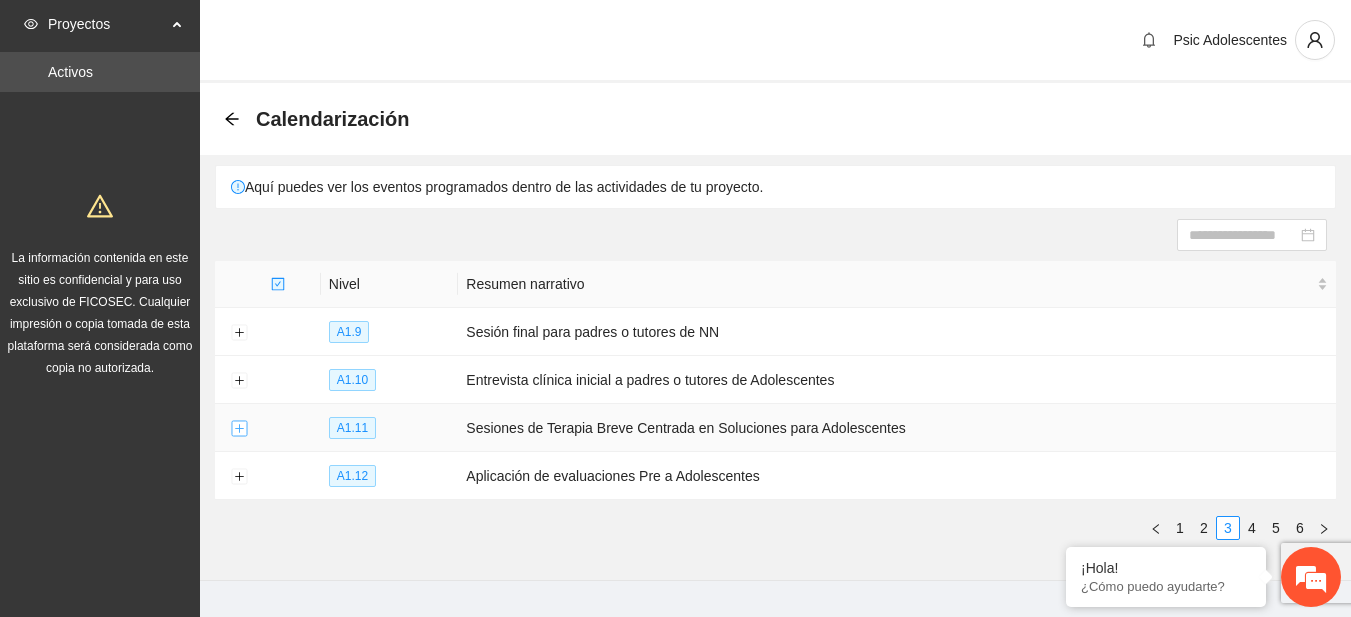 click at bounding box center [239, 429] 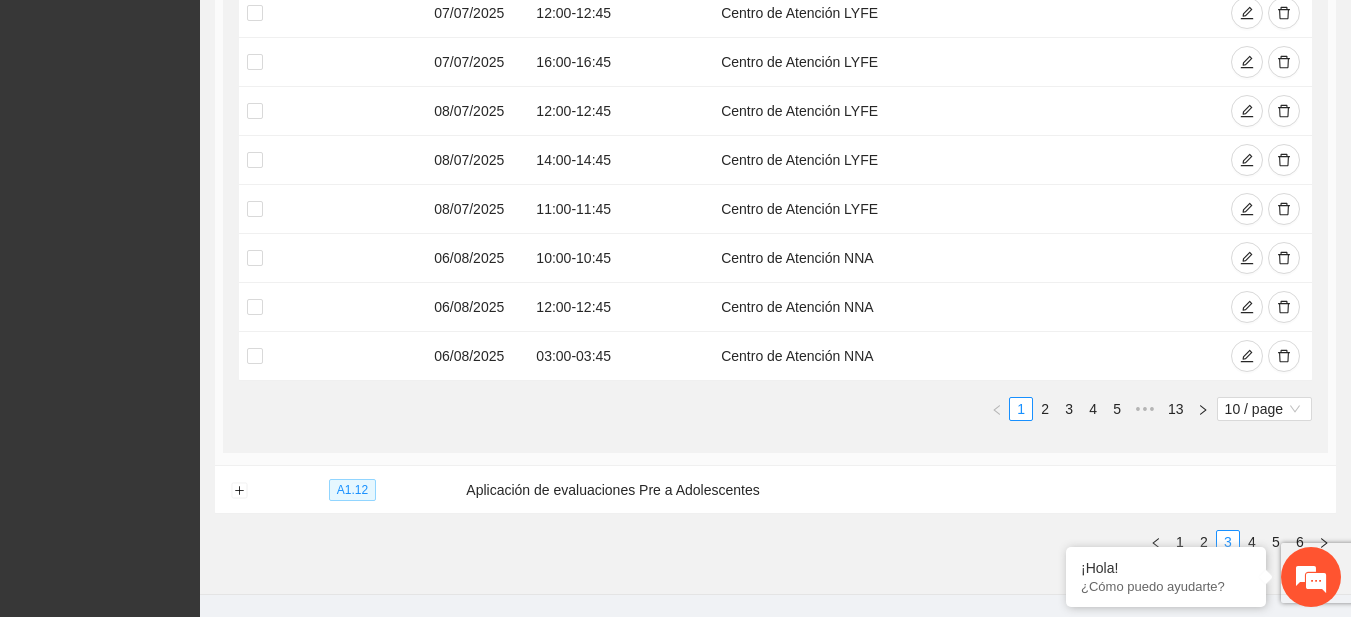 scroll, scrollTop: 703, scrollLeft: 0, axis: vertical 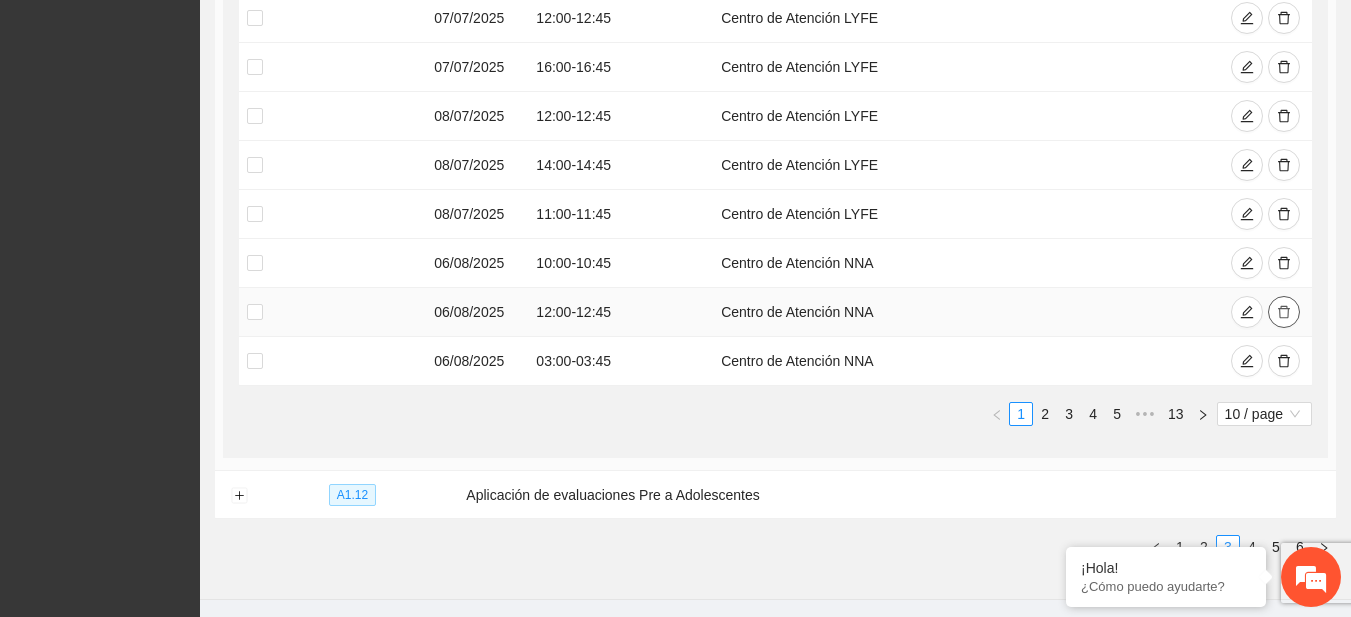 click 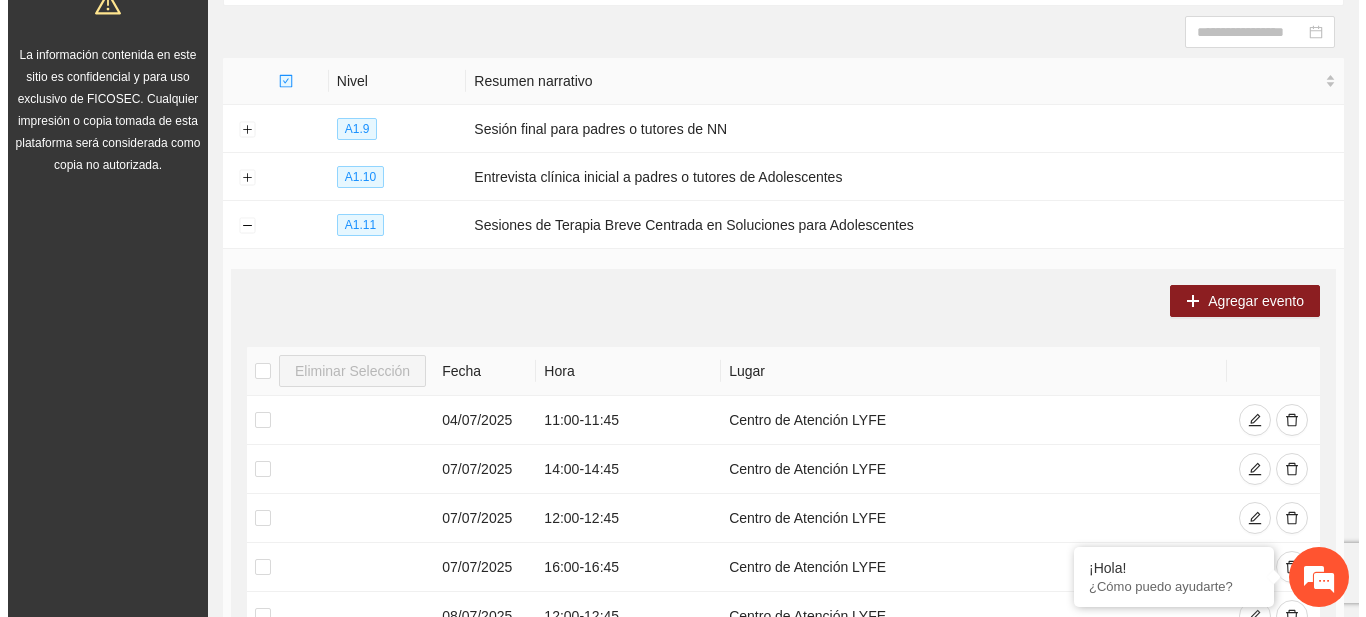 scroll, scrollTop: 38, scrollLeft: 0, axis: vertical 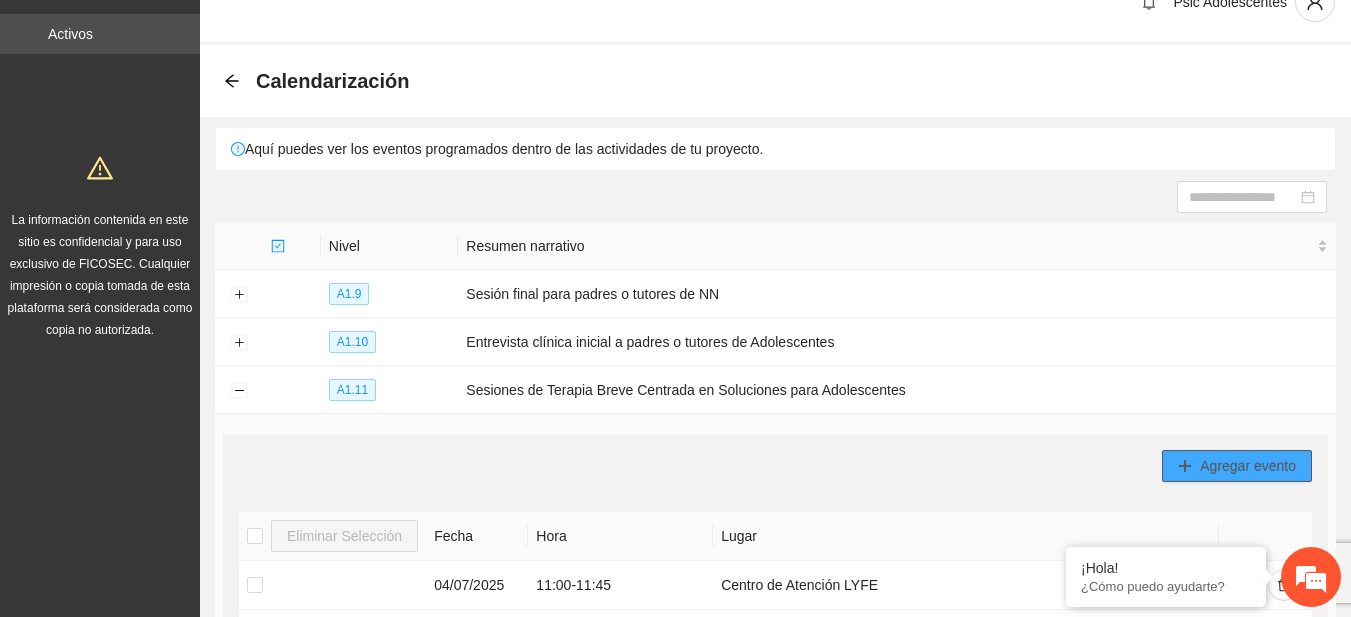 click on "Agregar evento" at bounding box center [1248, 466] 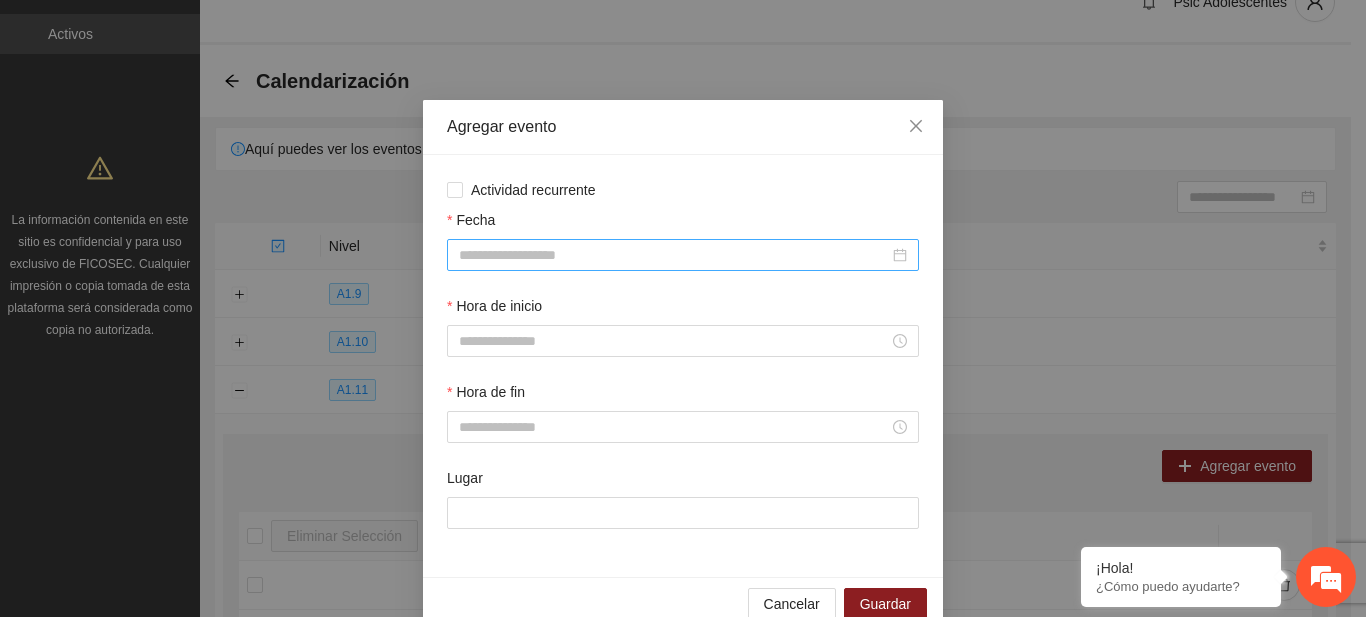 click at bounding box center [683, 255] 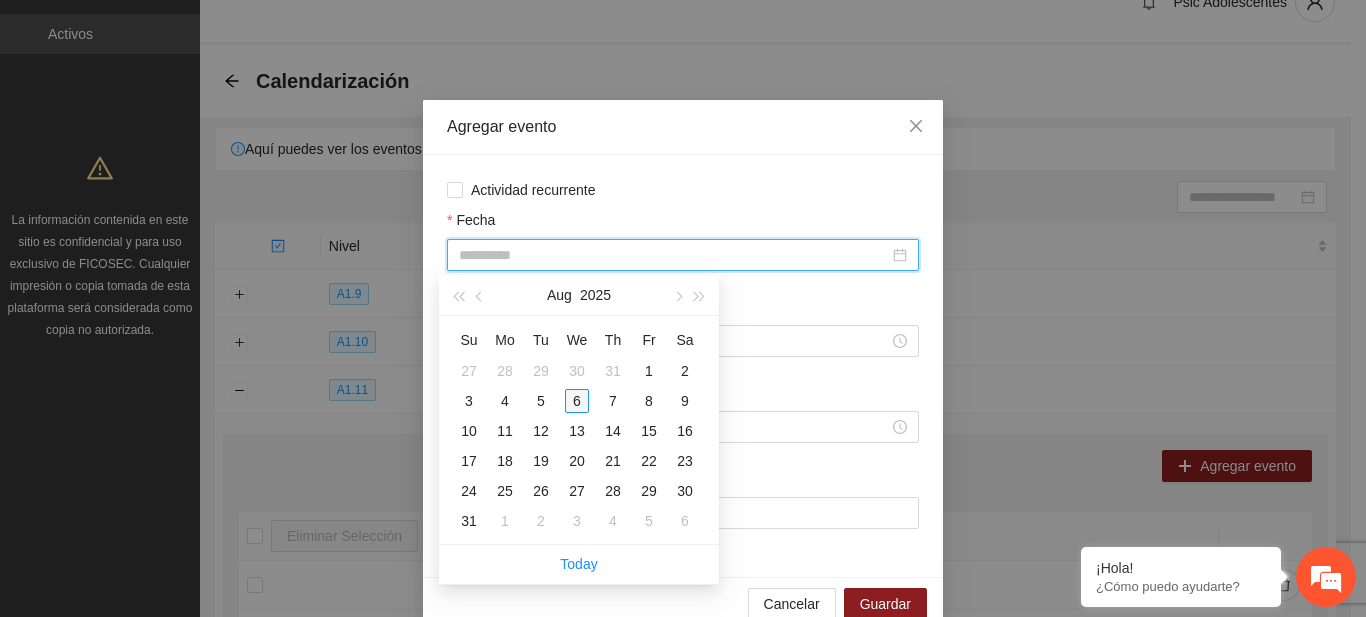 type on "**********" 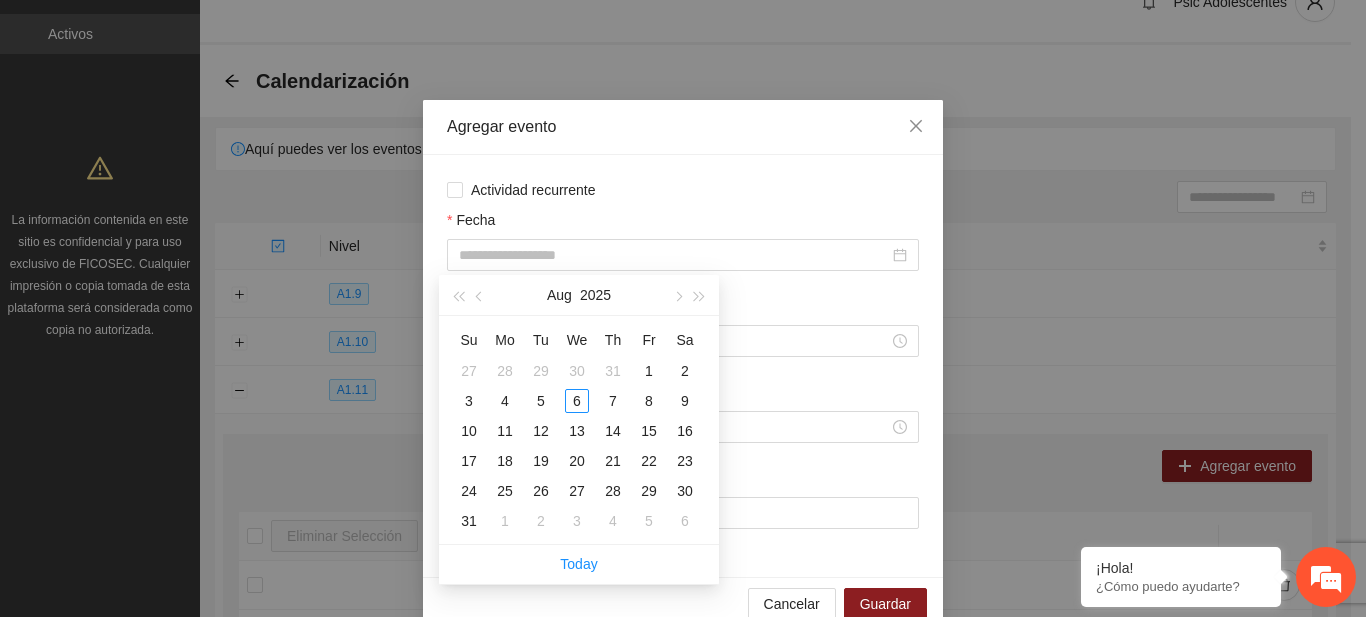 click on "Fecha" at bounding box center [683, 252] 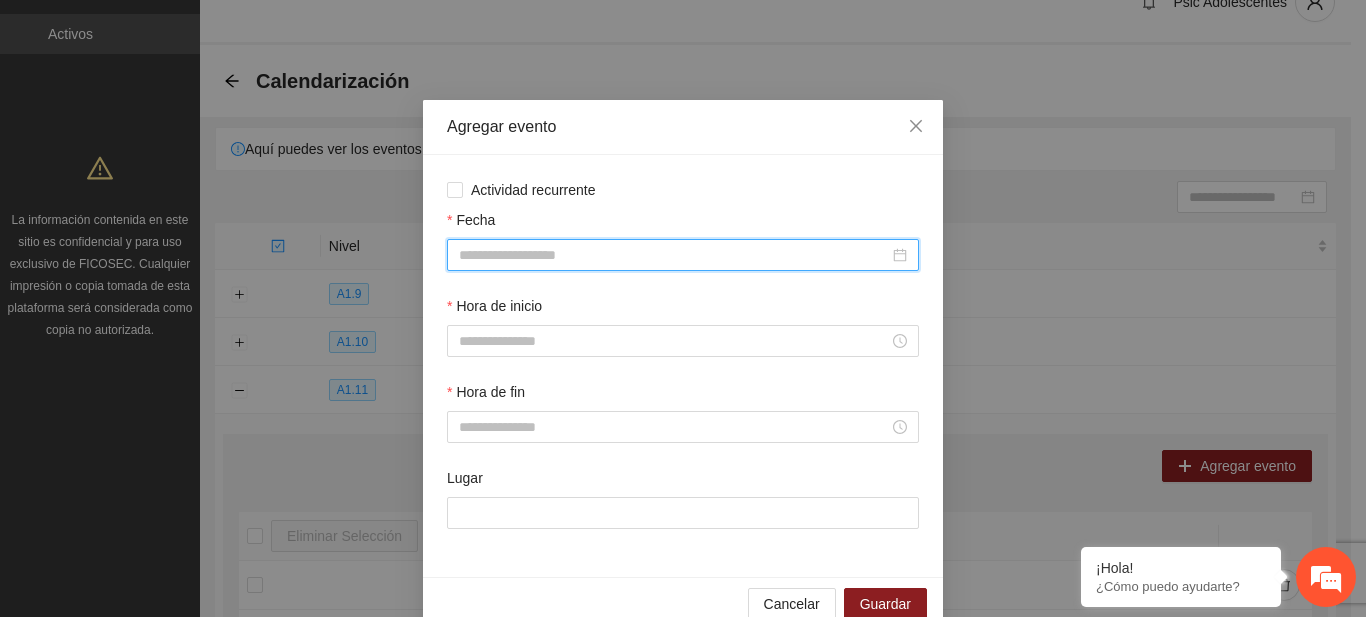 click on "Fecha" at bounding box center [674, 255] 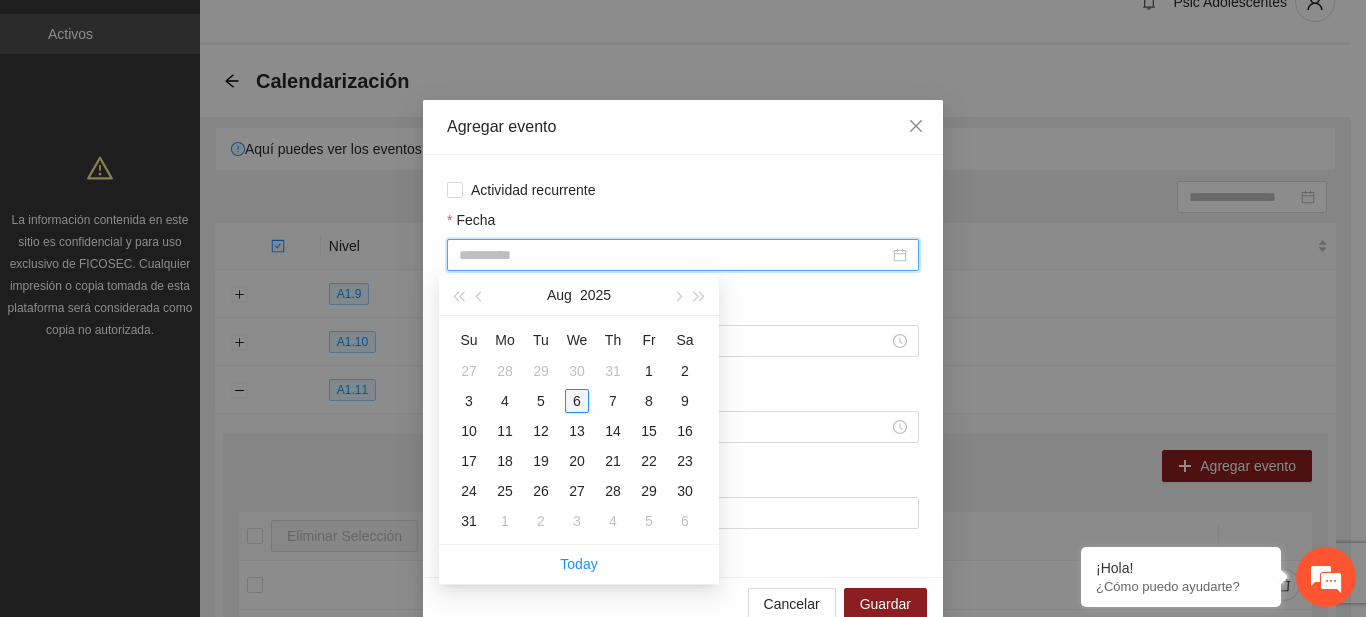 type on "**********" 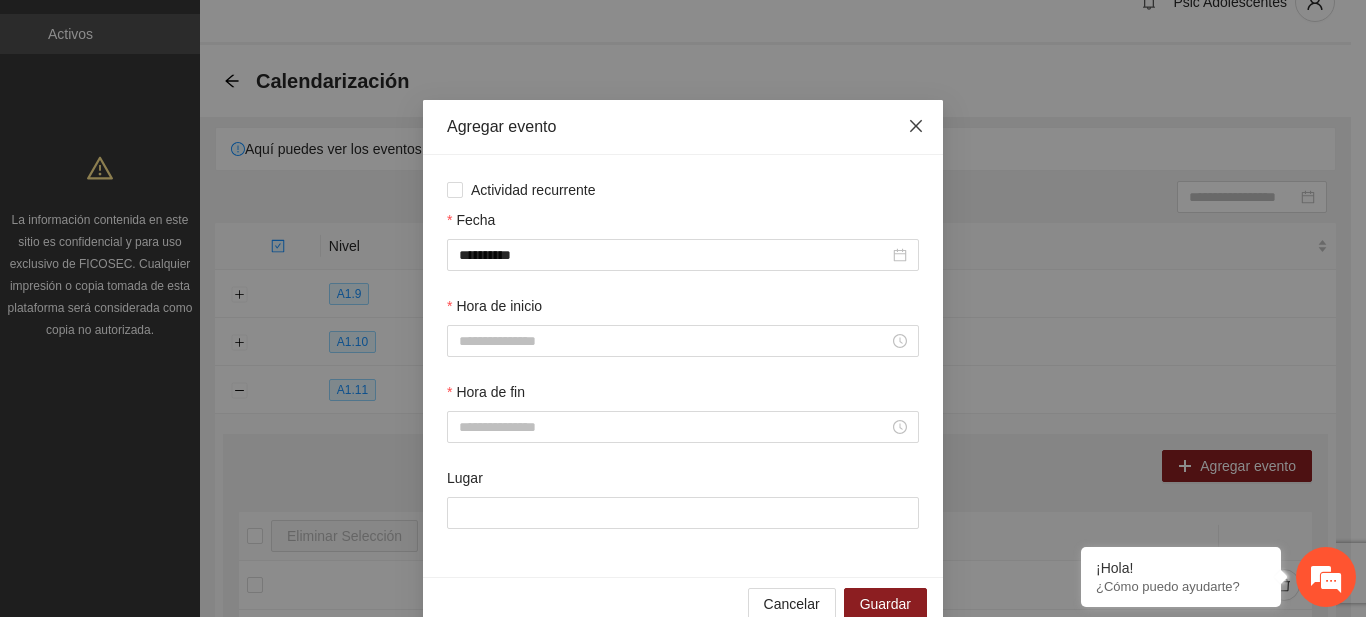 click at bounding box center [916, 127] 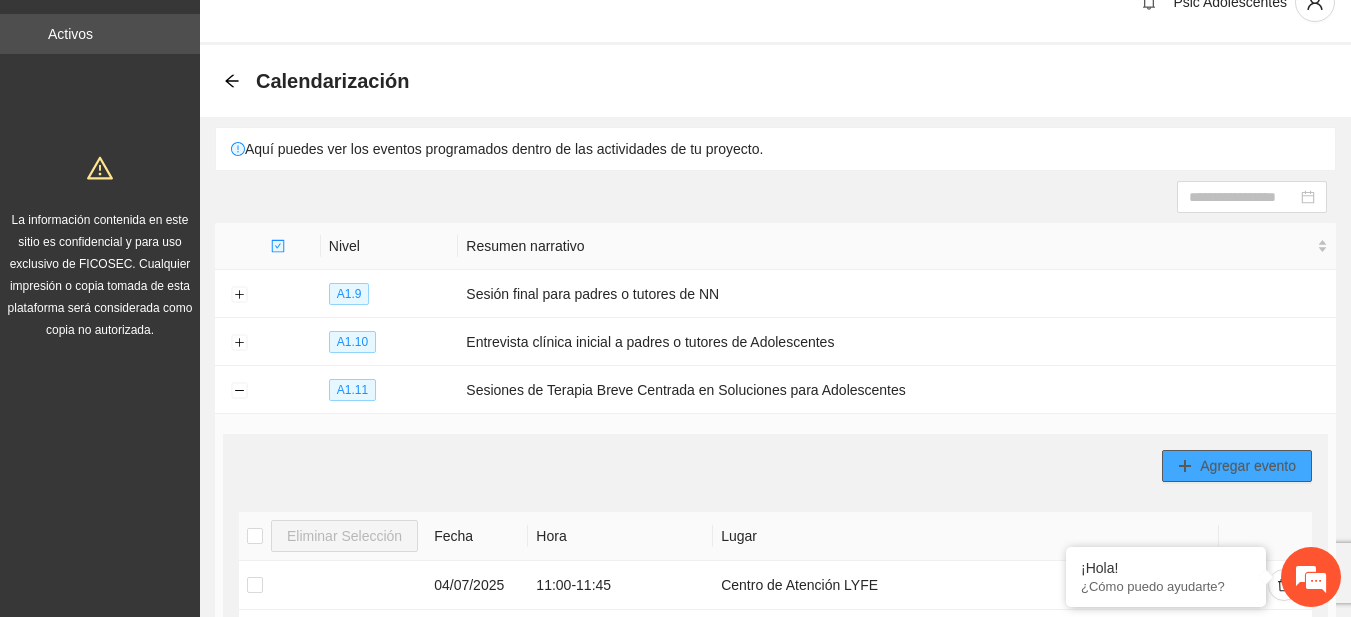 click on "Agregar evento" at bounding box center [1248, 466] 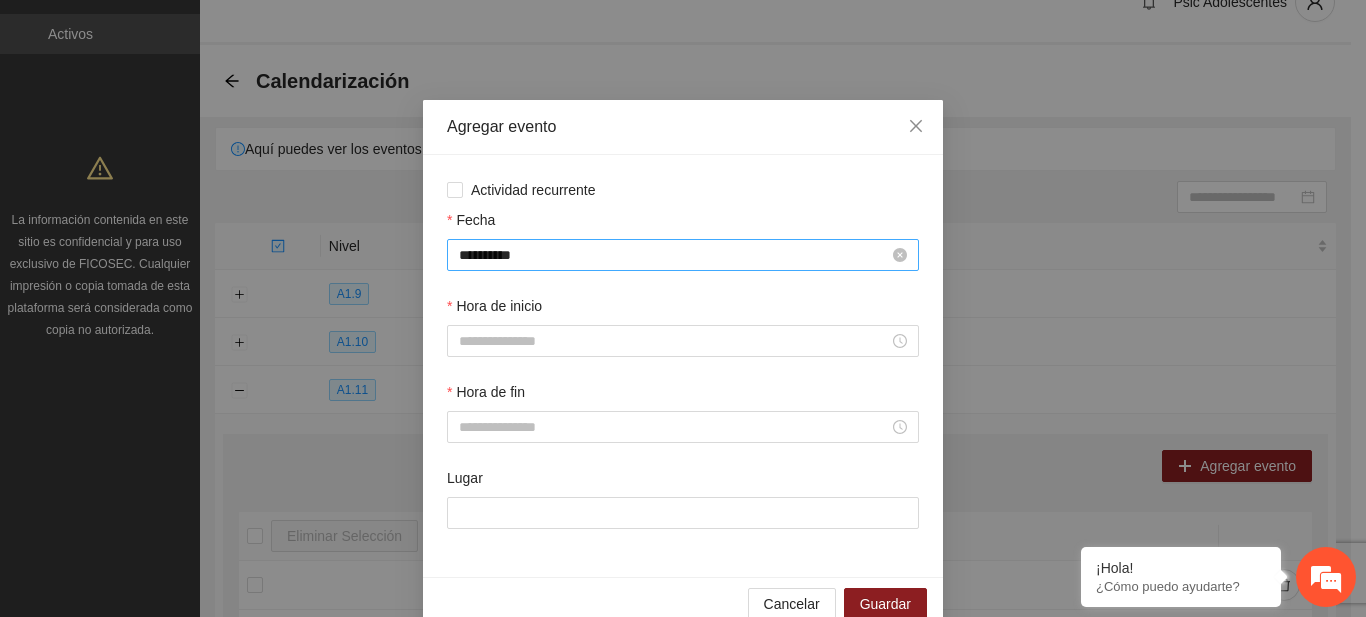 click on "**********" at bounding box center (674, 255) 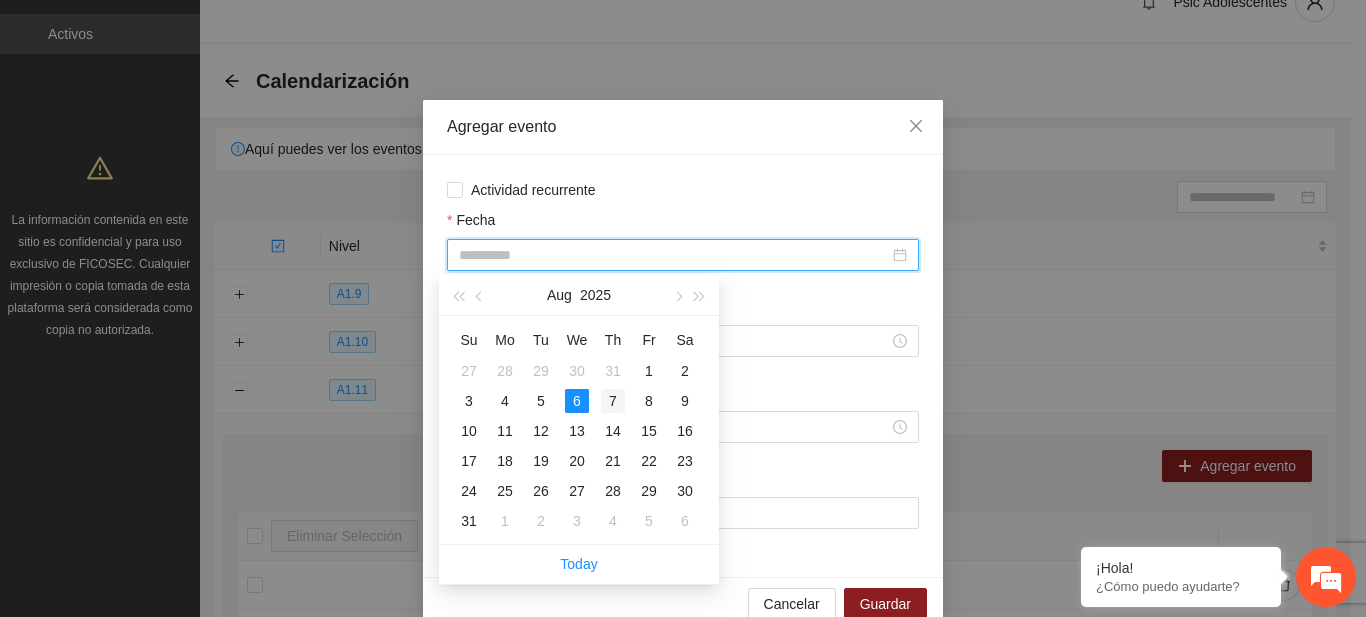 type on "**********" 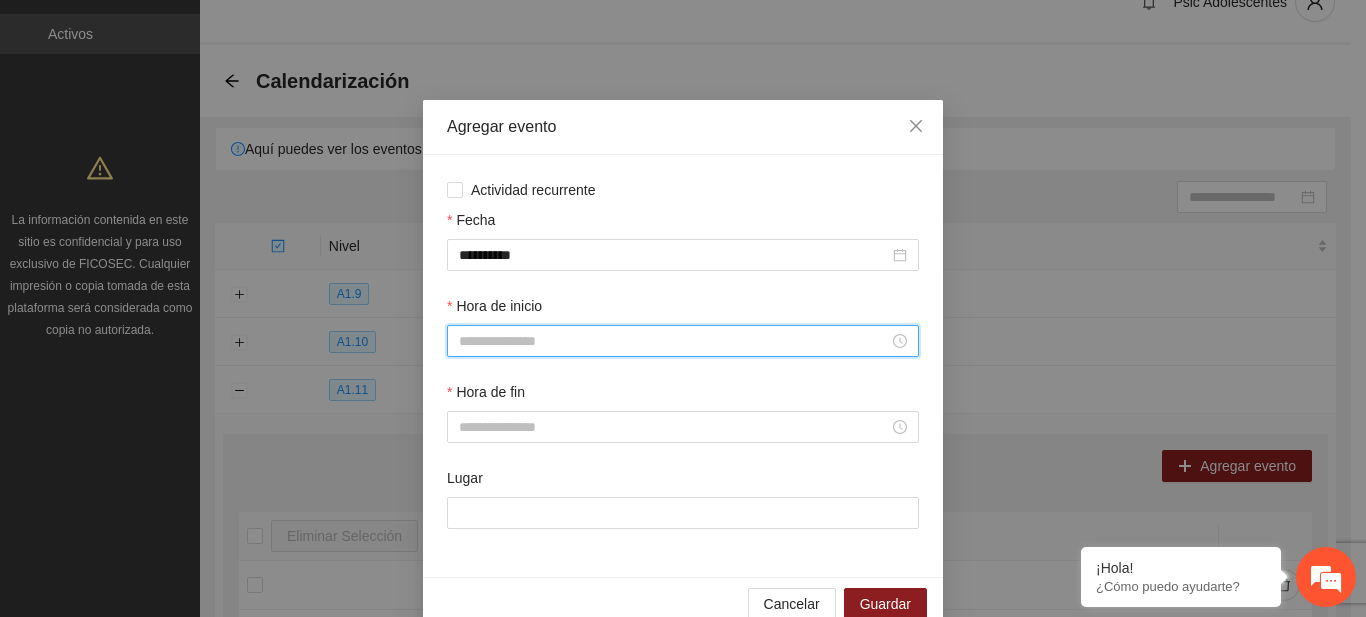 click on "Hora de inicio" at bounding box center [674, 341] 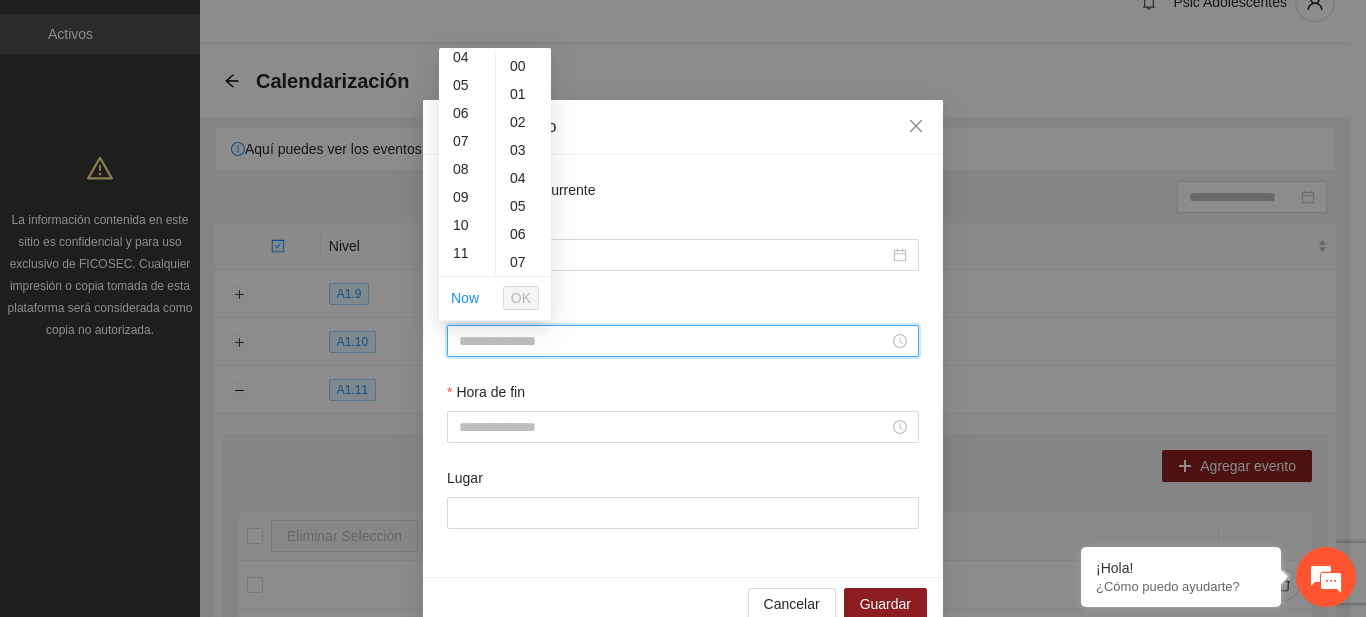 scroll, scrollTop: 160, scrollLeft: 0, axis: vertical 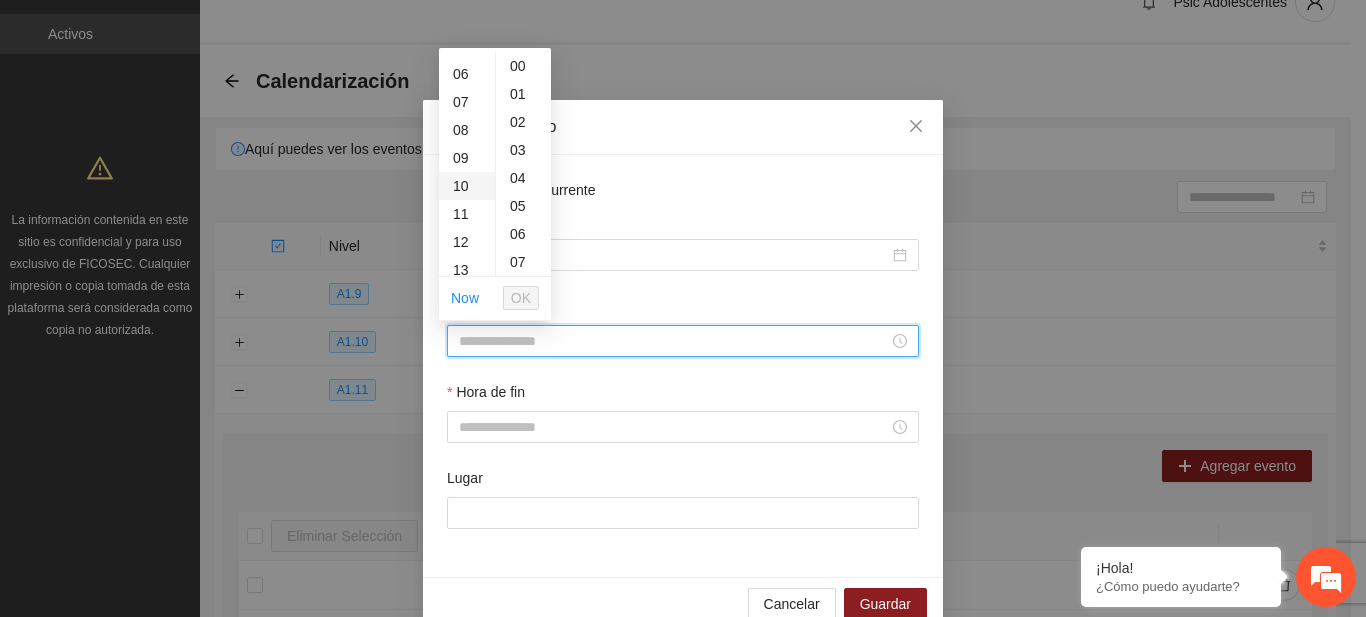 click on "10" at bounding box center (467, 186) 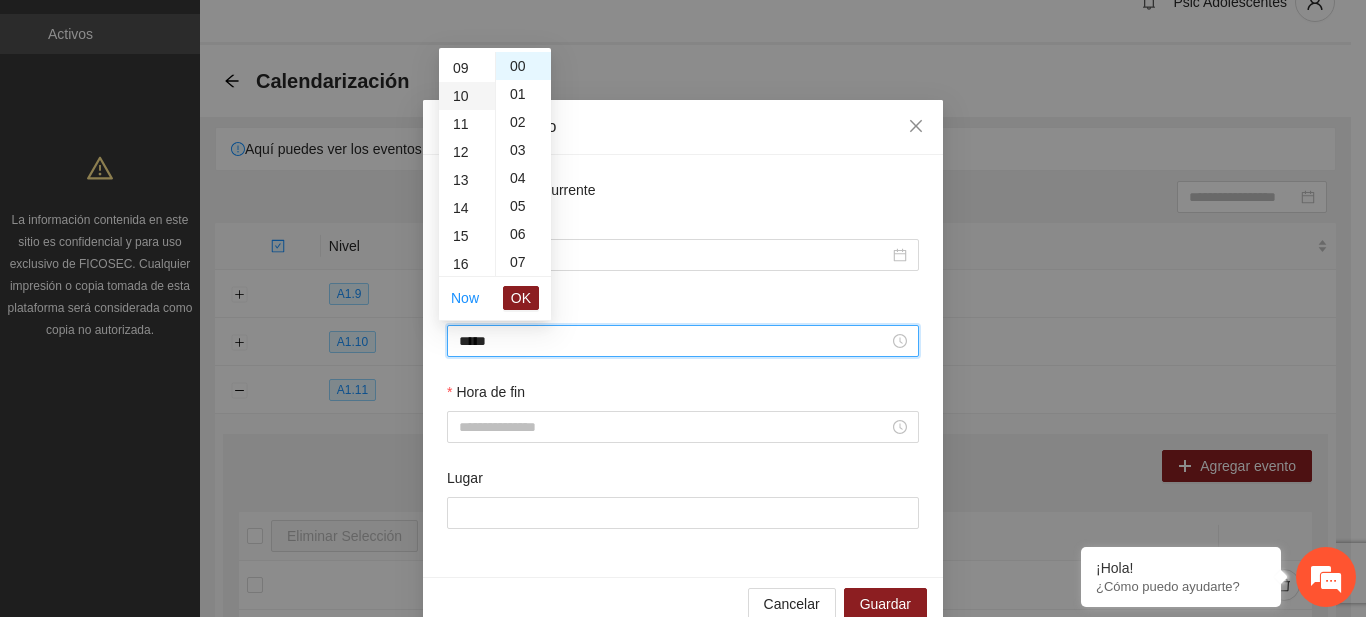 scroll, scrollTop: 280, scrollLeft: 0, axis: vertical 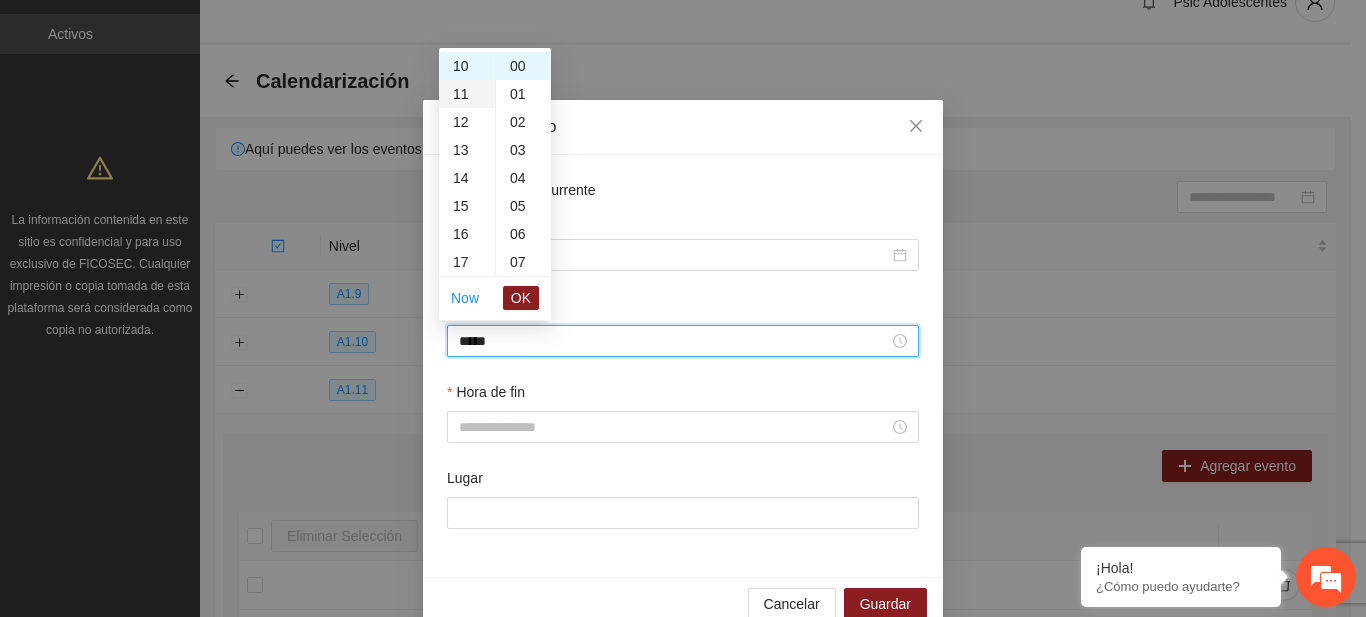 click on "11" at bounding box center (467, 94) 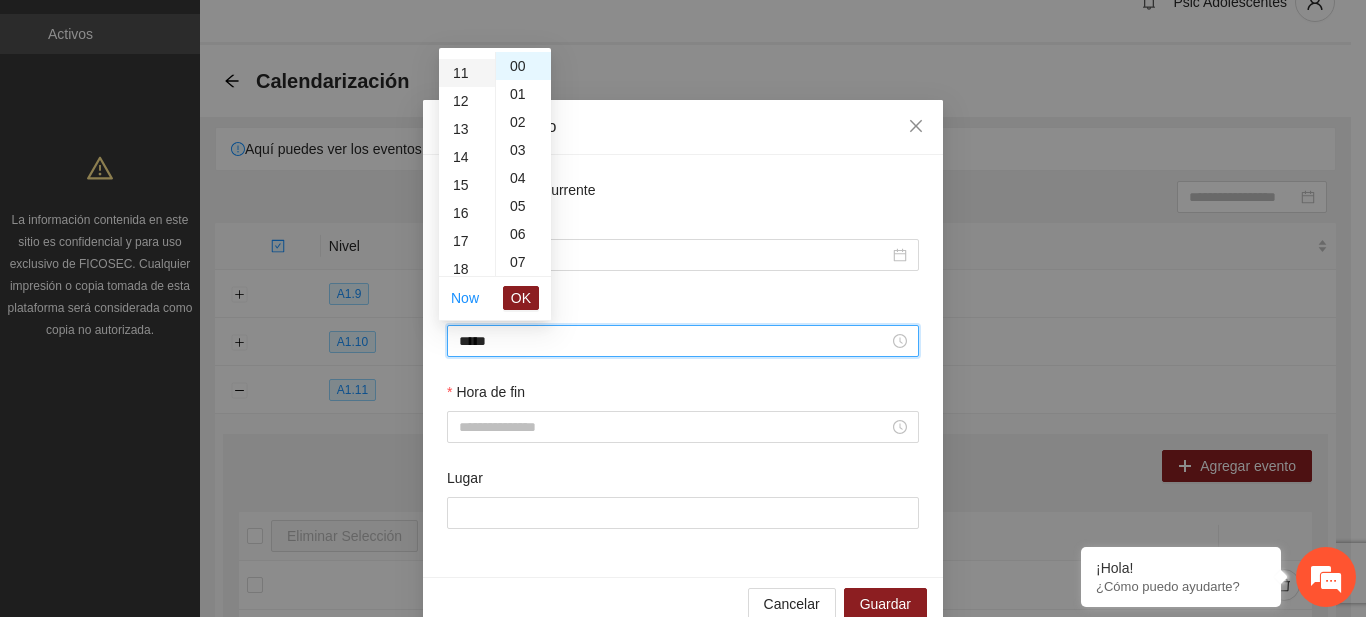 scroll, scrollTop: 308, scrollLeft: 0, axis: vertical 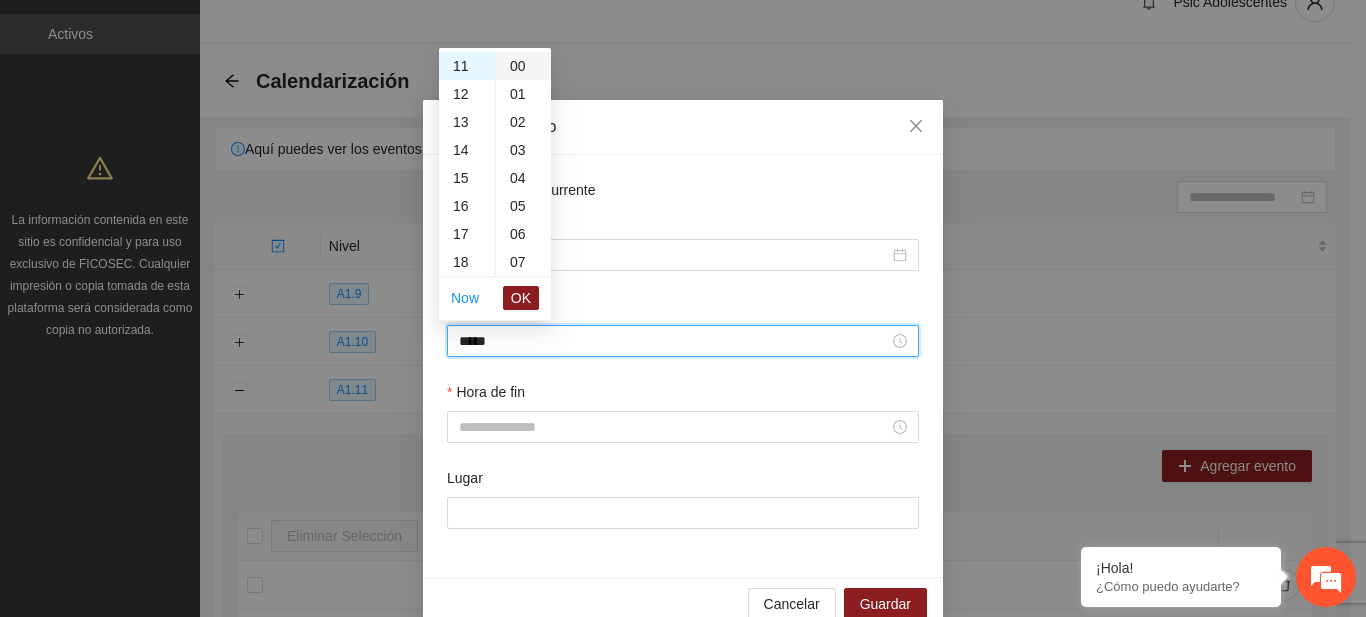 click on "00" at bounding box center [523, 66] 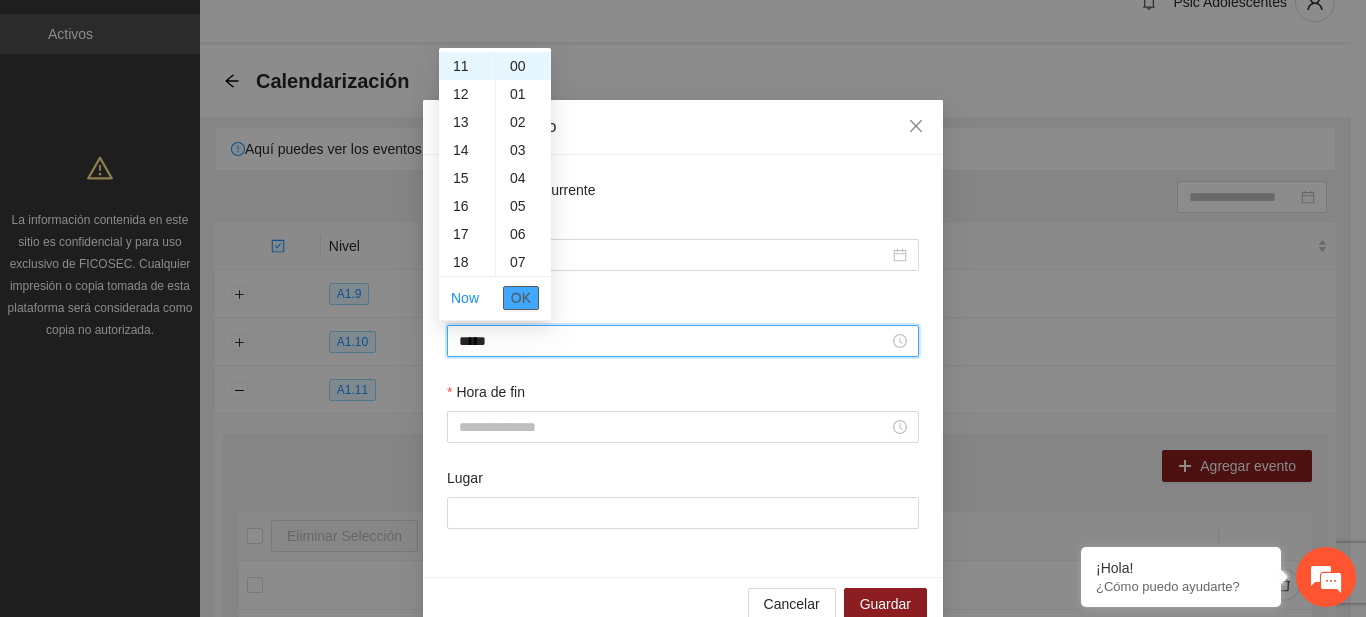 click on "OK" at bounding box center (521, 298) 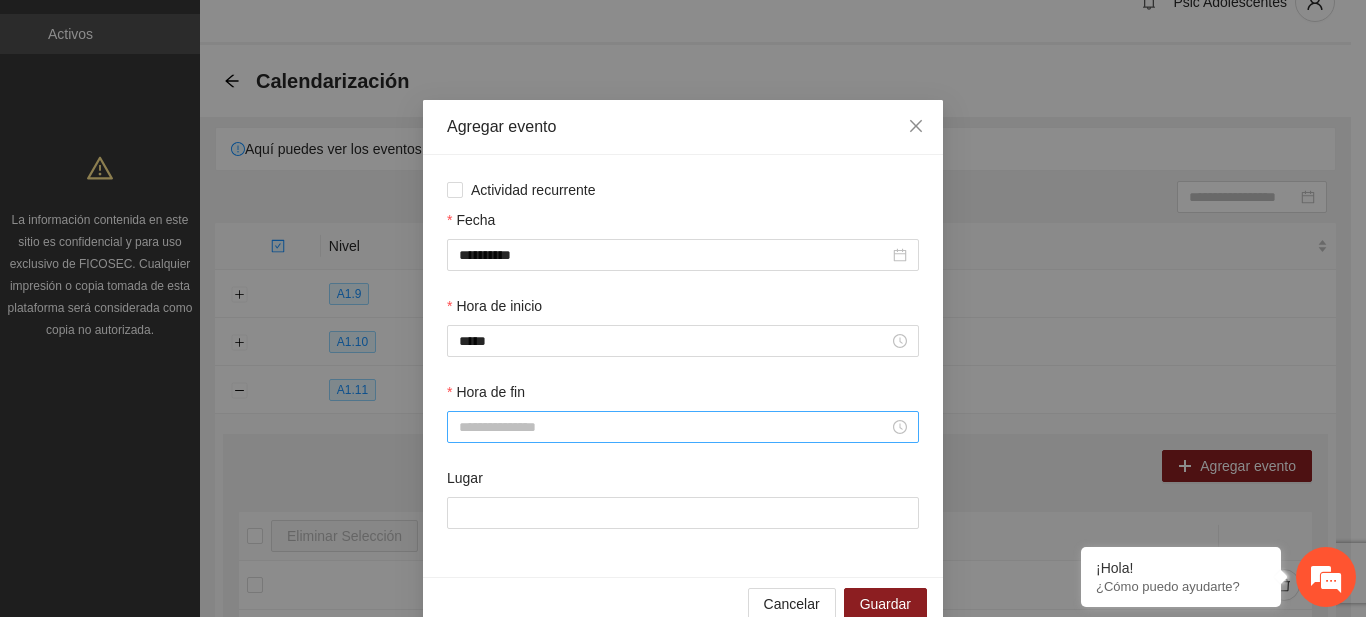 click at bounding box center (683, 427) 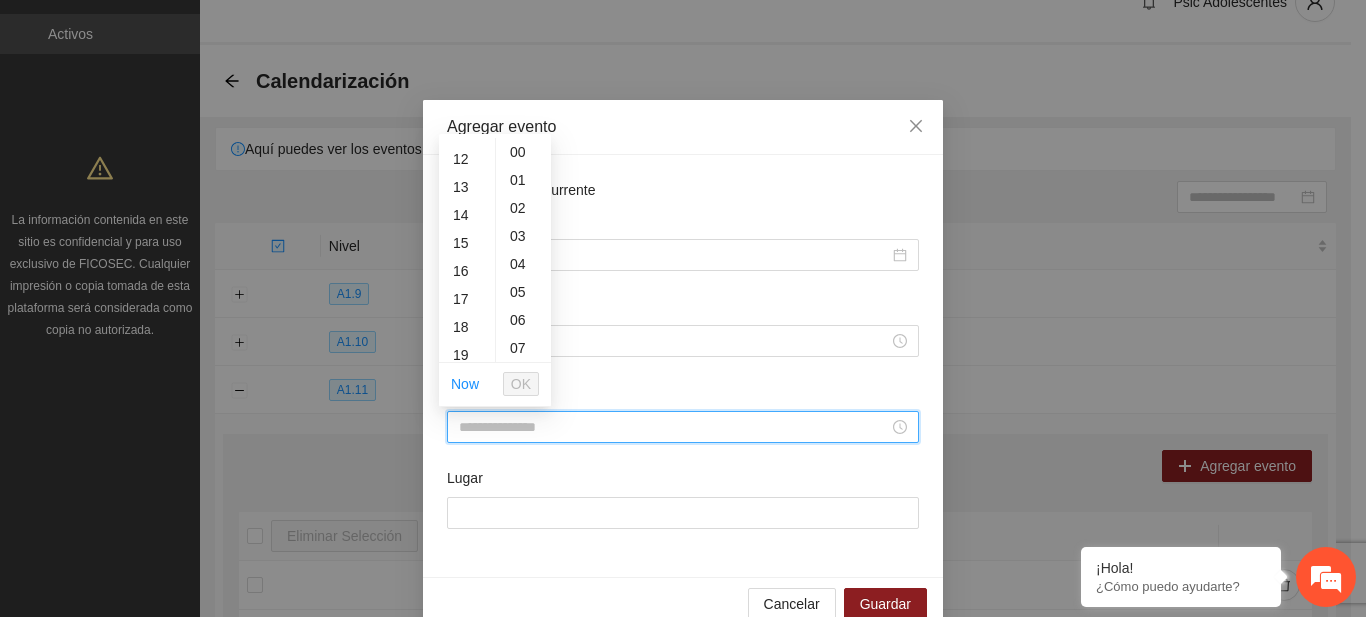 scroll, scrollTop: 297, scrollLeft: 0, axis: vertical 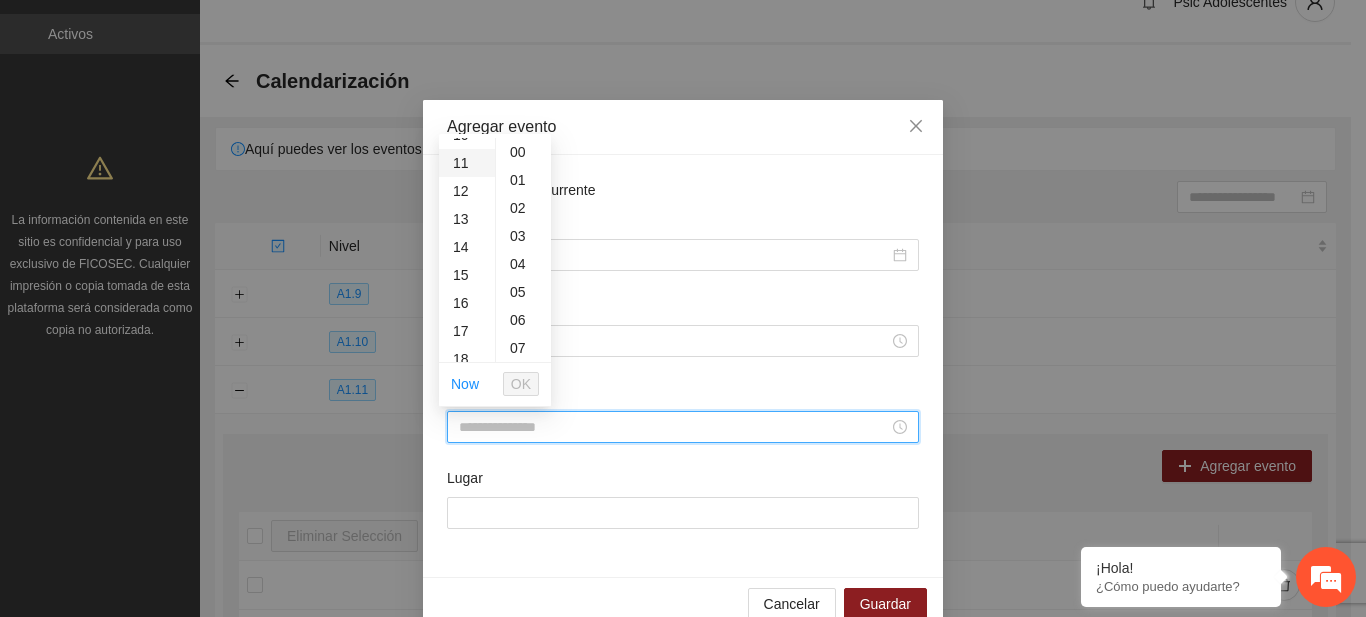 click on "11" at bounding box center [467, 163] 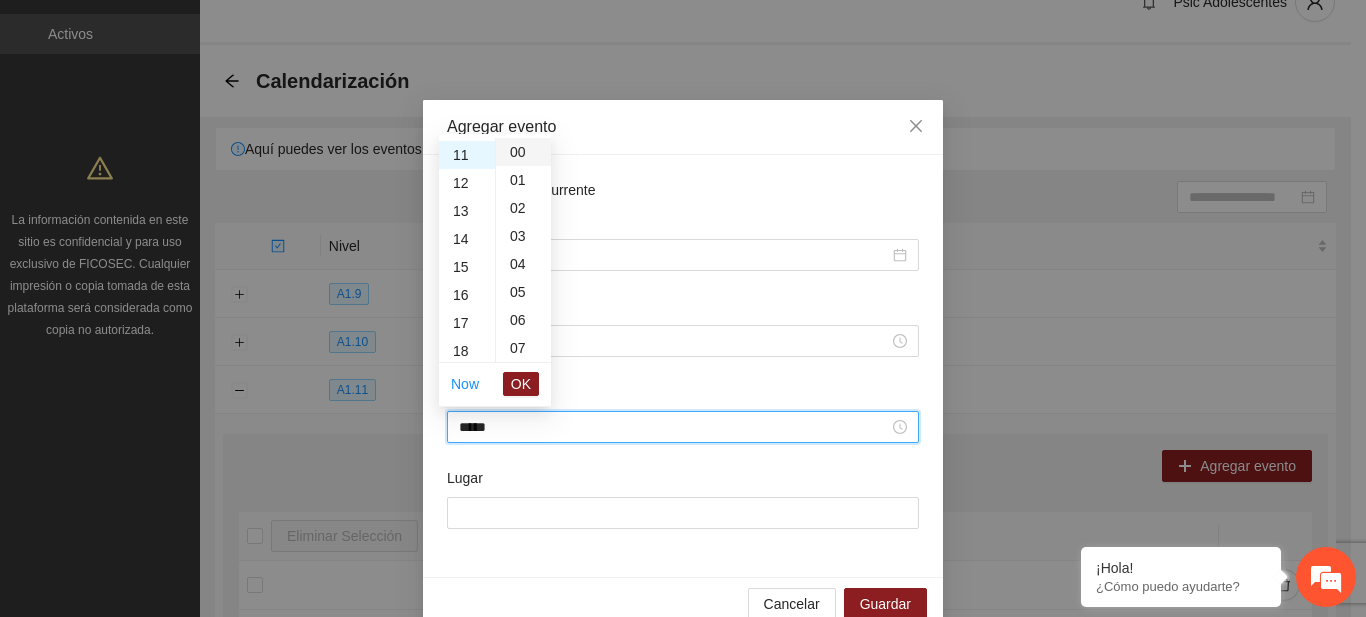 scroll, scrollTop: 308, scrollLeft: 0, axis: vertical 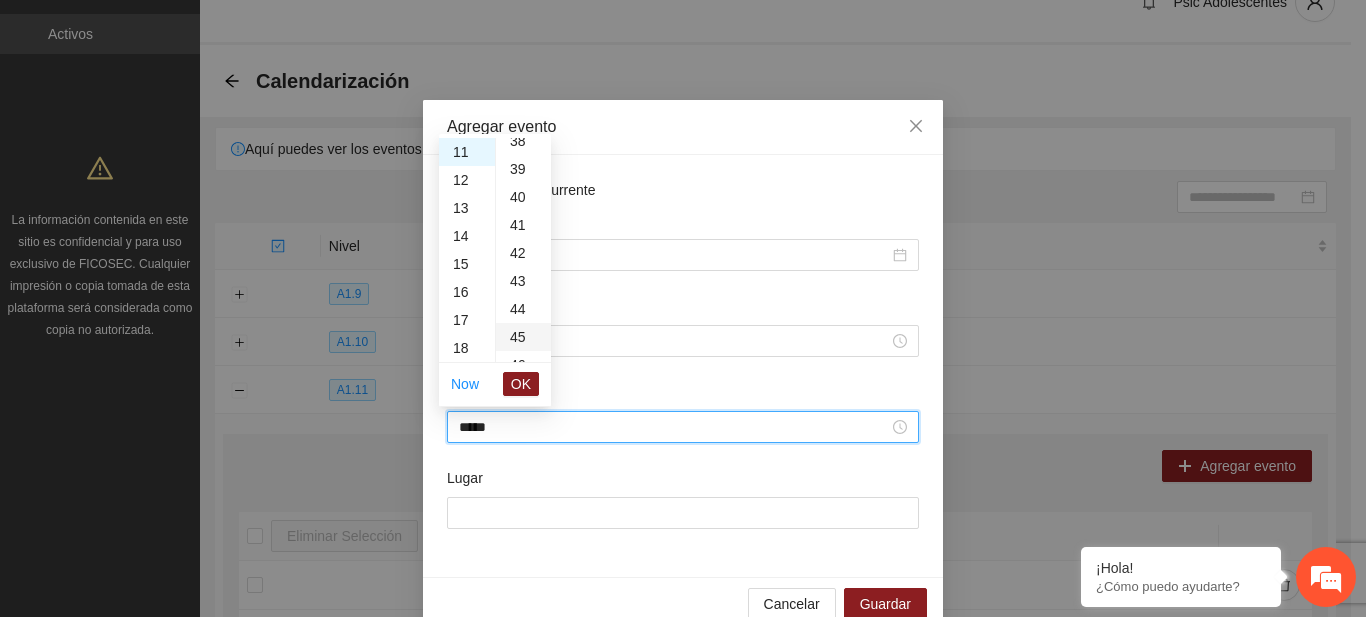 click on "45" at bounding box center (523, 337) 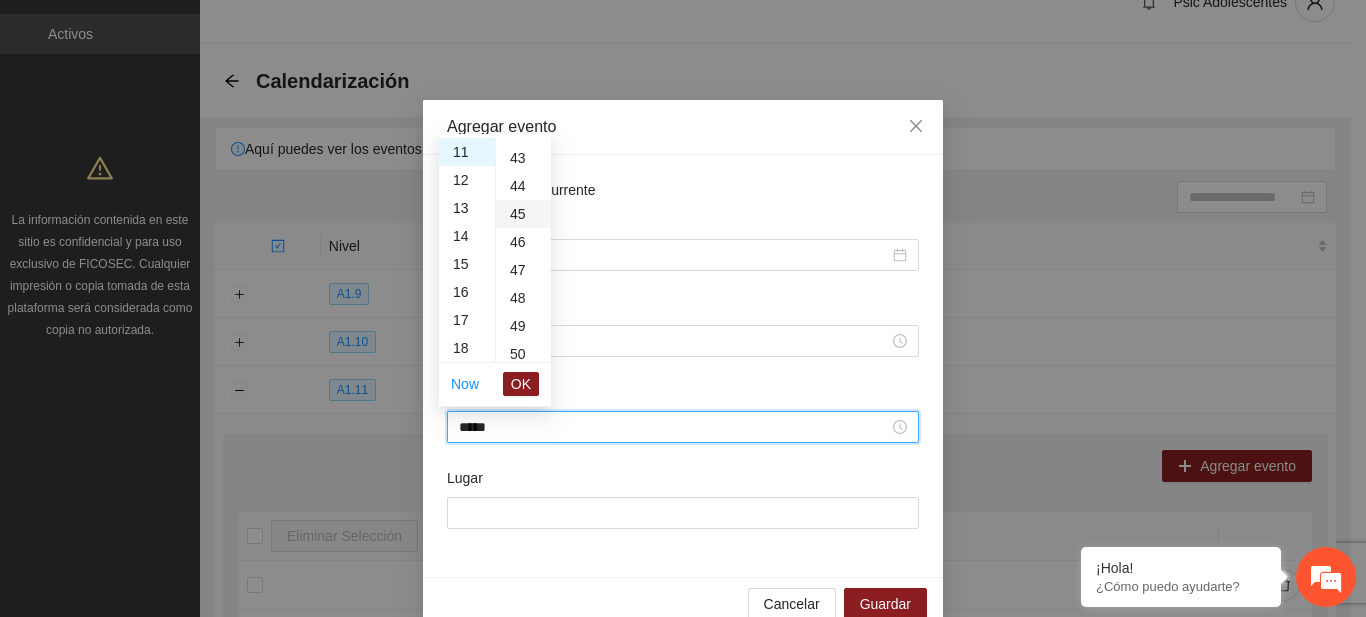 scroll, scrollTop: 1260, scrollLeft: 0, axis: vertical 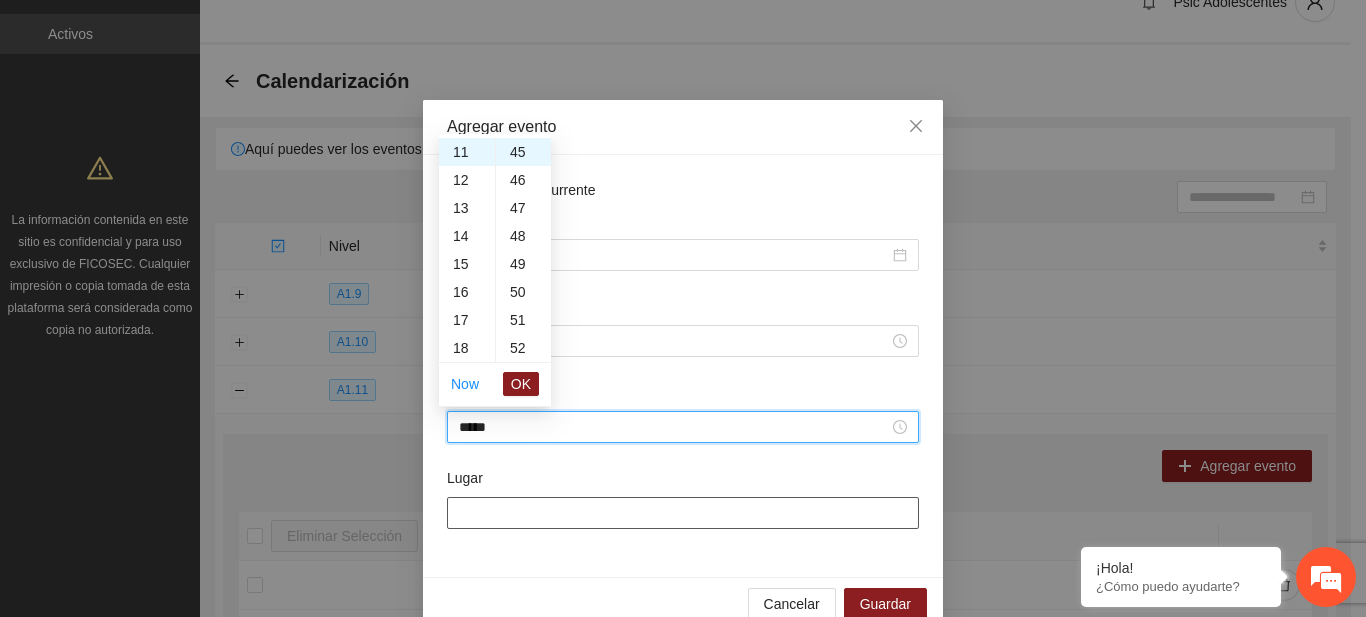 type 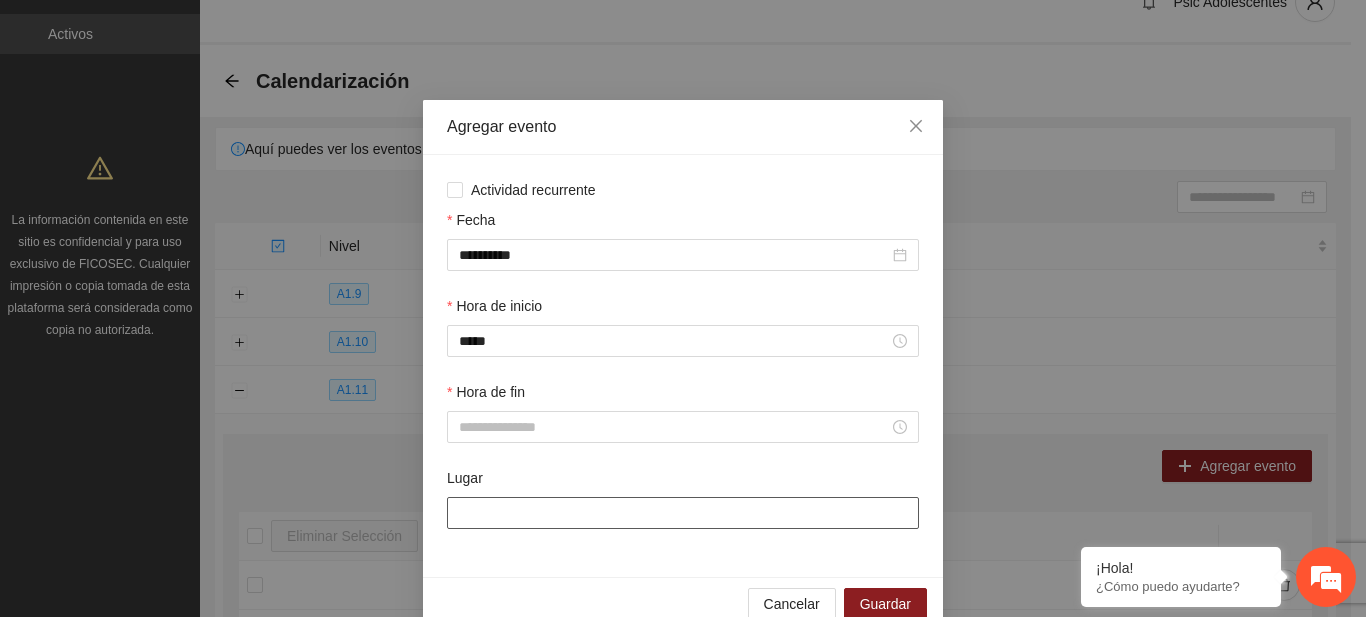 click on "Lugar" at bounding box center (683, 513) 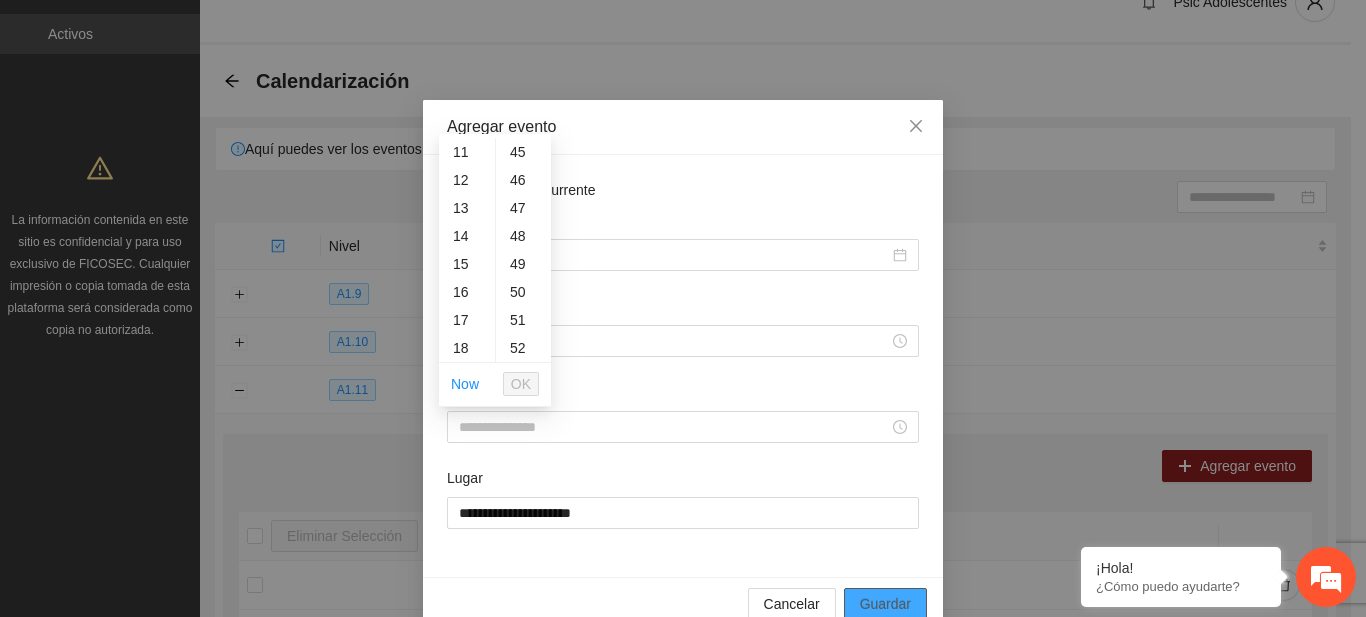 click on "Guardar" at bounding box center [885, 604] 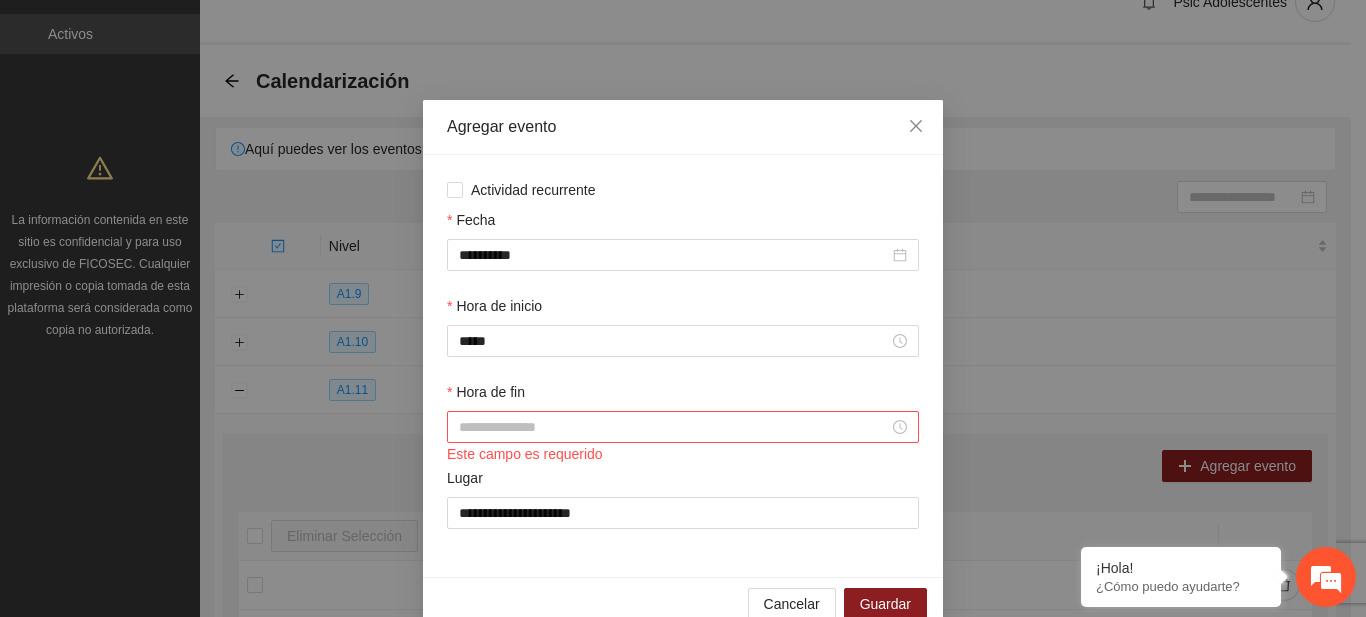 click on "Este campo es requerido" at bounding box center (683, 454) 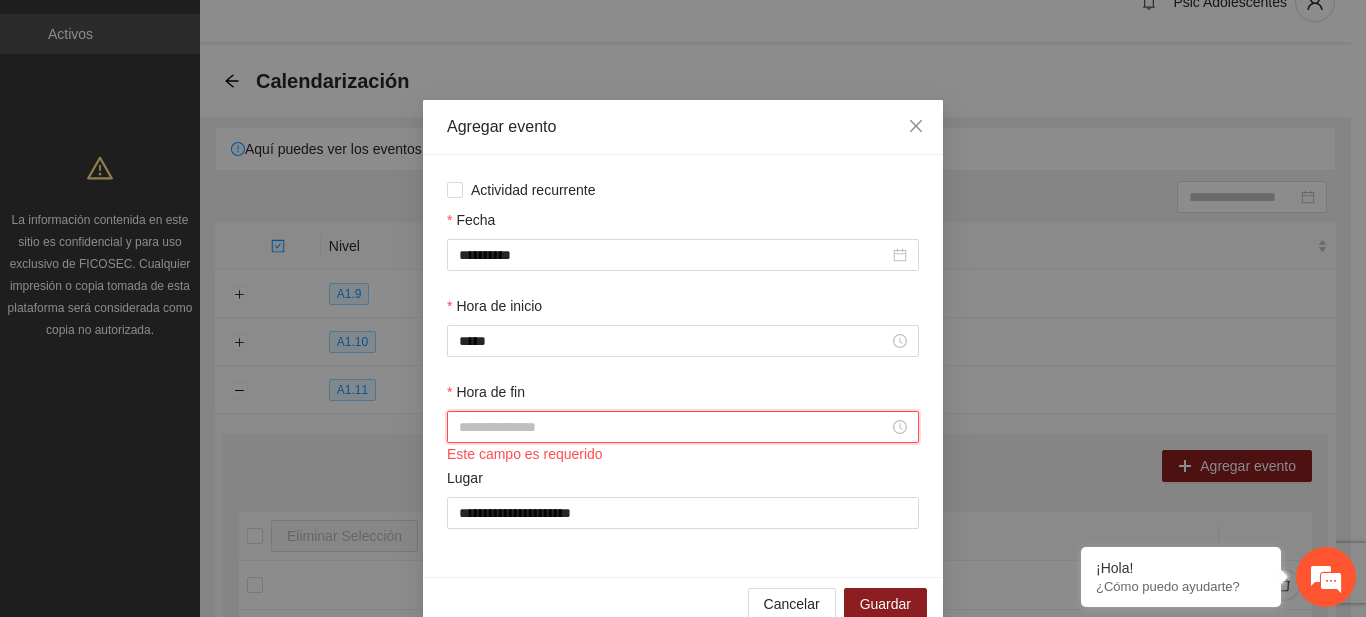 click on "Hora de fin" at bounding box center (674, 427) 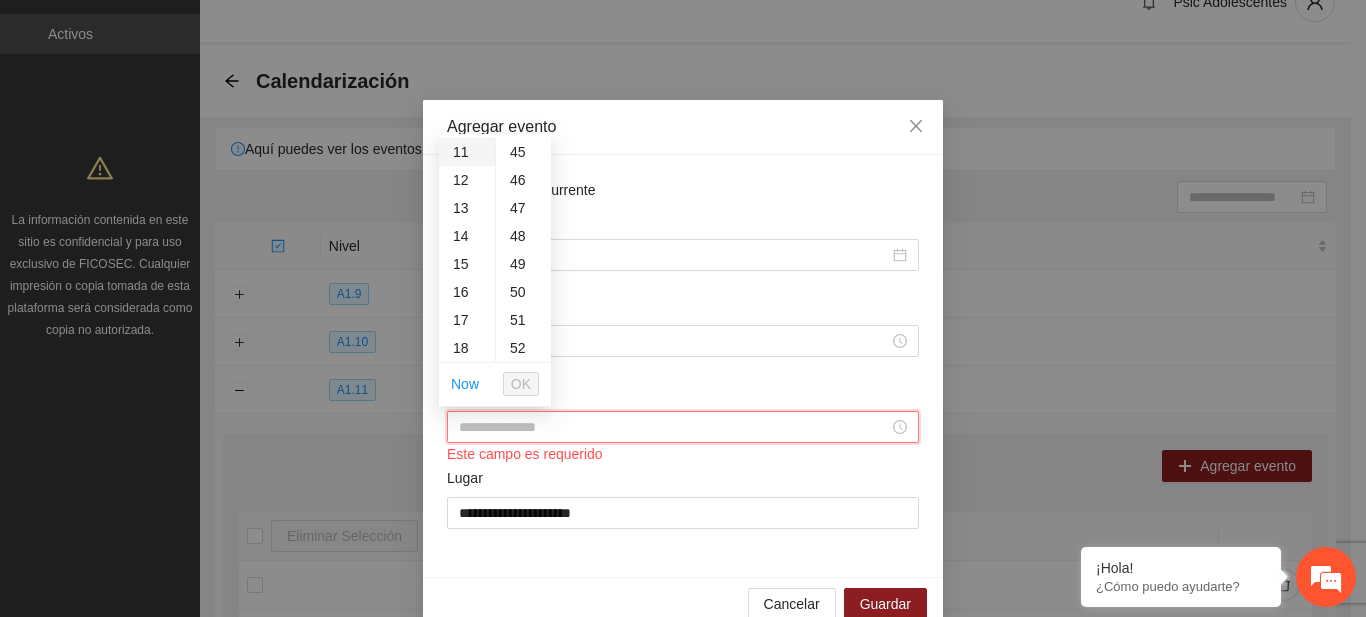 click on "11" at bounding box center (467, 152) 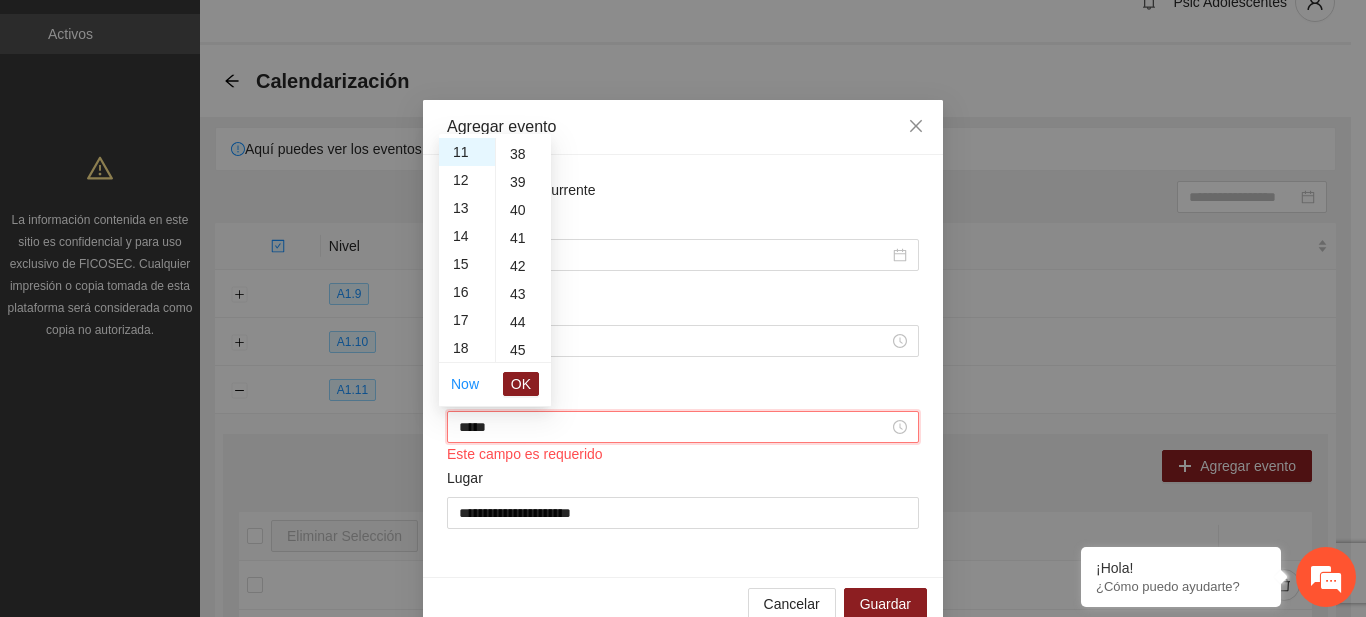 scroll, scrollTop: 1094, scrollLeft: 0, axis: vertical 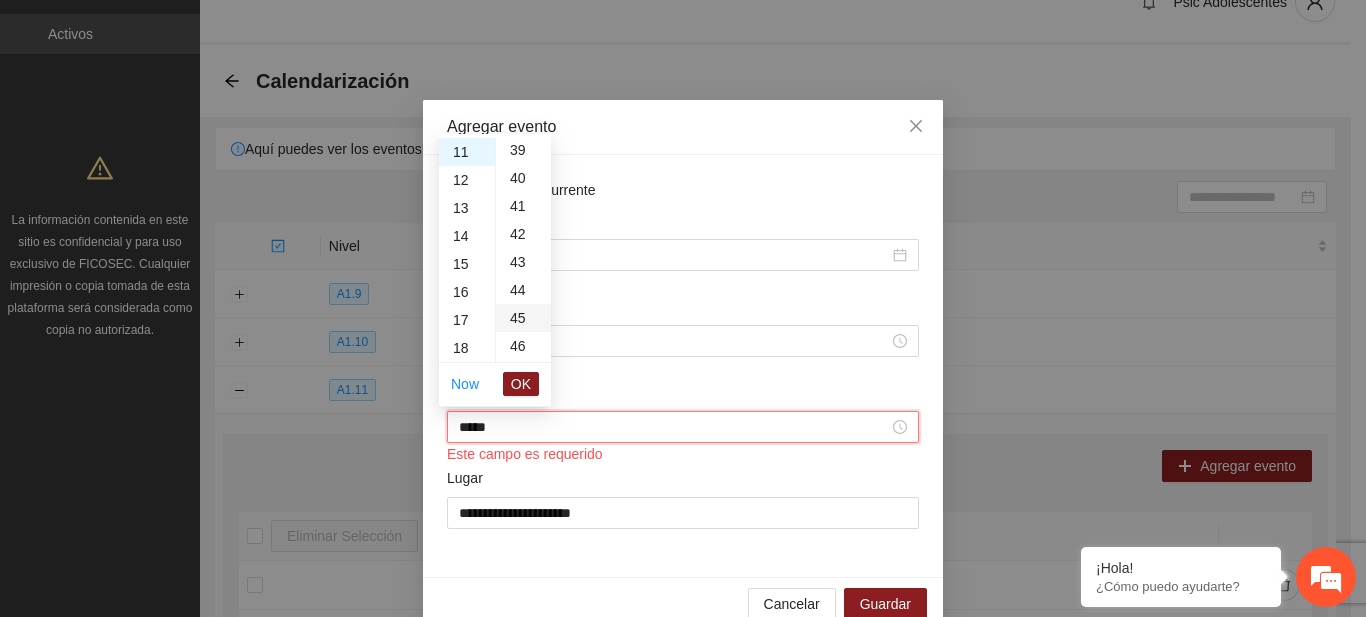 click on "45" at bounding box center [523, 318] 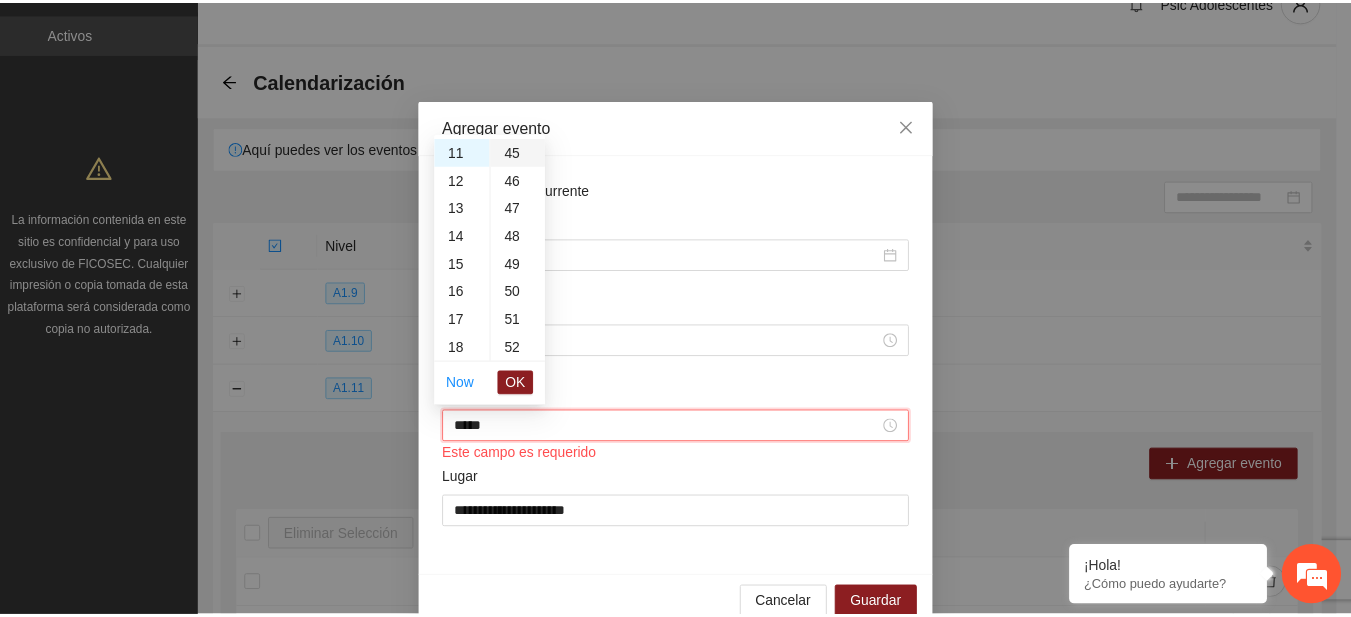 scroll, scrollTop: 1260, scrollLeft: 0, axis: vertical 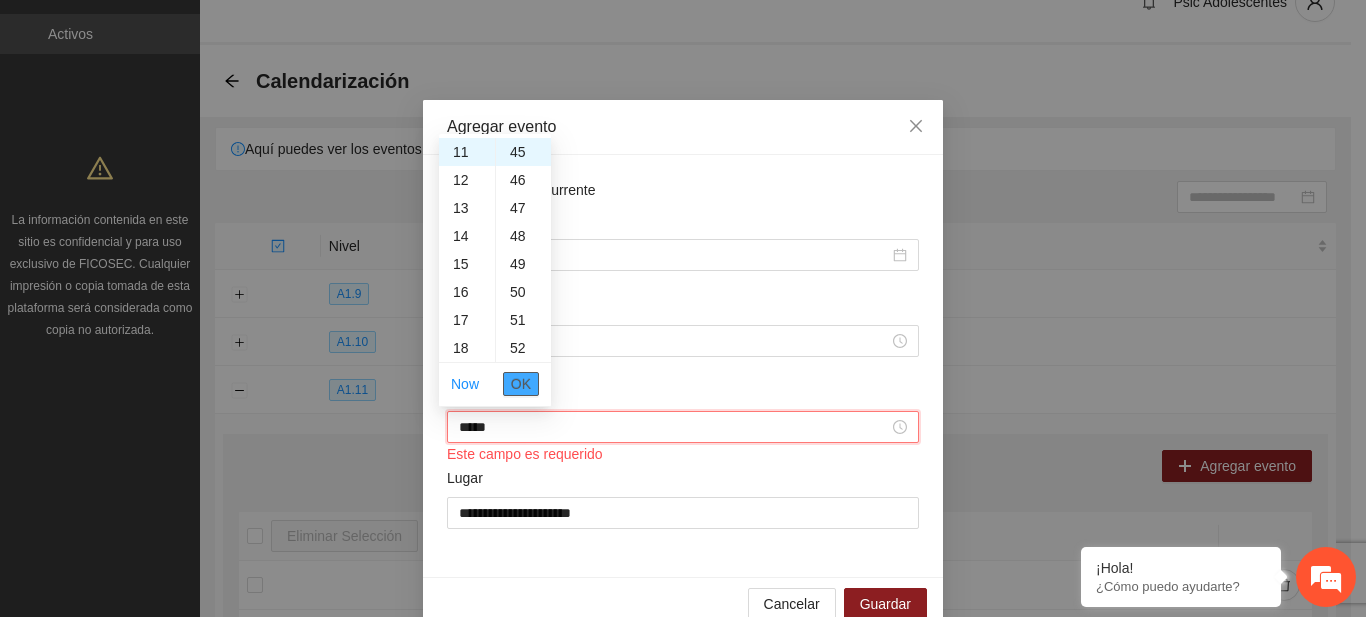 click on "OK" at bounding box center [521, 384] 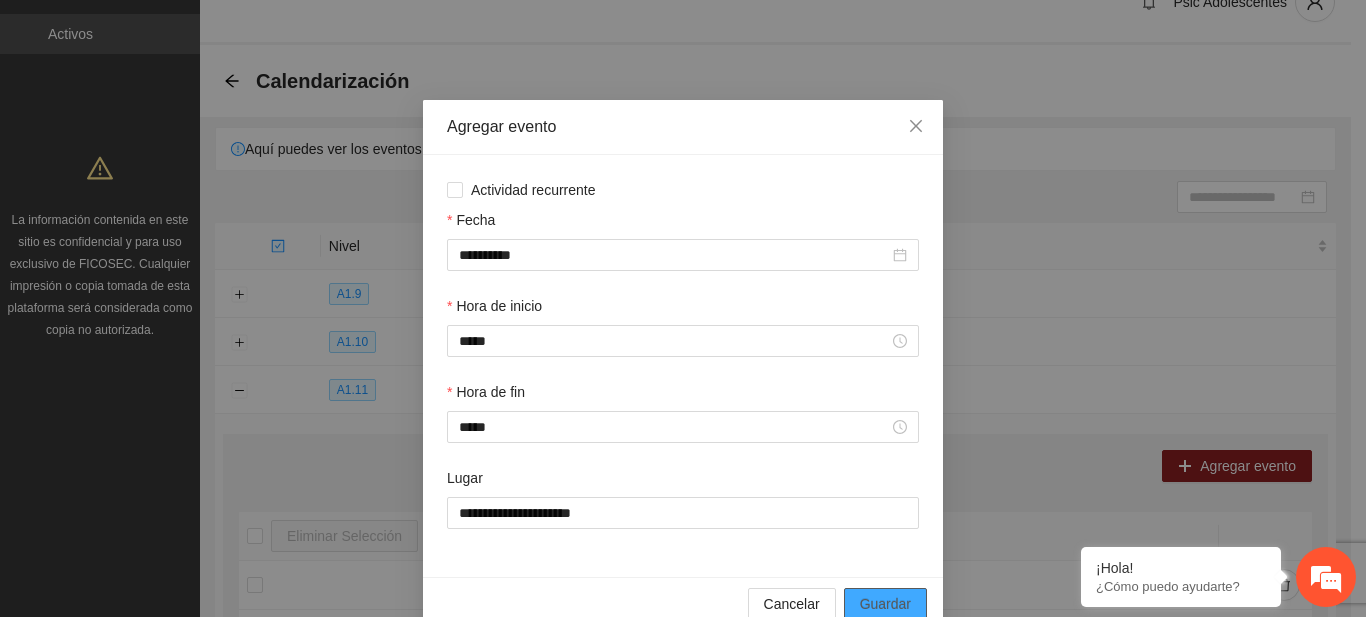 click on "Guardar" at bounding box center (885, 604) 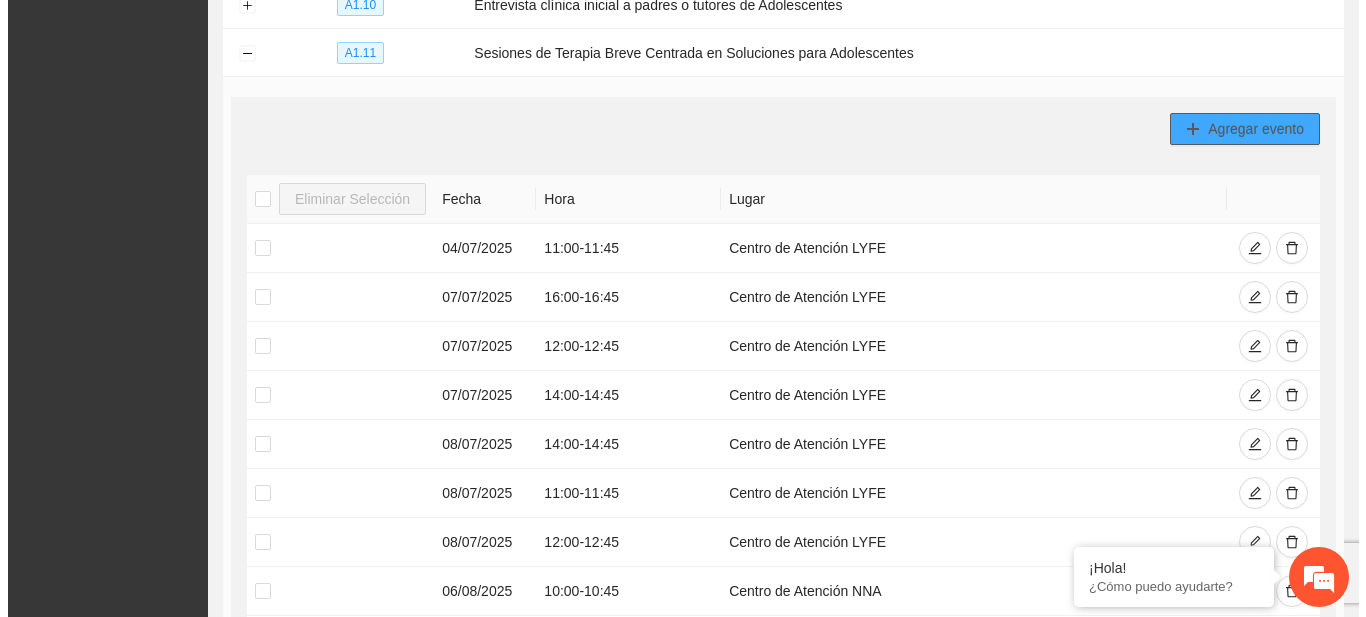 scroll, scrollTop: 266, scrollLeft: 0, axis: vertical 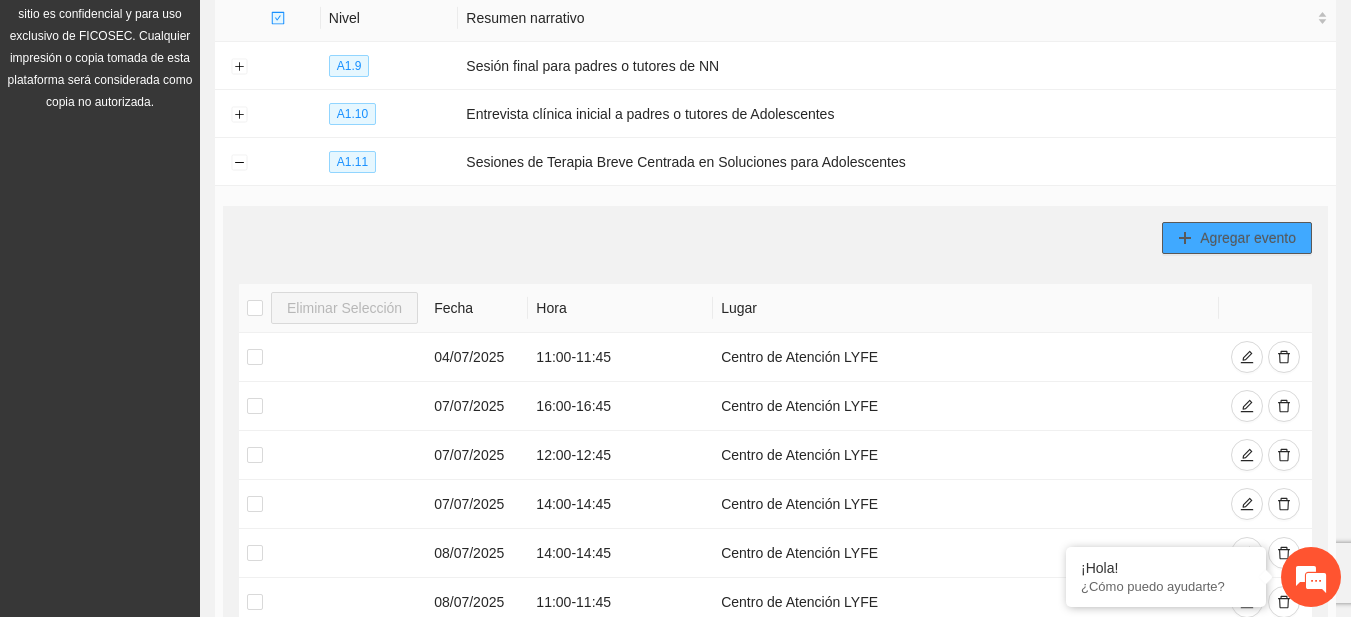click on "Agregar evento" at bounding box center (1248, 238) 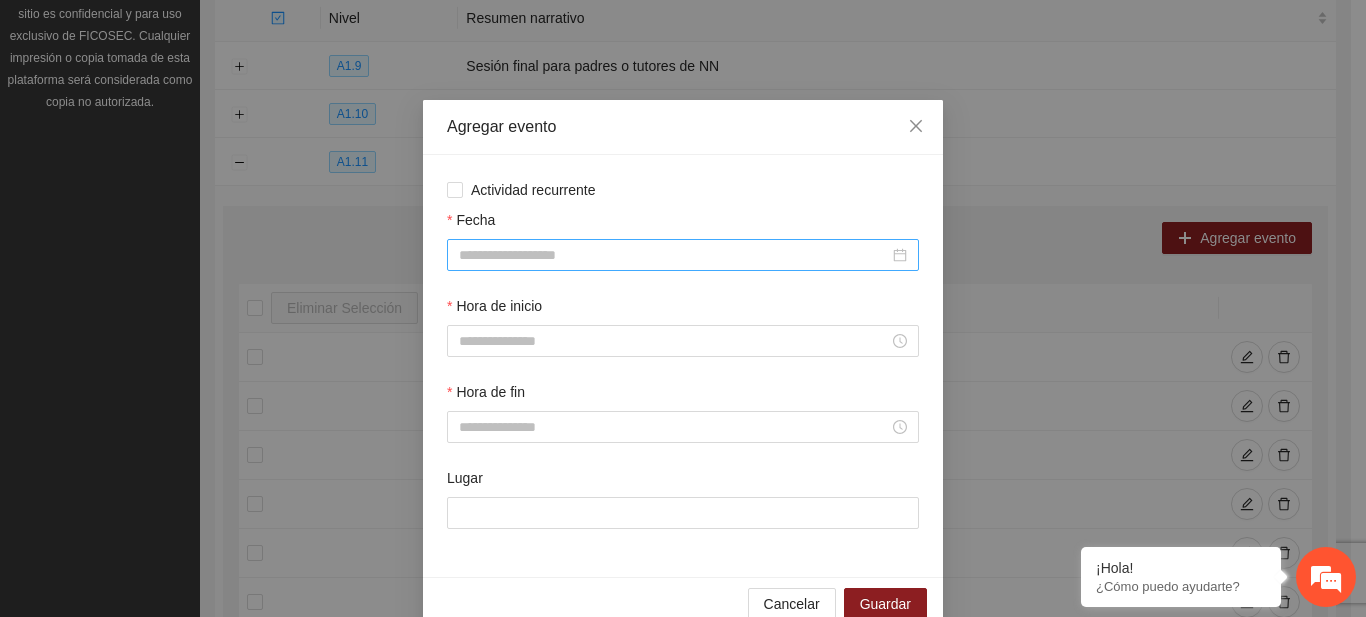 click on "Fecha" at bounding box center (674, 255) 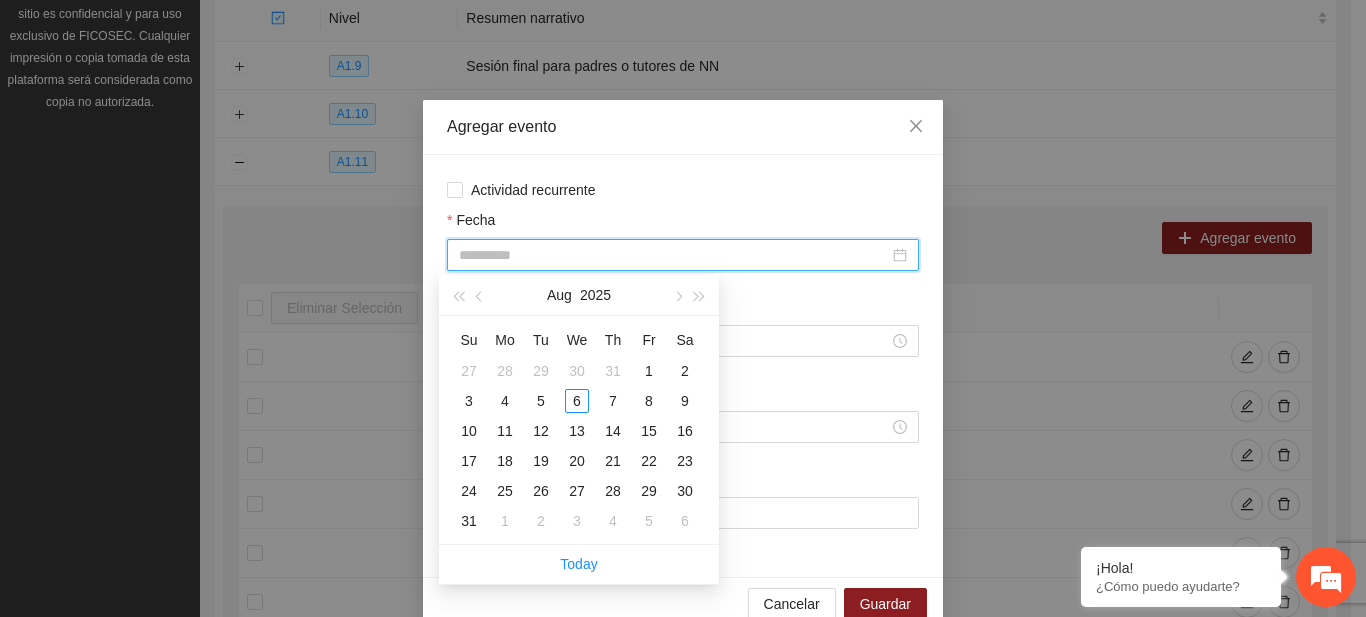 type on "**********" 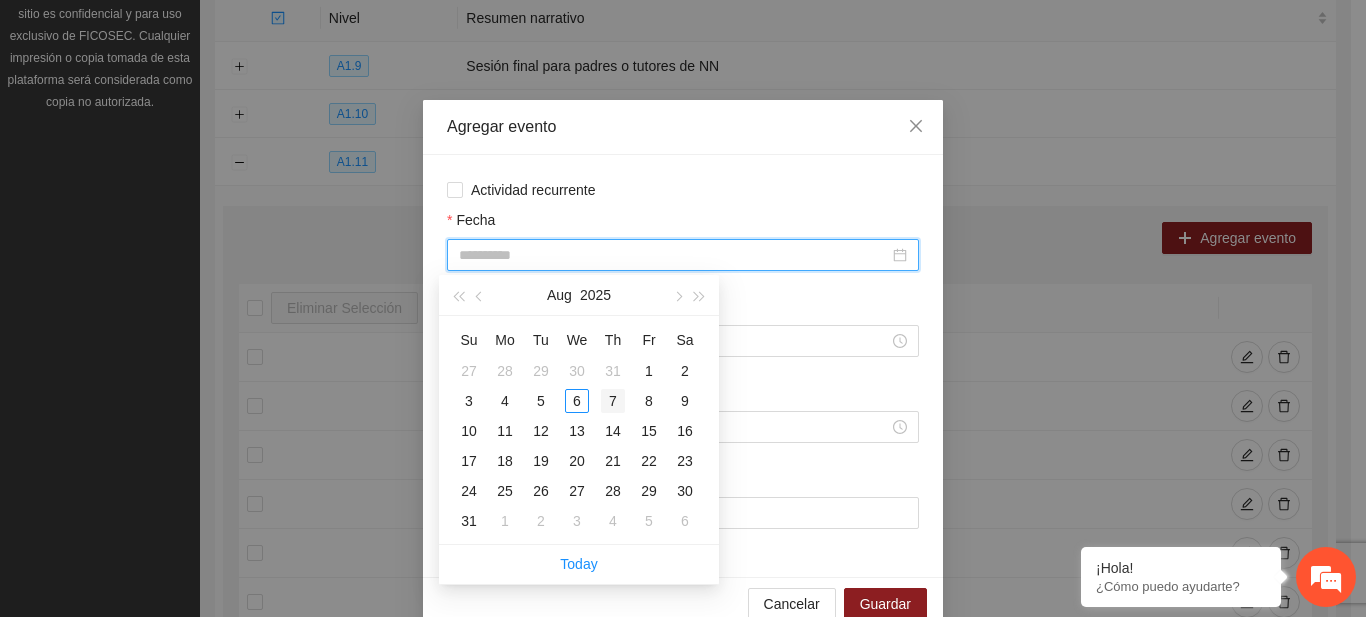 type on "**********" 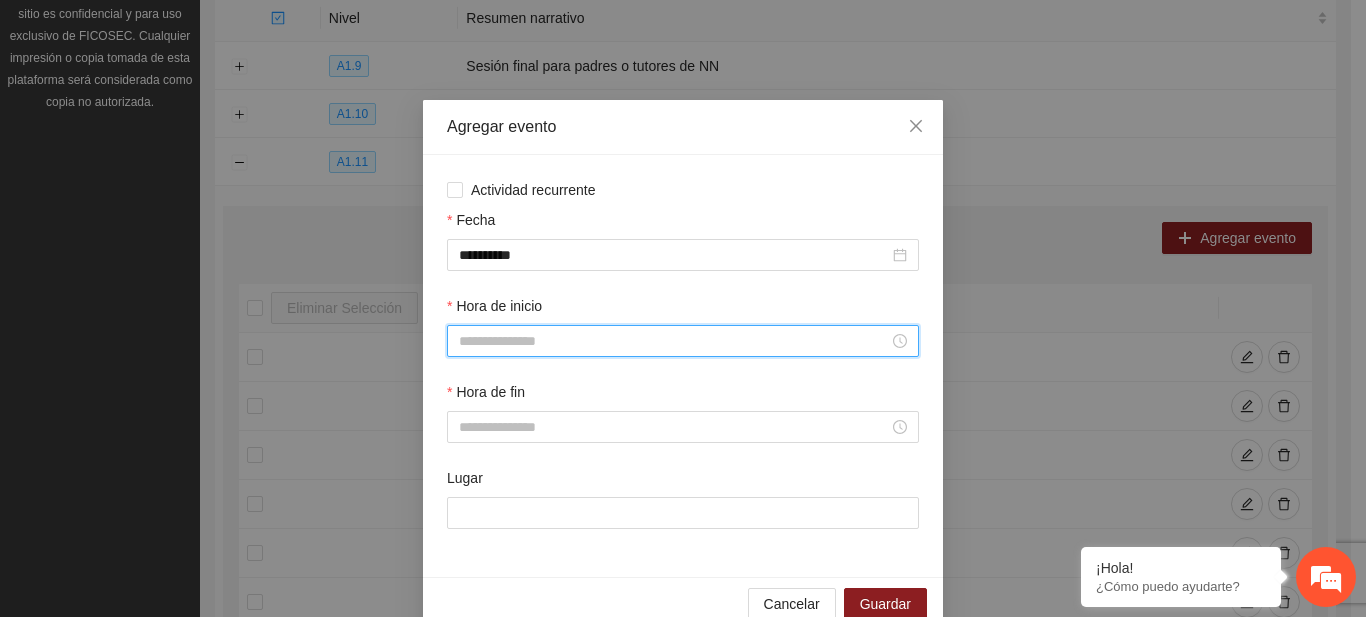 click on "Hora de inicio" at bounding box center [674, 341] 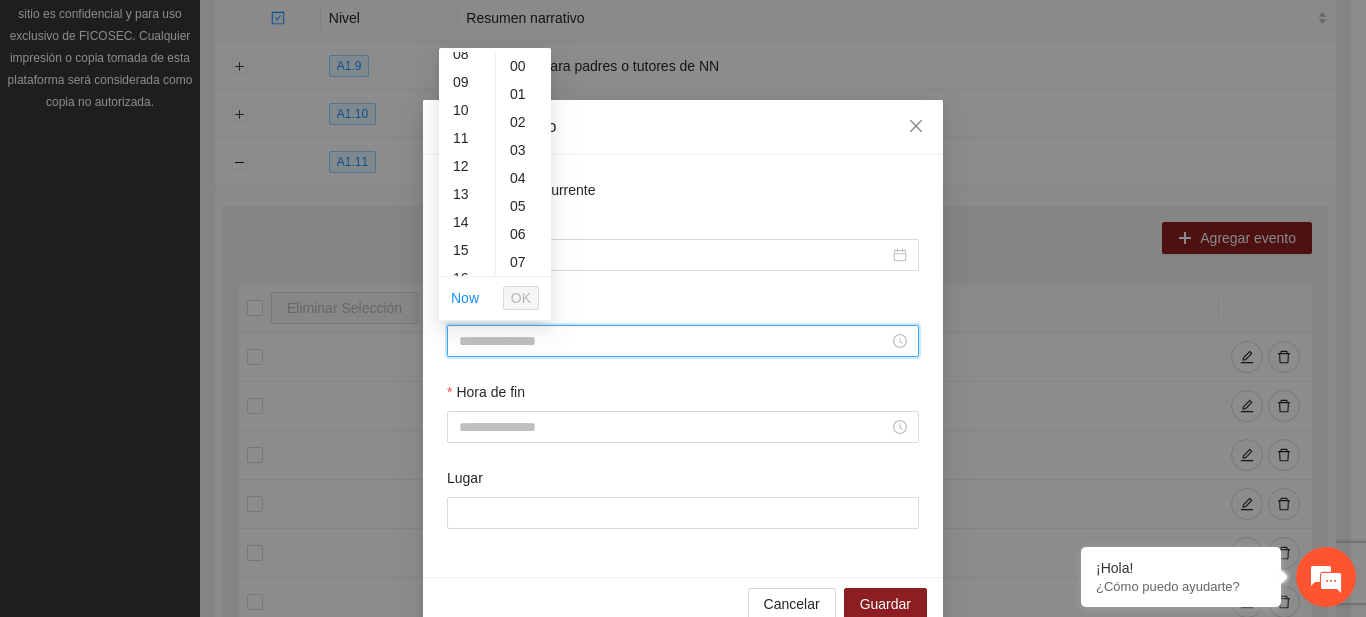 scroll, scrollTop: 250, scrollLeft: 0, axis: vertical 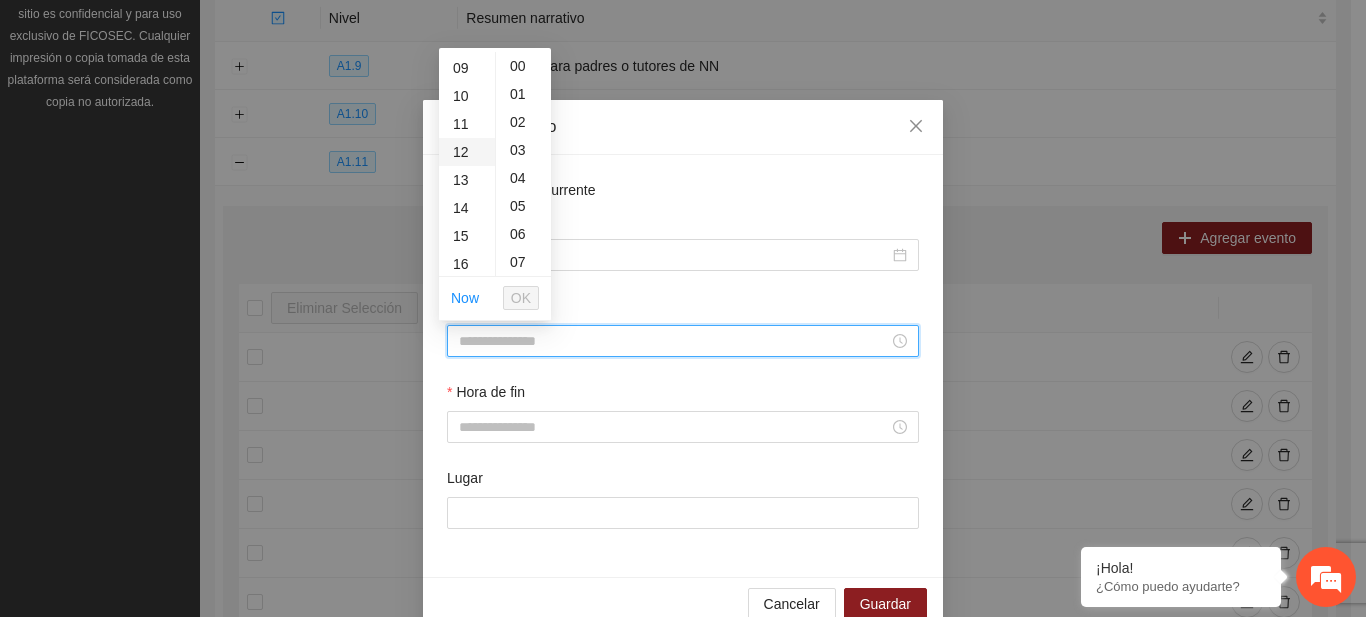 click on "12" at bounding box center (467, 152) 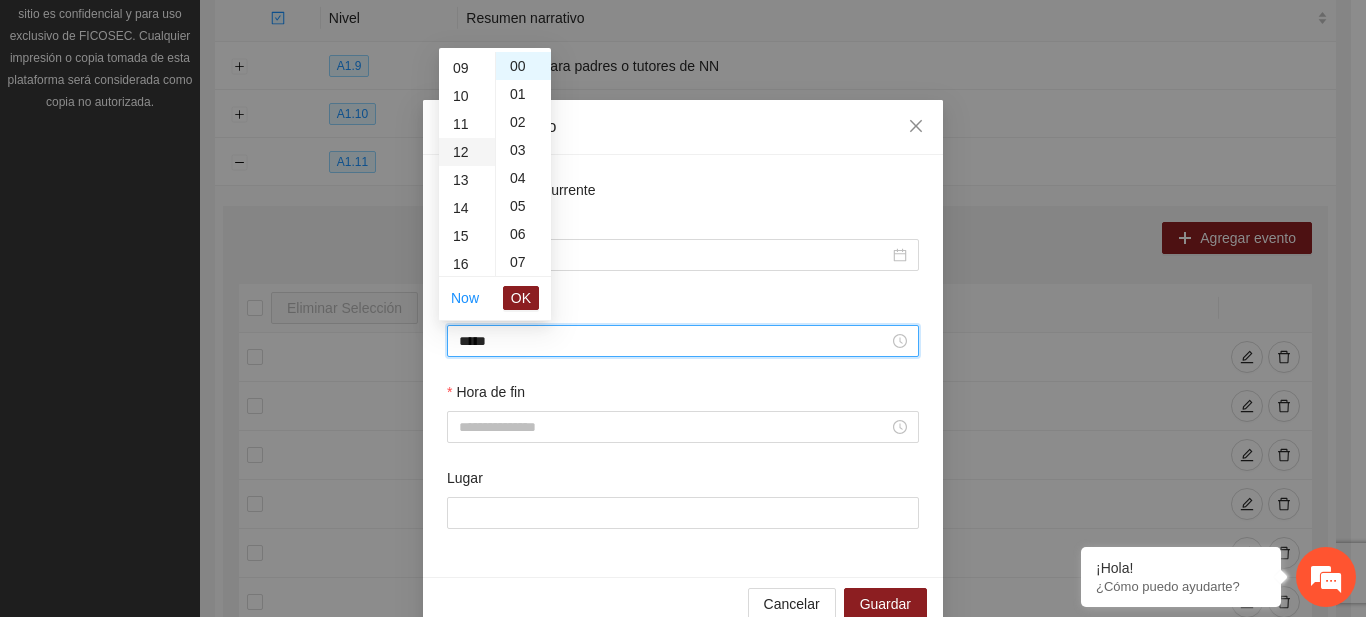 type on "*****" 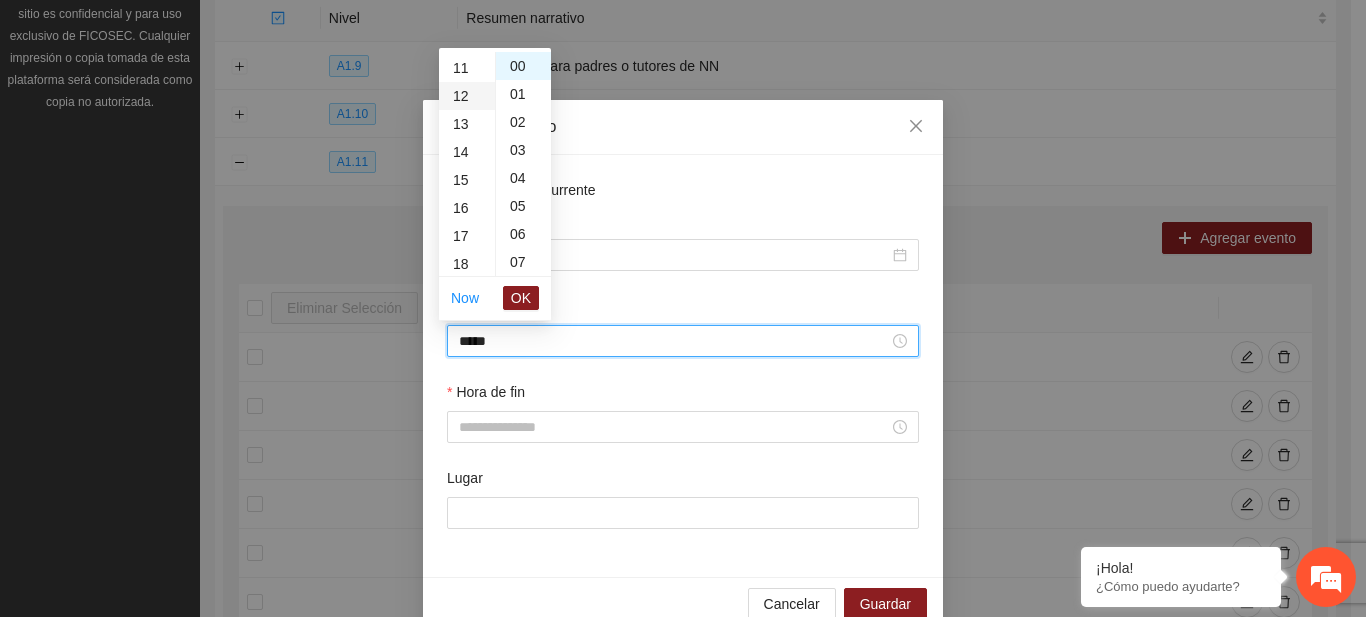 scroll, scrollTop: 336, scrollLeft: 0, axis: vertical 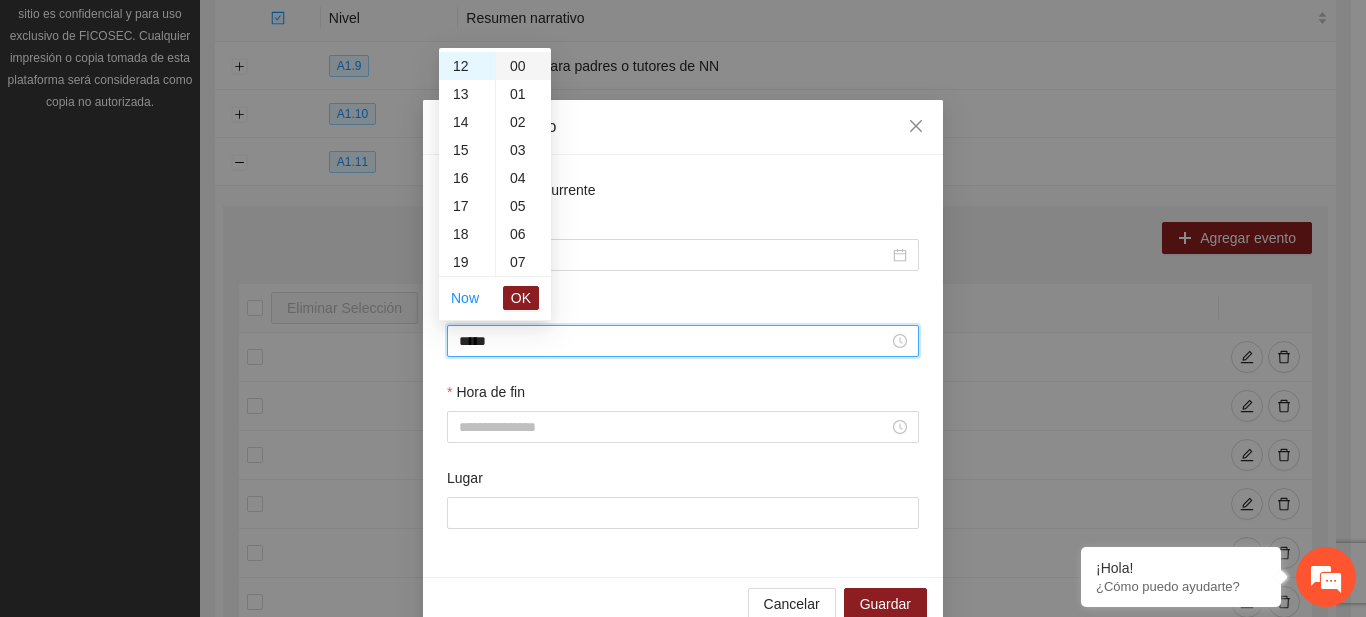 click on "00" at bounding box center [523, 66] 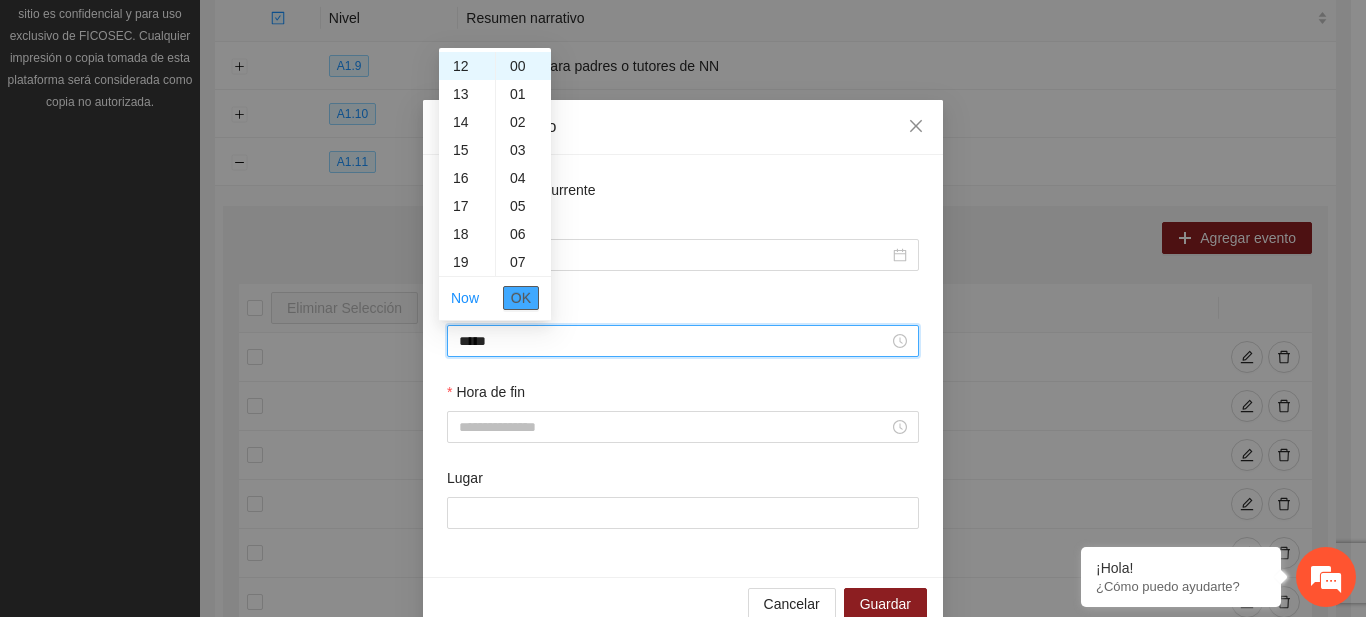 click on "OK" at bounding box center (521, 298) 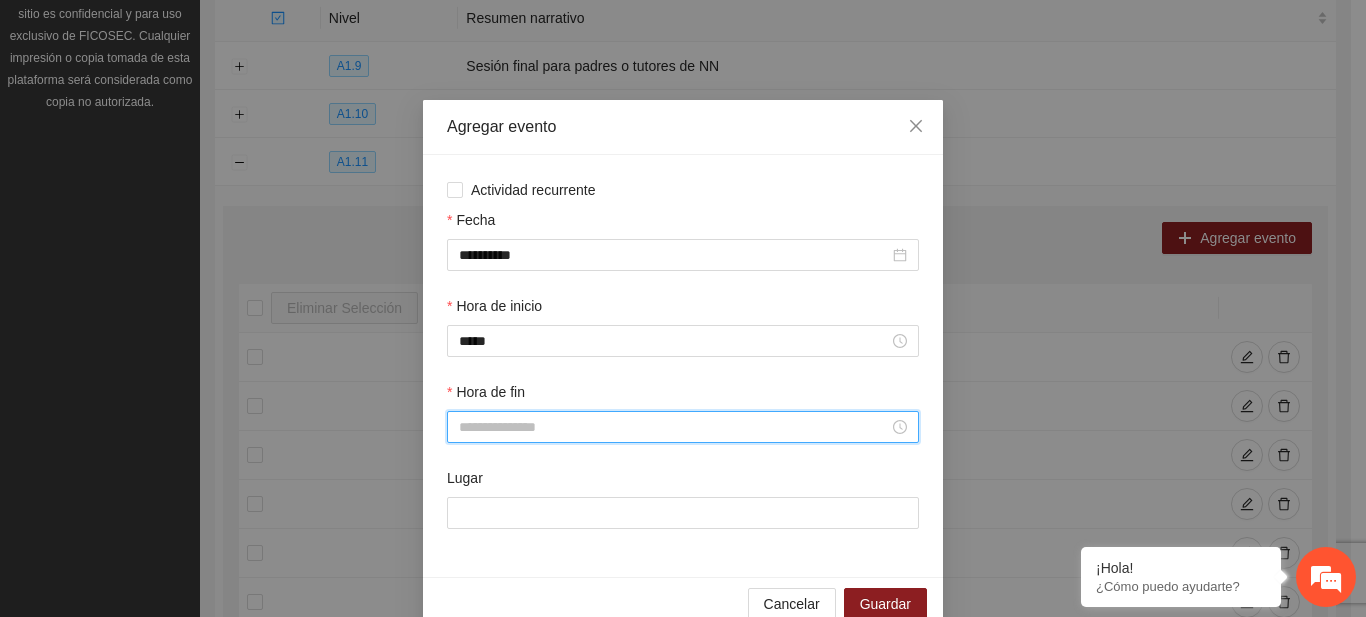 click on "Hora de fin" at bounding box center (674, 427) 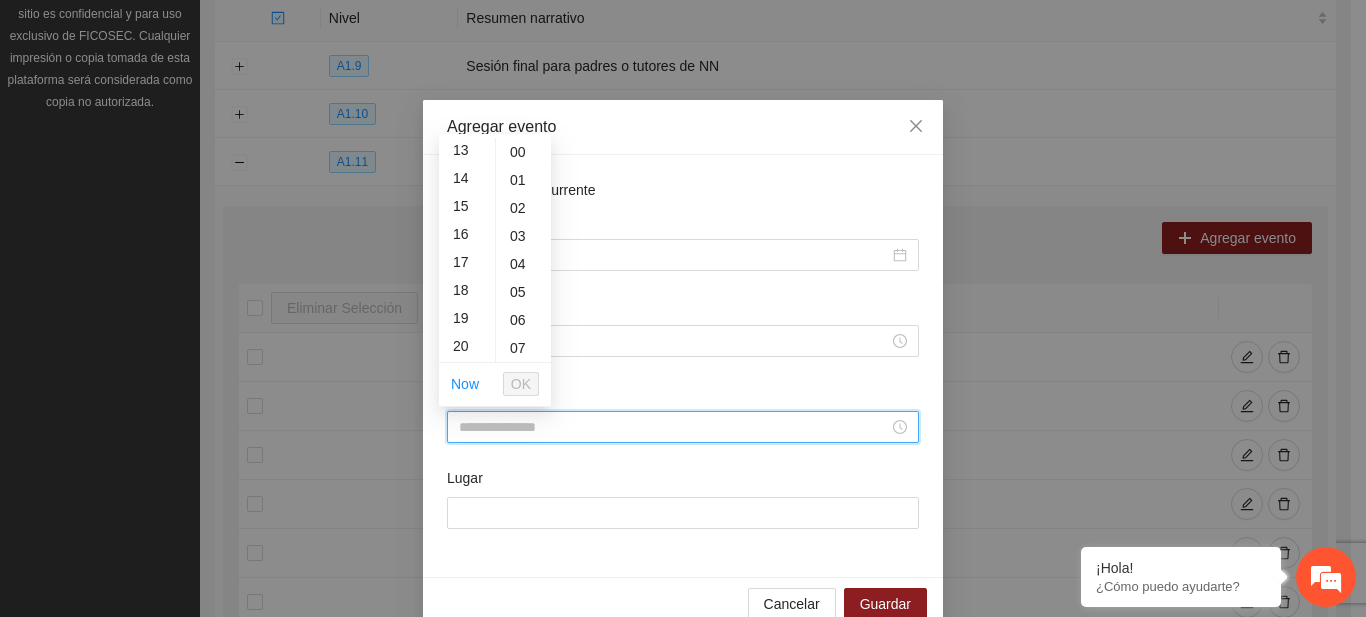 scroll, scrollTop: 352, scrollLeft: 0, axis: vertical 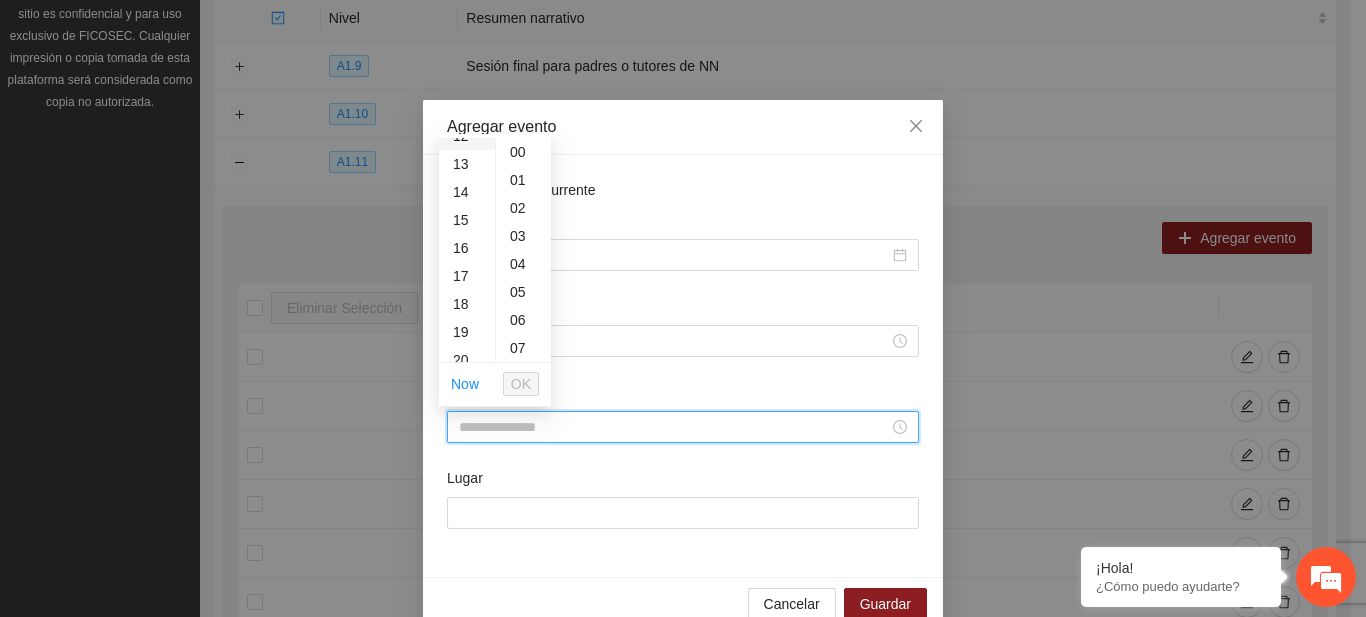 click on "12" at bounding box center (467, 136) 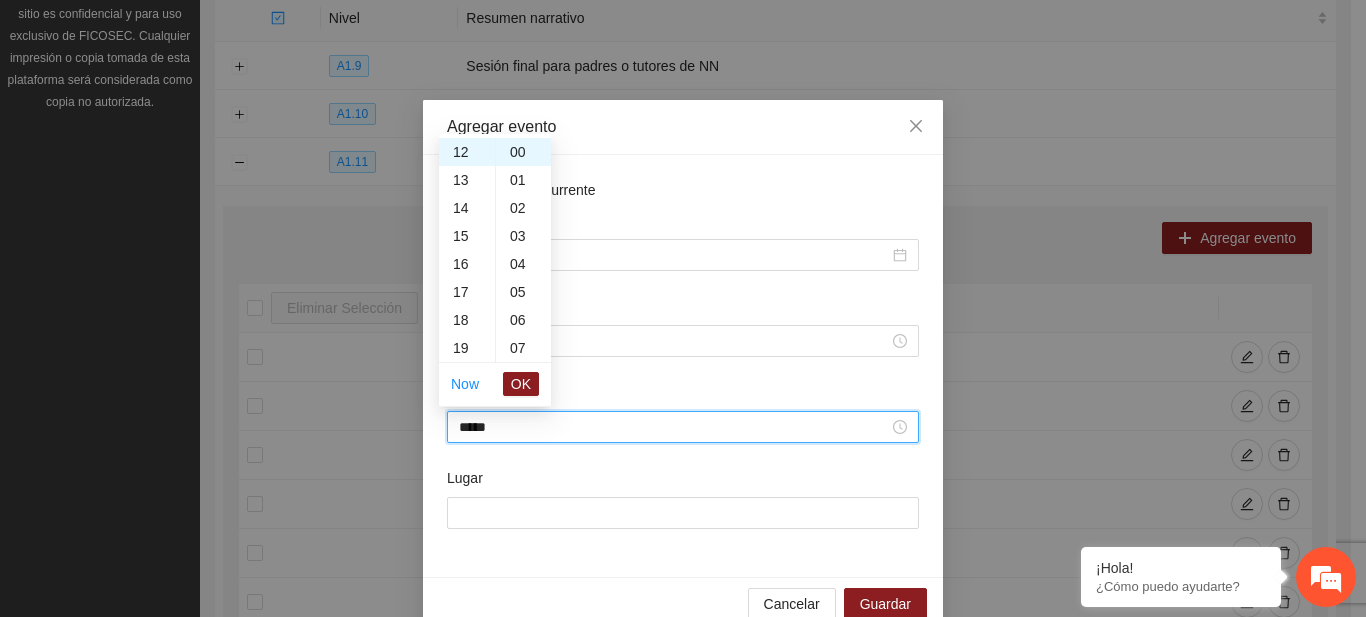 scroll, scrollTop: 336, scrollLeft: 0, axis: vertical 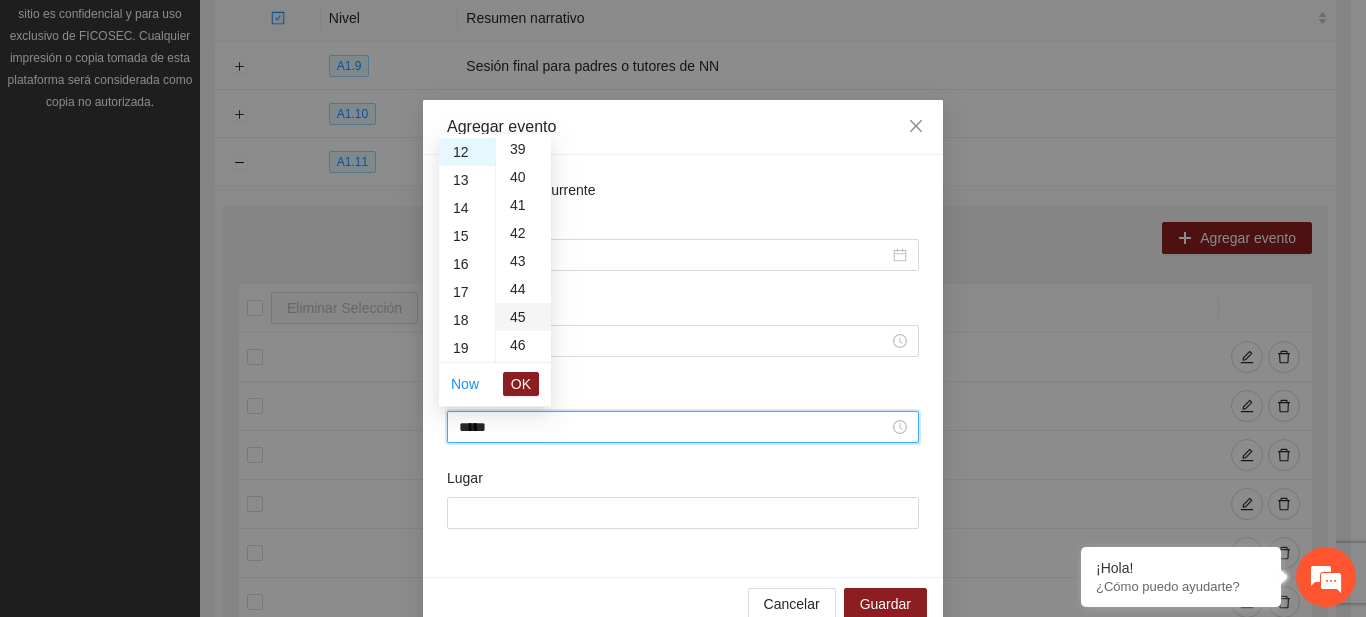 click on "45" at bounding box center (523, 317) 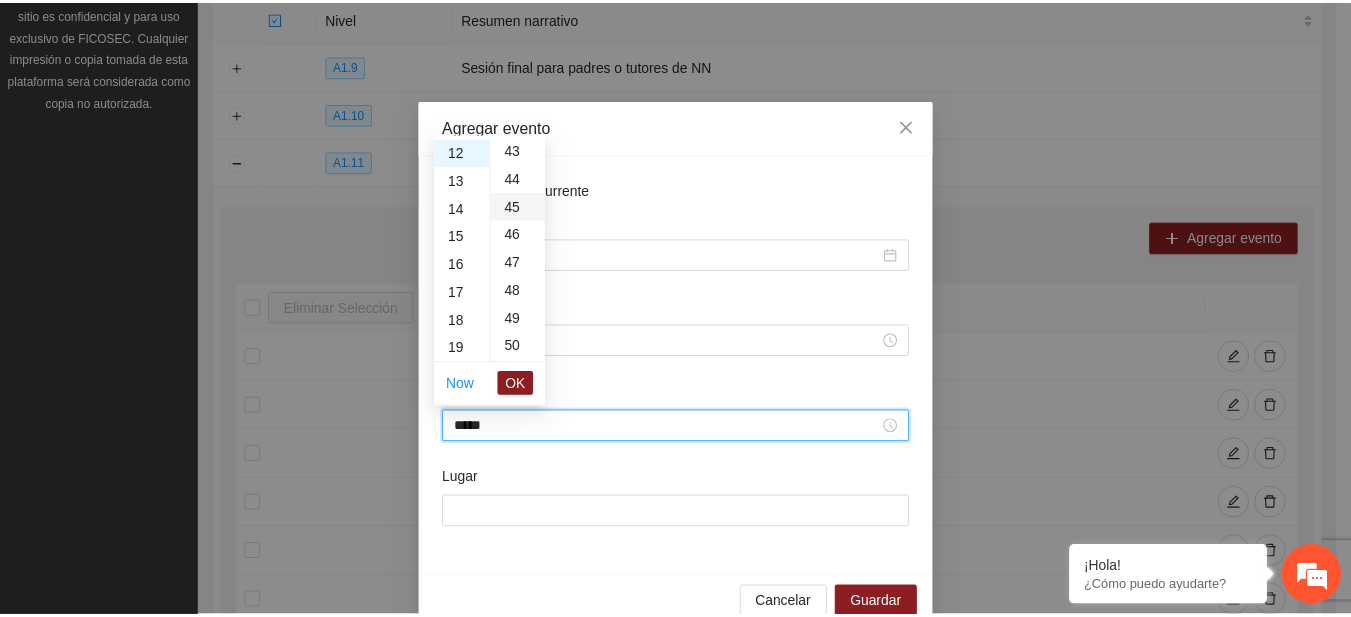 scroll, scrollTop: 1260, scrollLeft: 0, axis: vertical 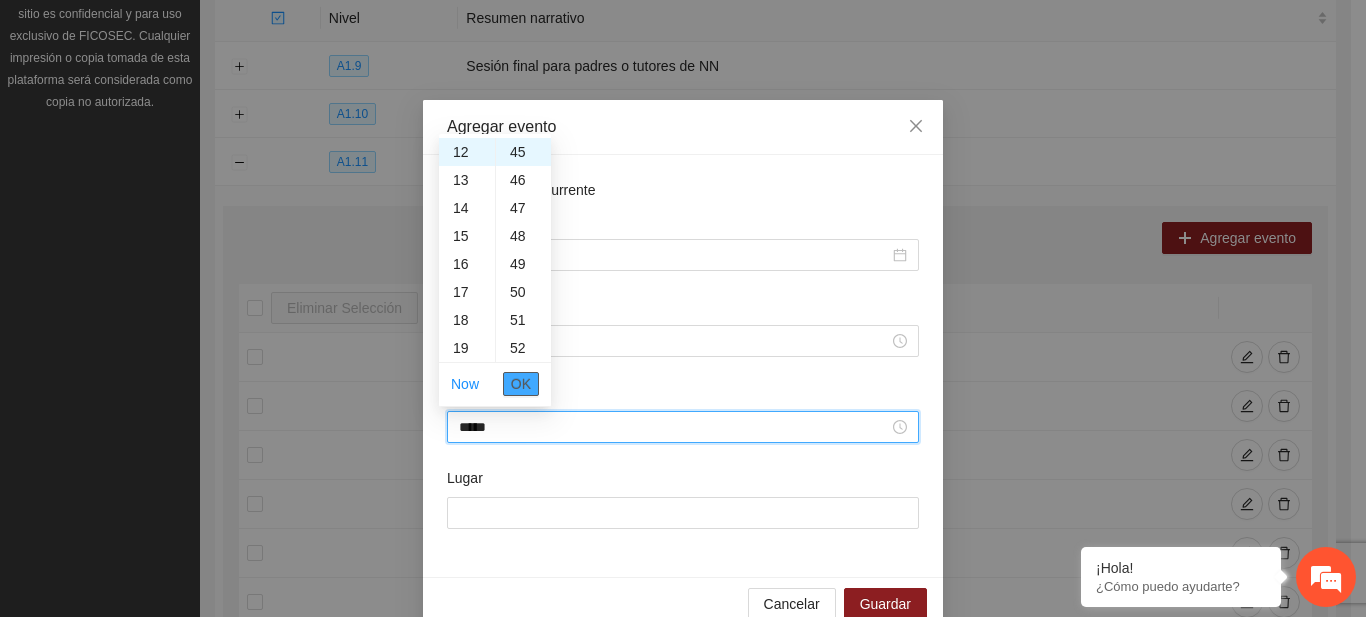 click on "OK" at bounding box center [521, 384] 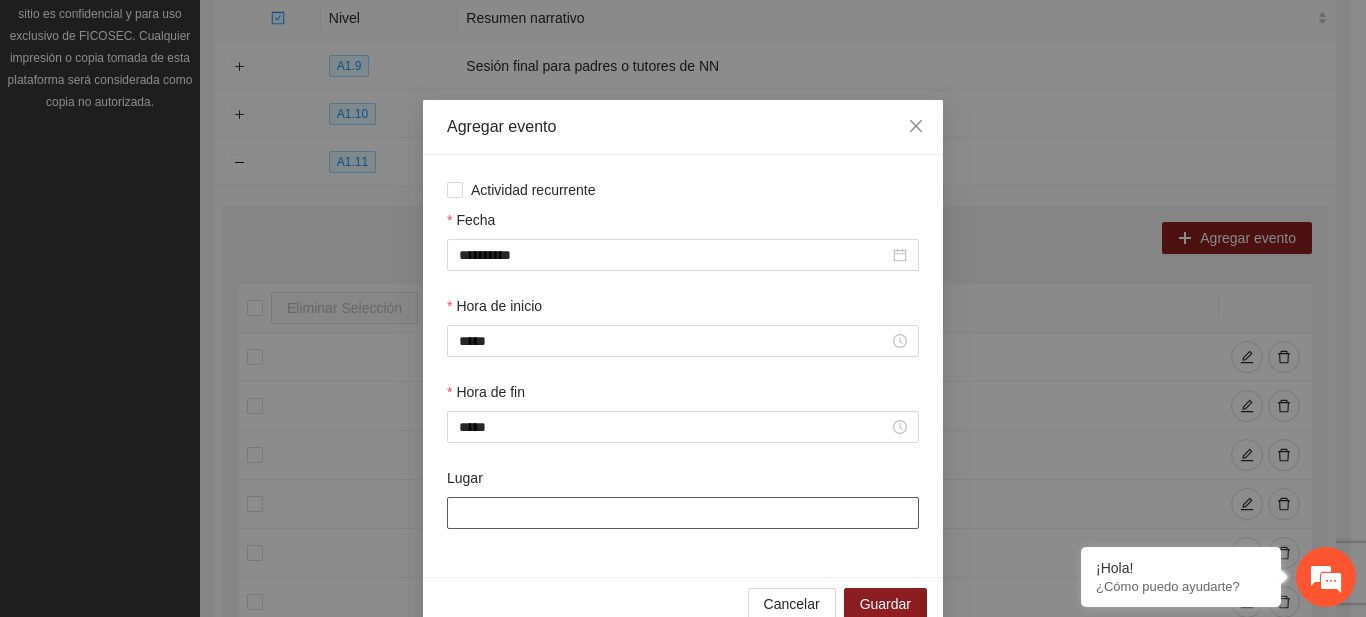 click on "Lugar" at bounding box center (683, 513) 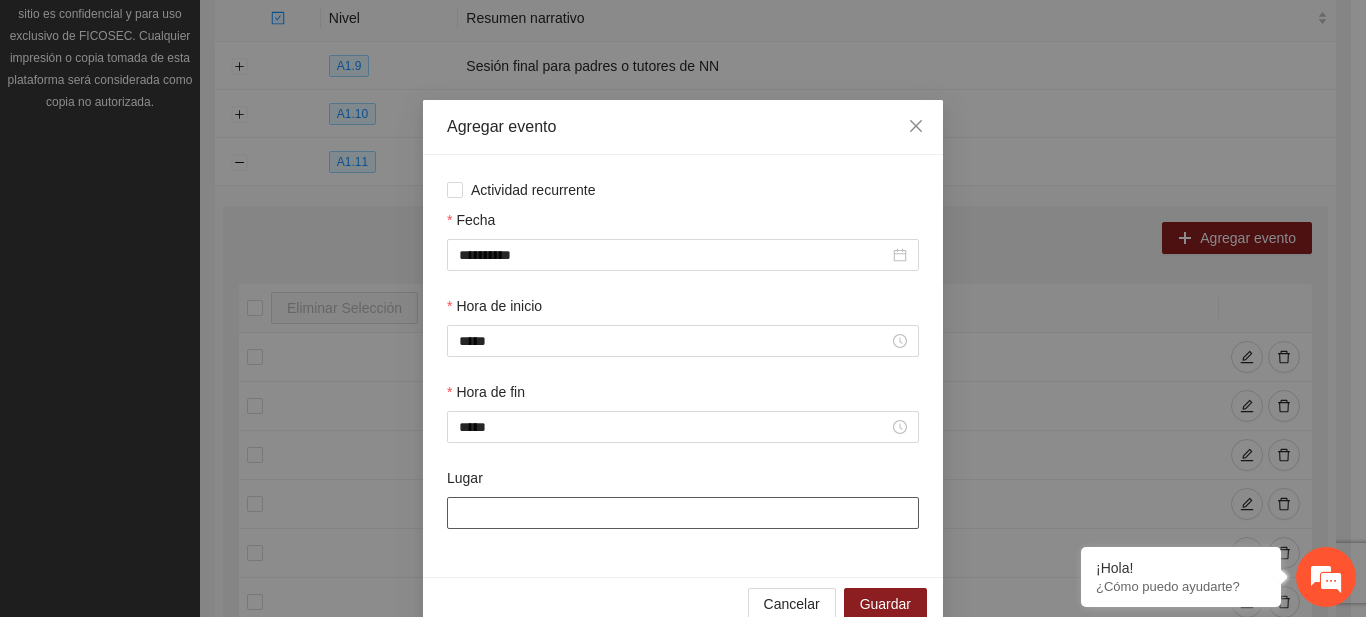 type on "**********" 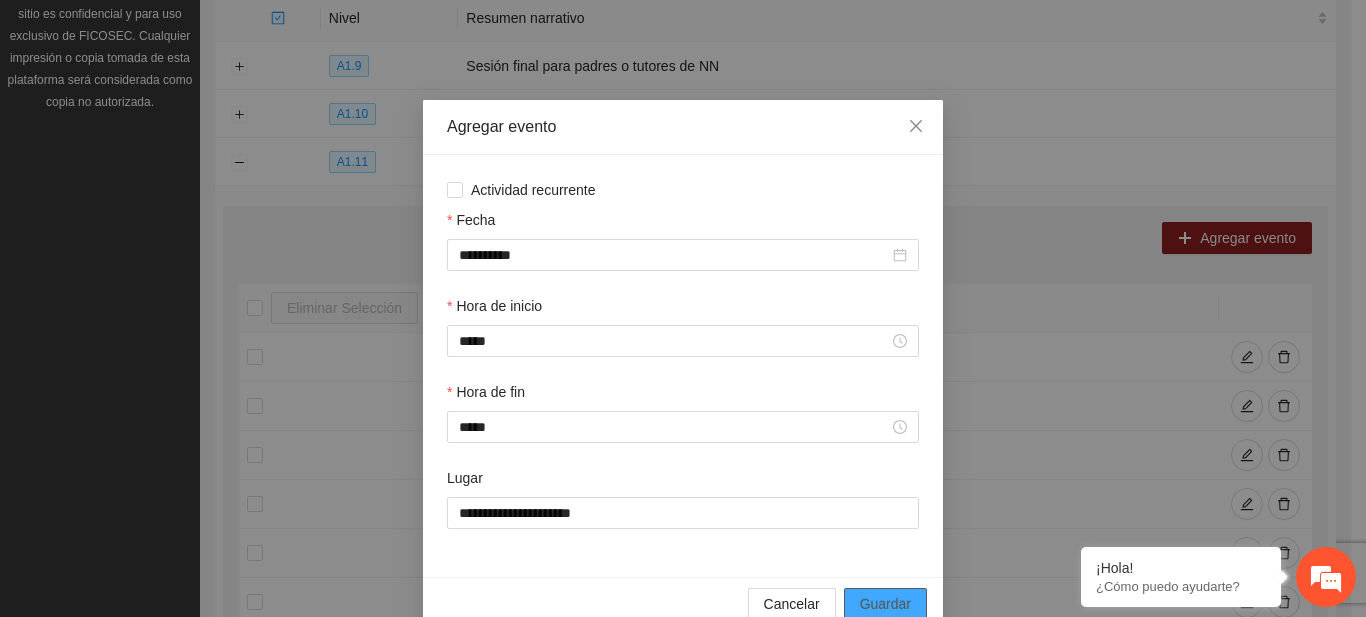 click on "Guardar" at bounding box center [885, 604] 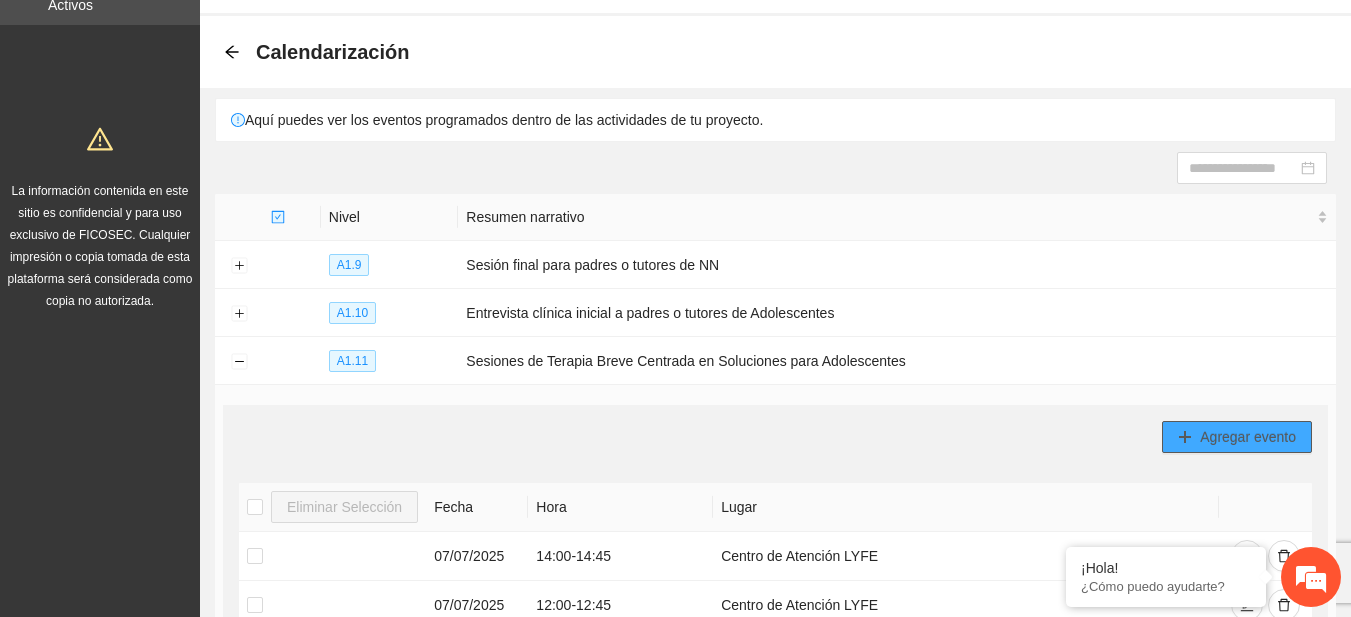 scroll, scrollTop: 0, scrollLeft: 0, axis: both 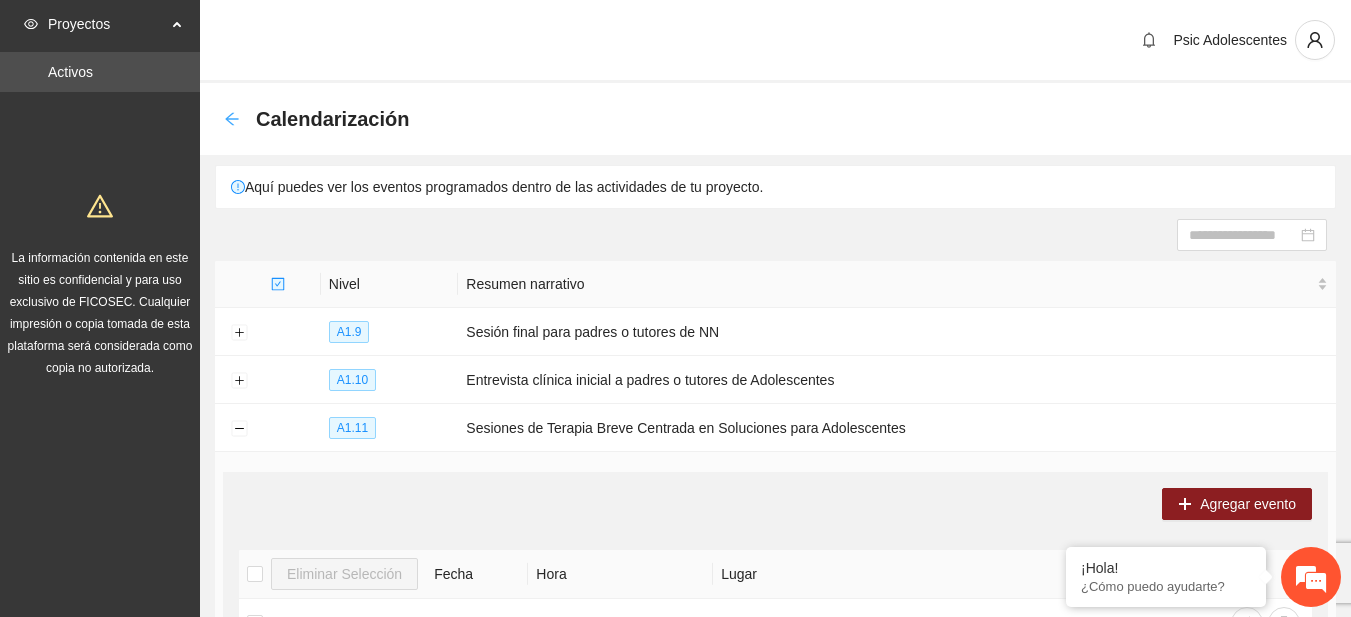 click 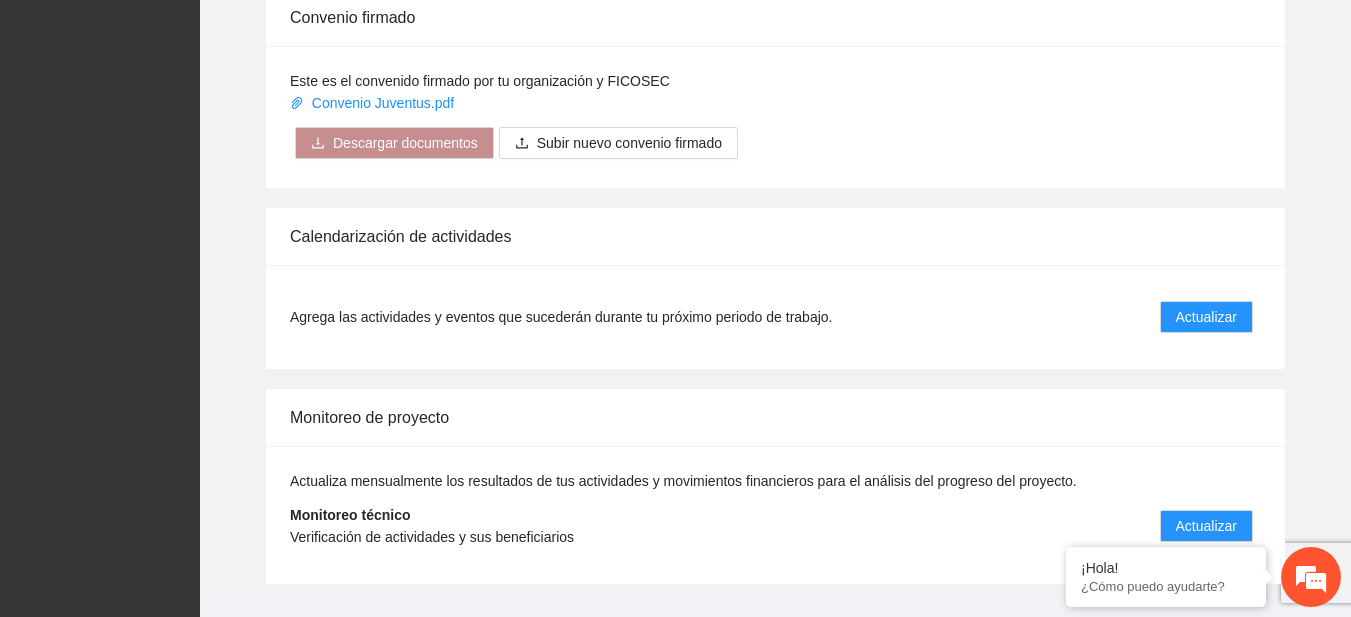 scroll, scrollTop: 1659, scrollLeft: 0, axis: vertical 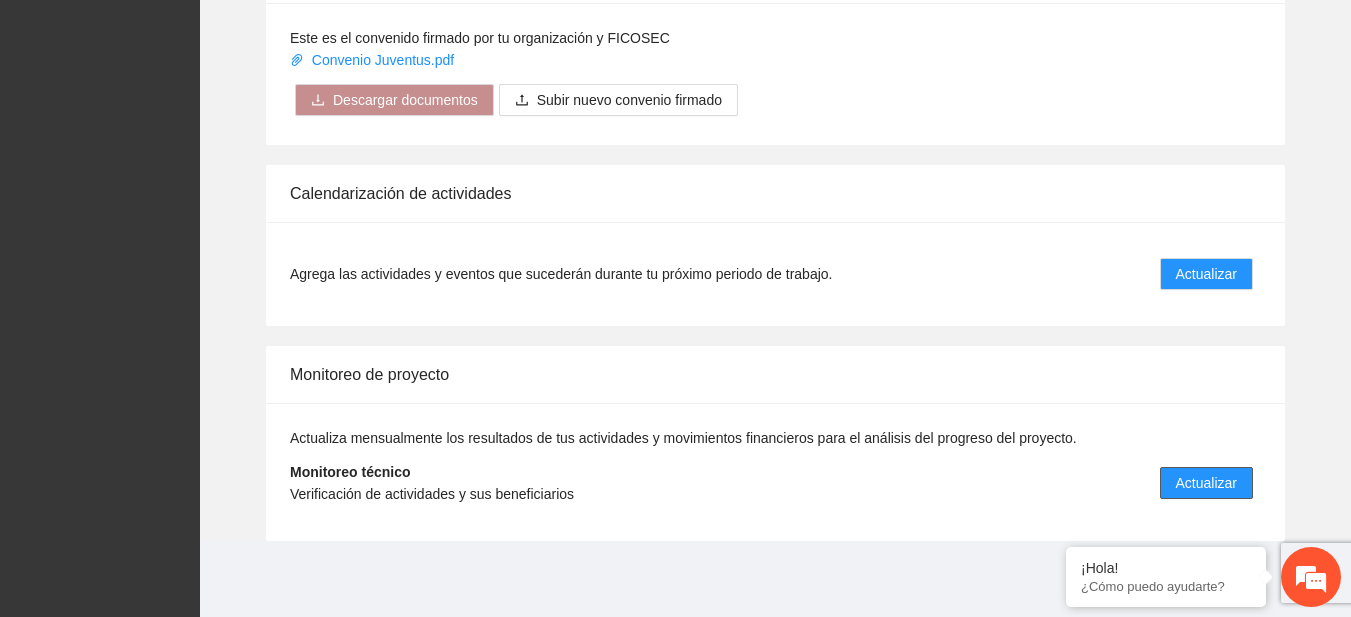 click on "Actualizar" at bounding box center [1206, 483] 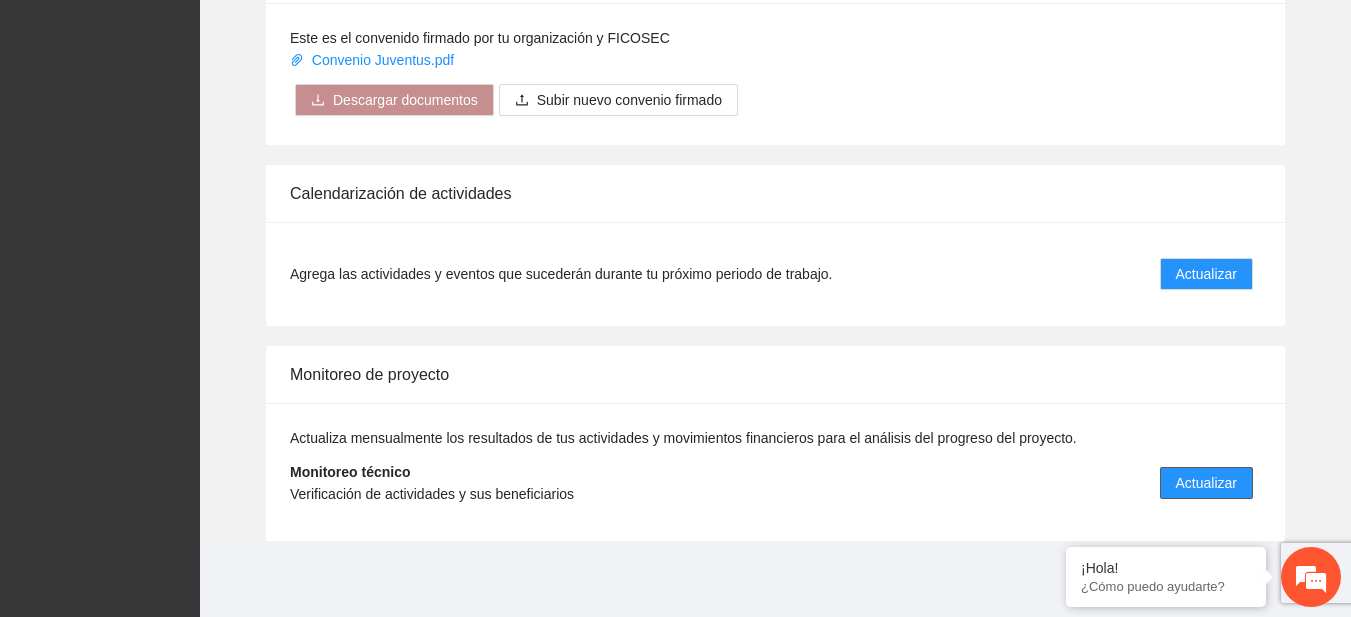 scroll, scrollTop: 0, scrollLeft: 0, axis: both 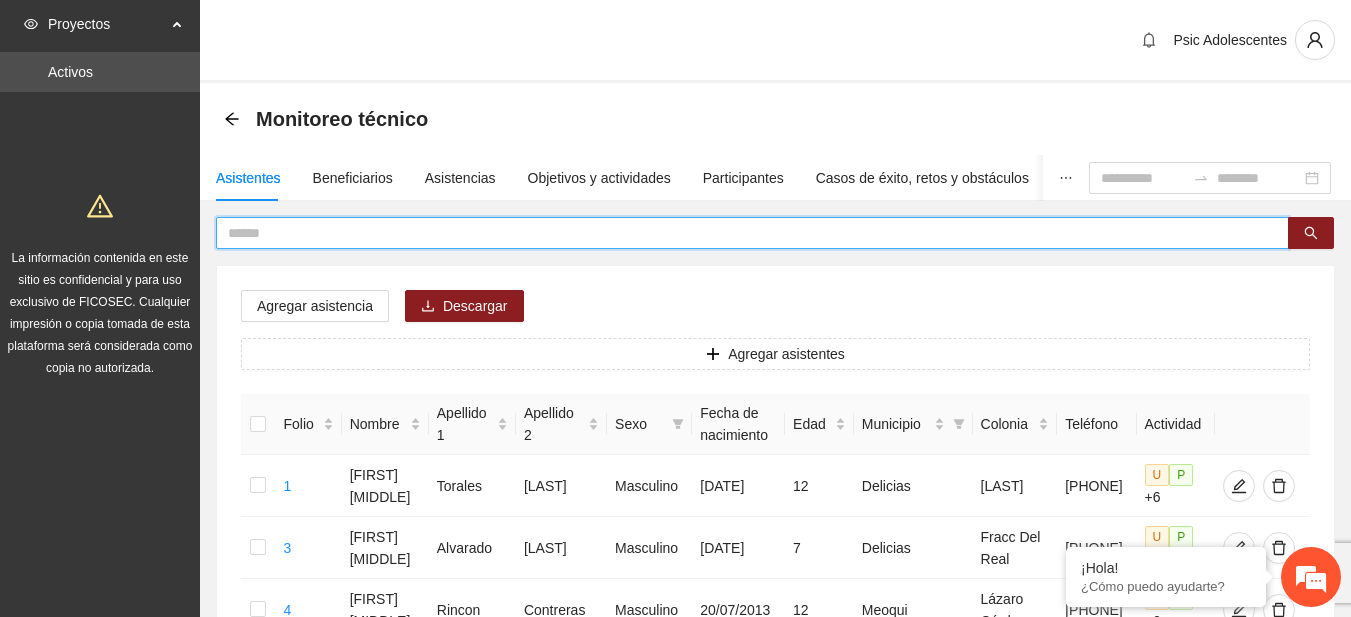 click at bounding box center [744, 233] 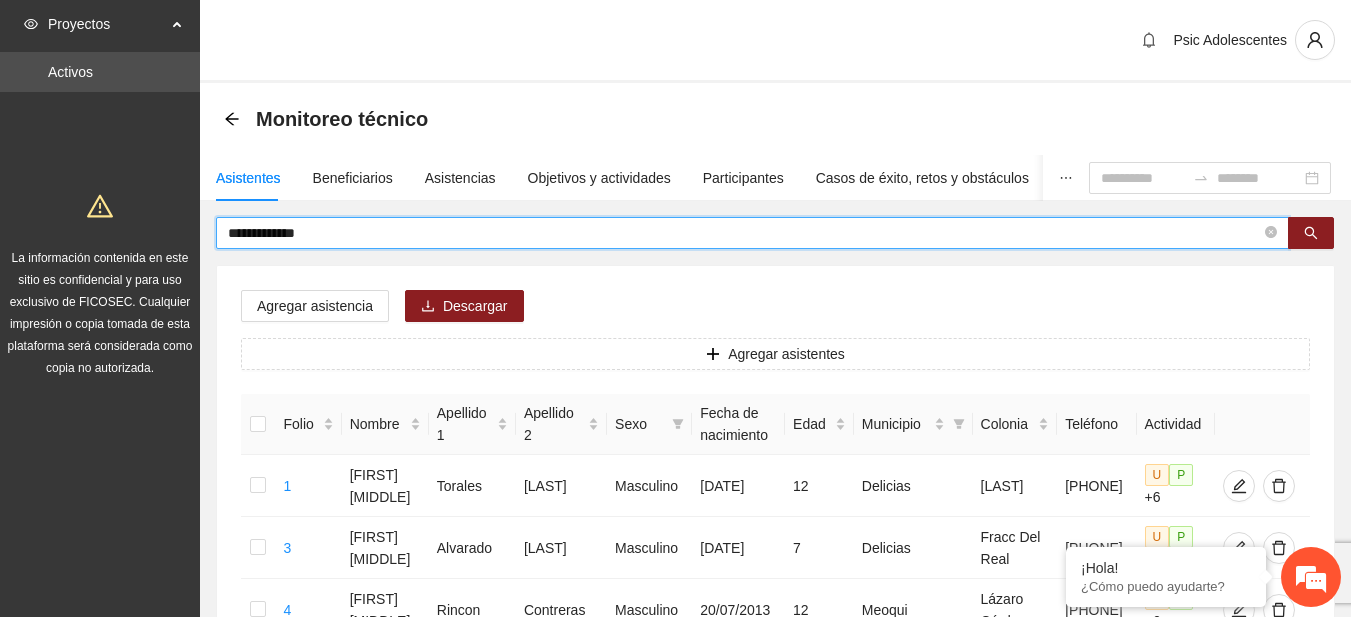 type on "**********" 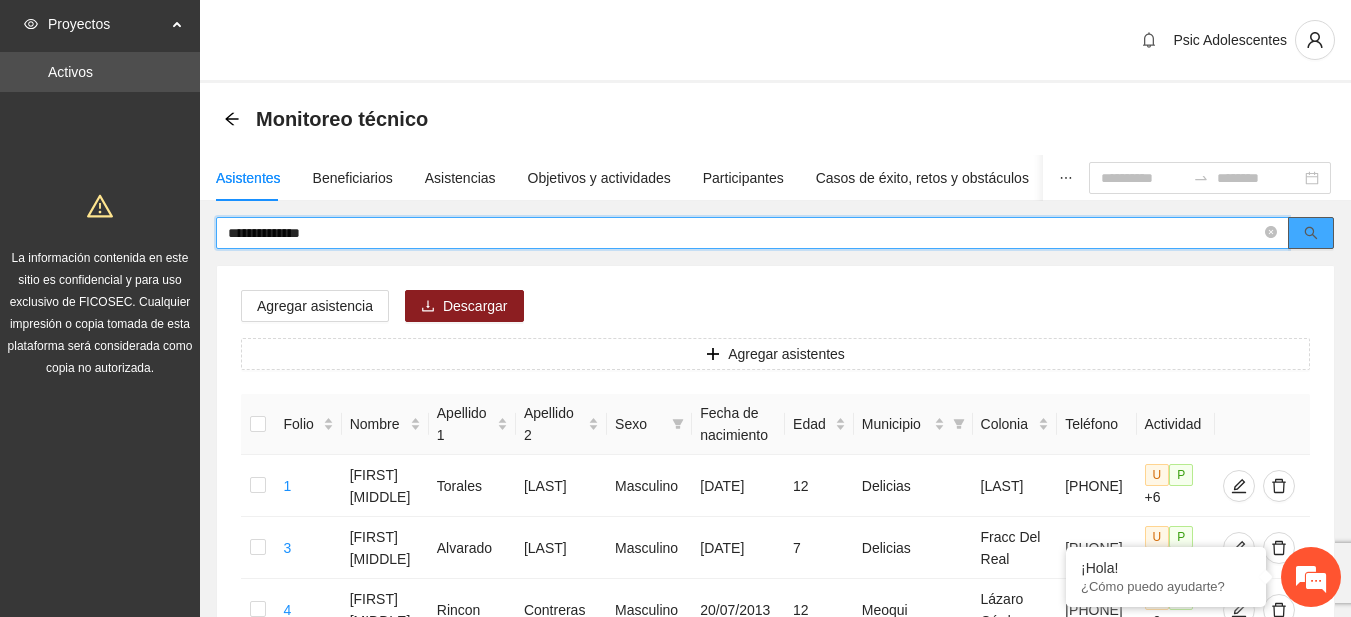 click at bounding box center (1311, 233) 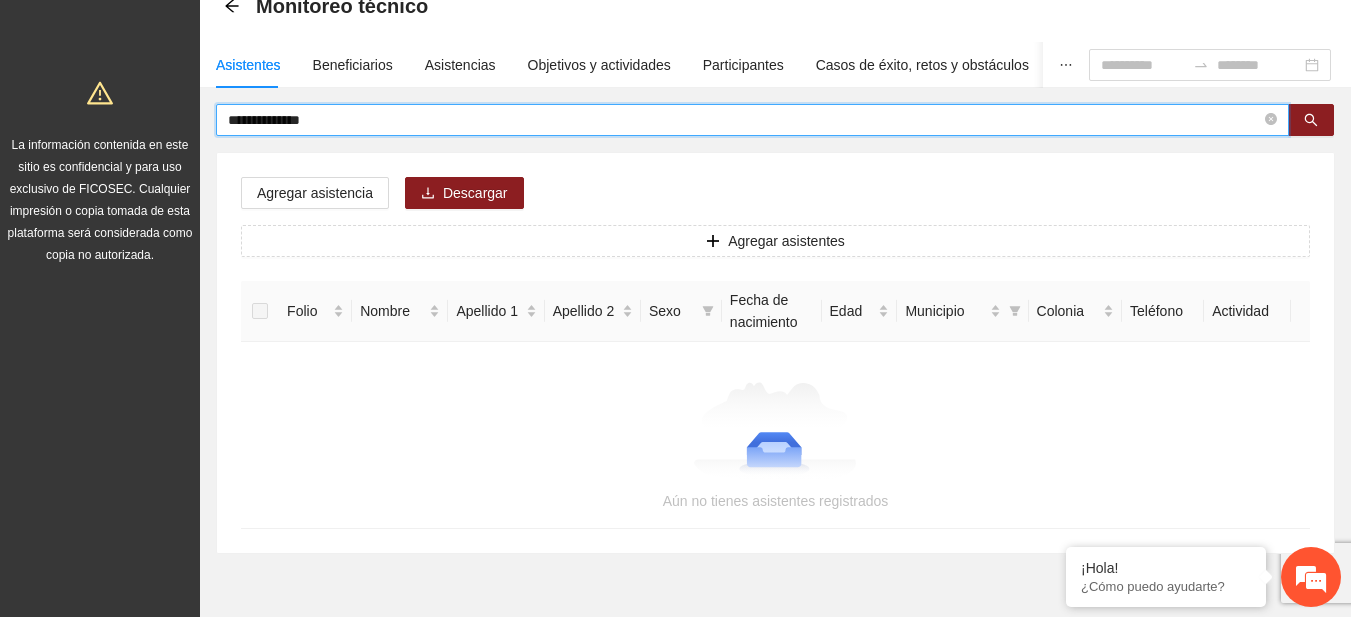 scroll, scrollTop: 147, scrollLeft: 0, axis: vertical 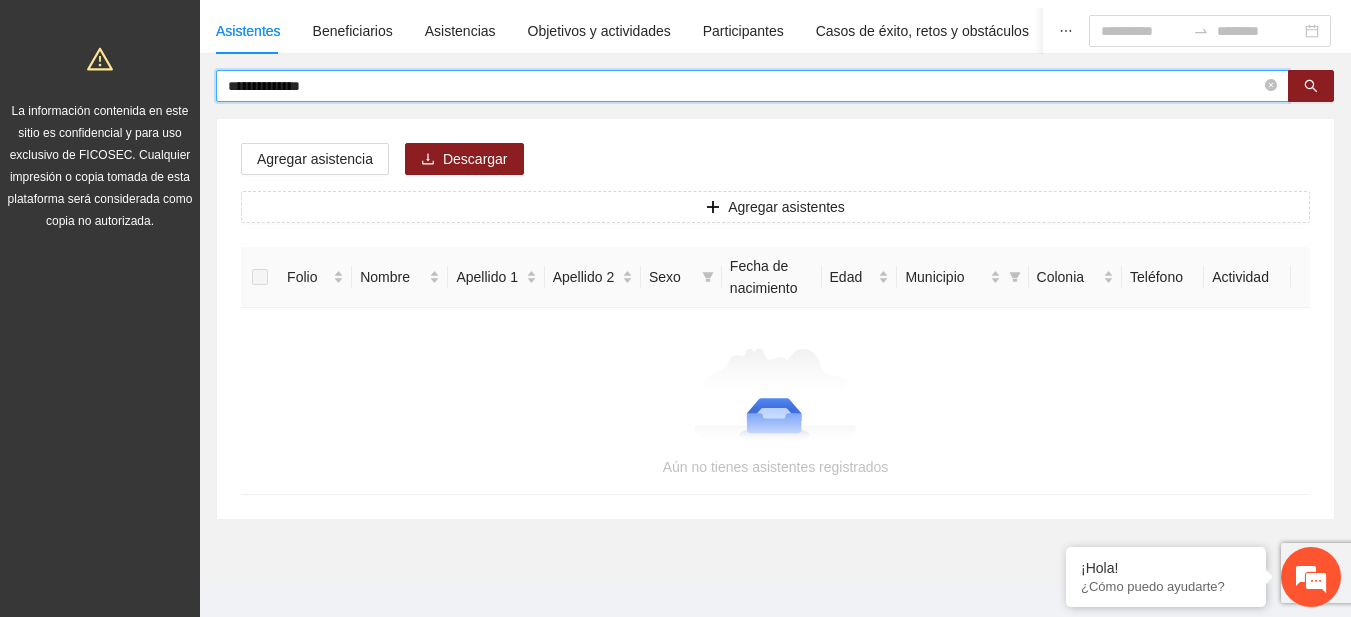 click on "**********" at bounding box center (744, 86) 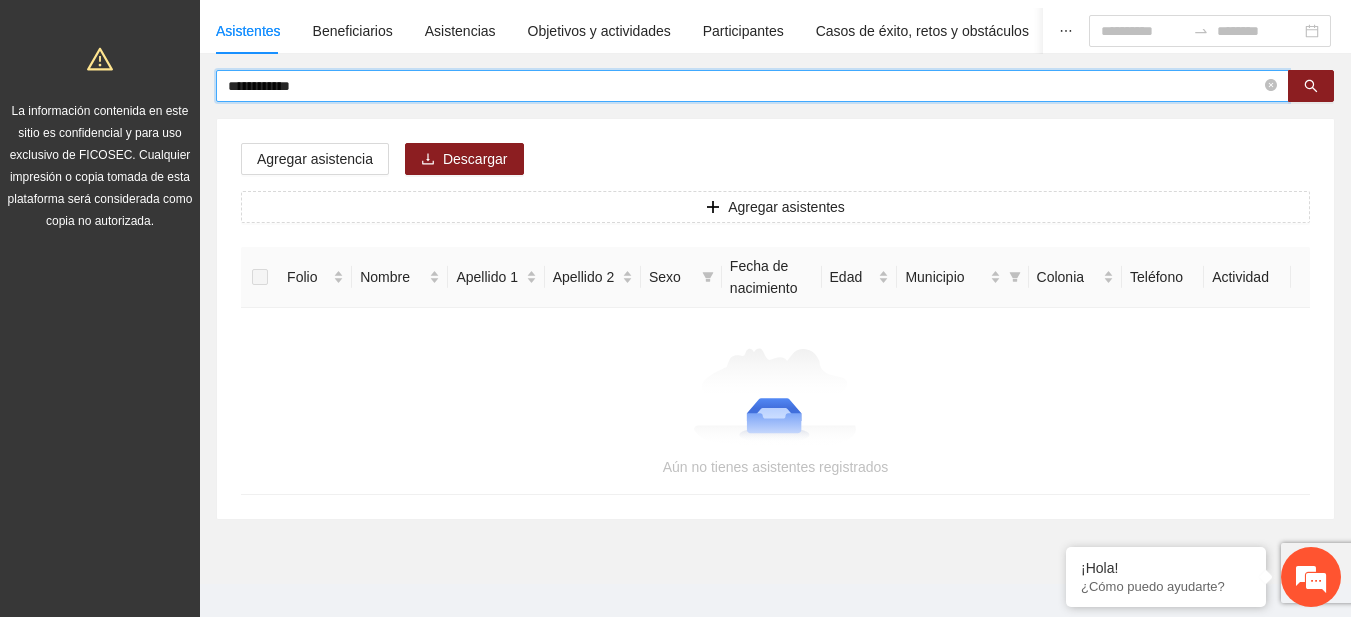type on "**********" 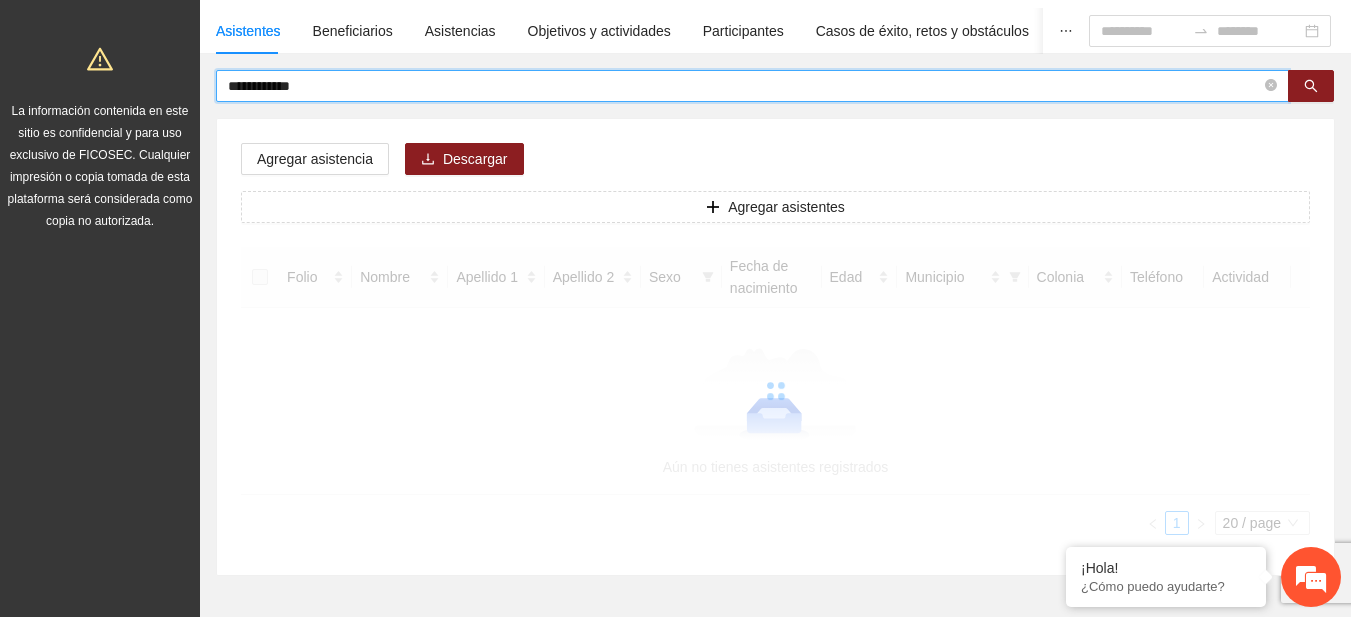 scroll, scrollTop: 100, scrollLeft: 0, axis: vertical 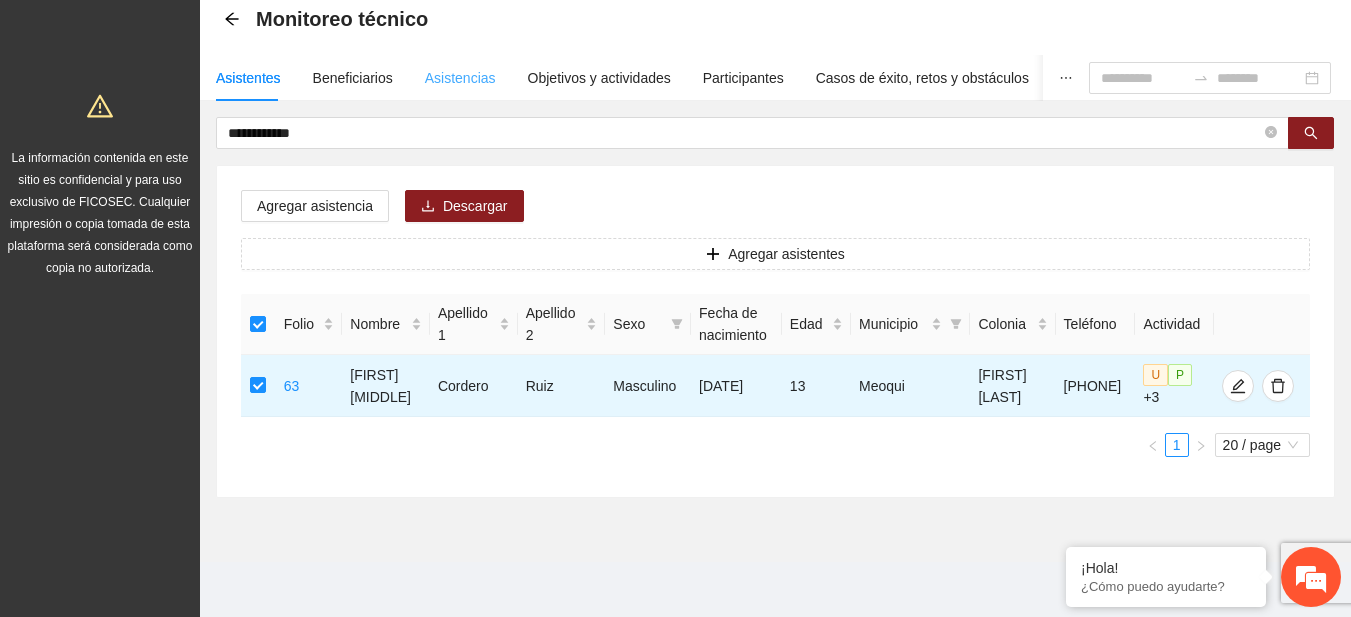 click on "Asistencias" at bounding box center (460, 78) 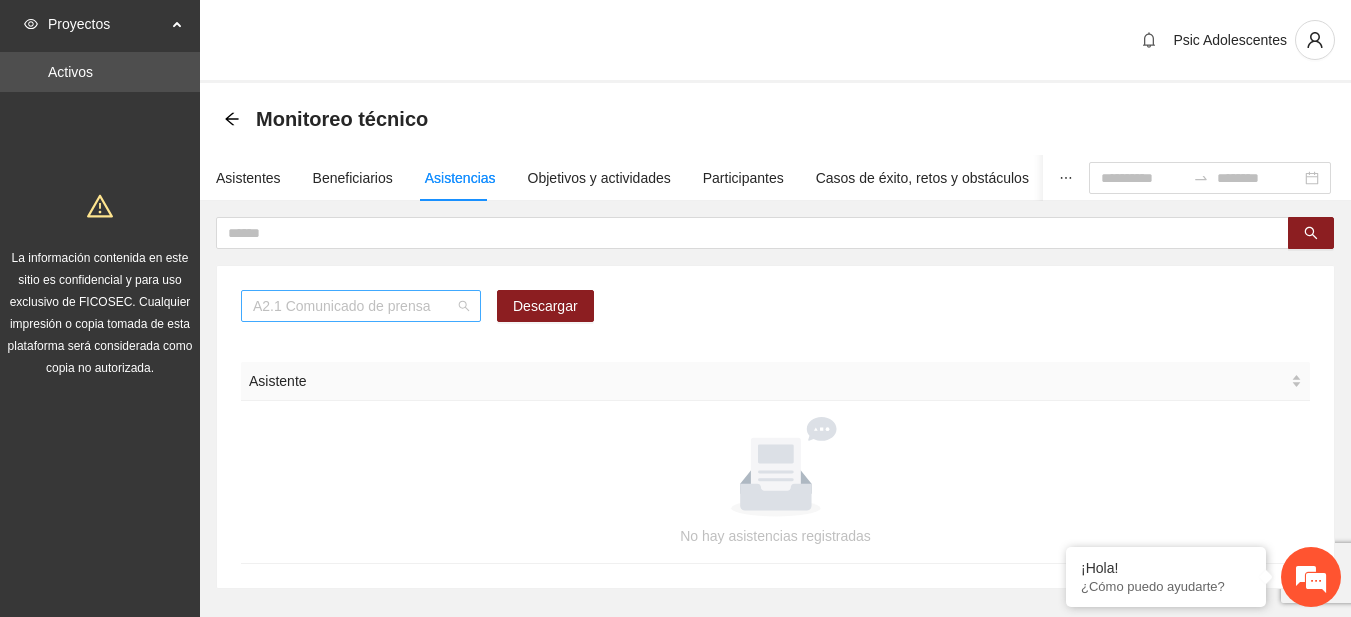 click on "A2.1 Comunicado de prensa" at bounding box center (361, 306) 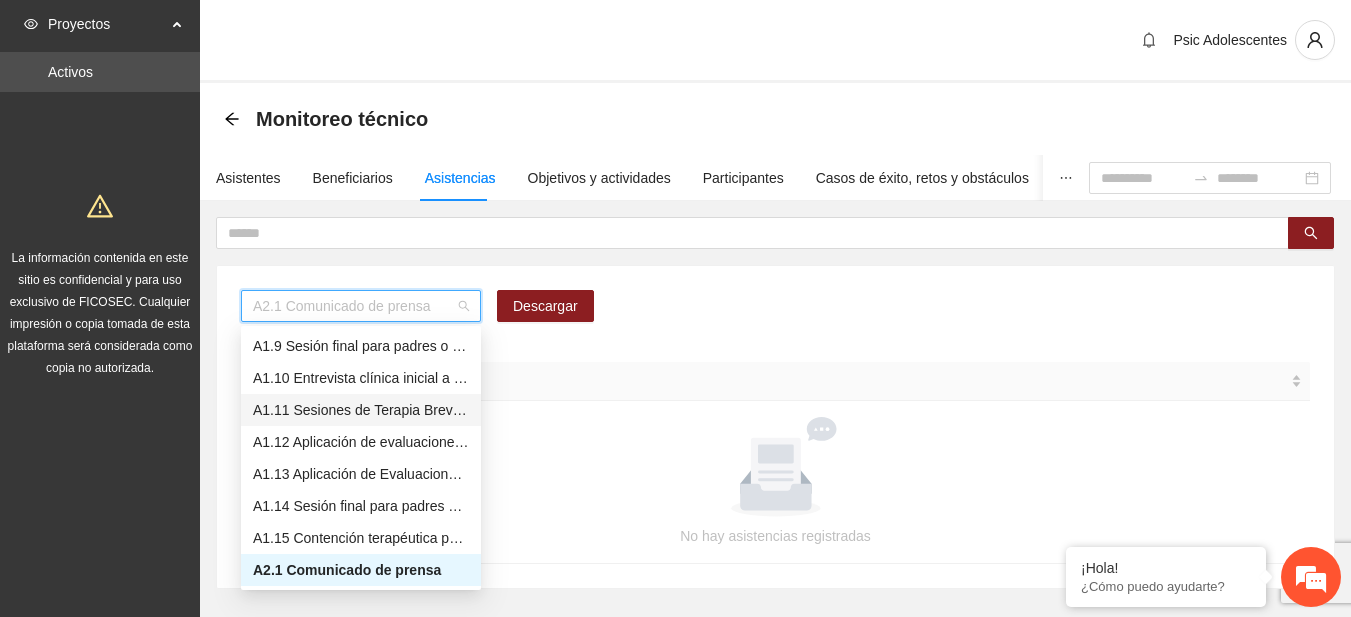 click on "A1.11 Sesiones de Terapia Breve Centrada en Soluciones para Adolescentes" at bounding box center [361, 410] 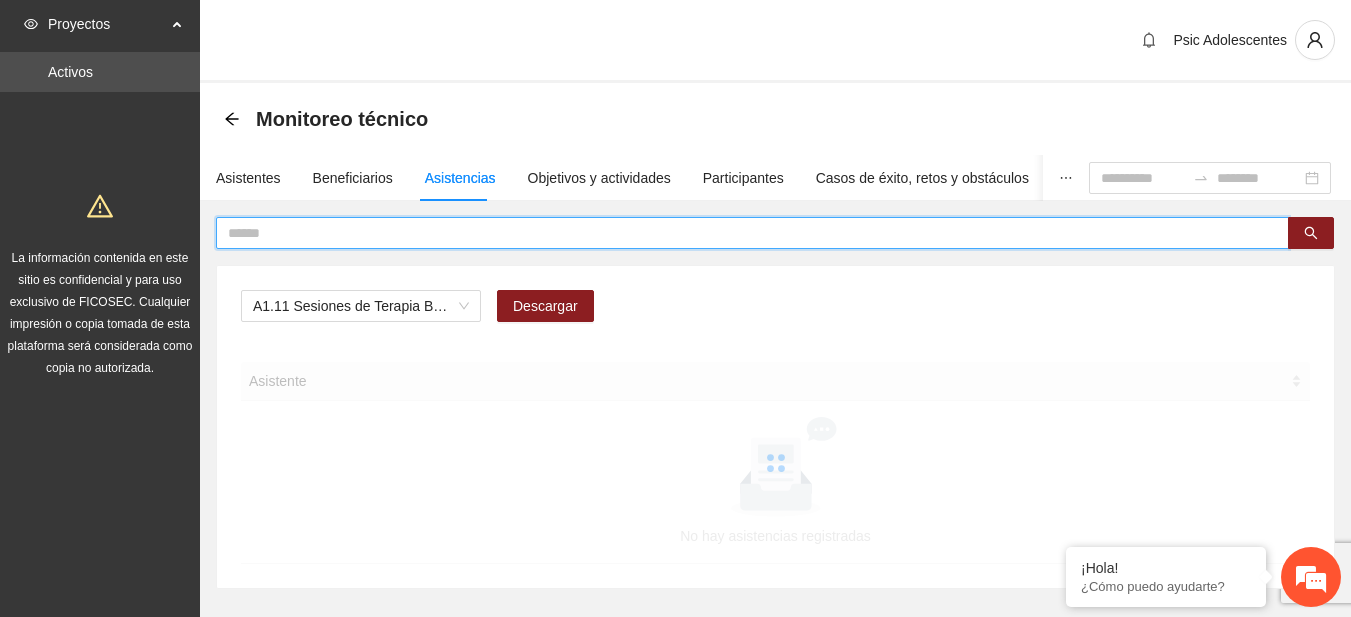 click at bounding box center (744, 233) 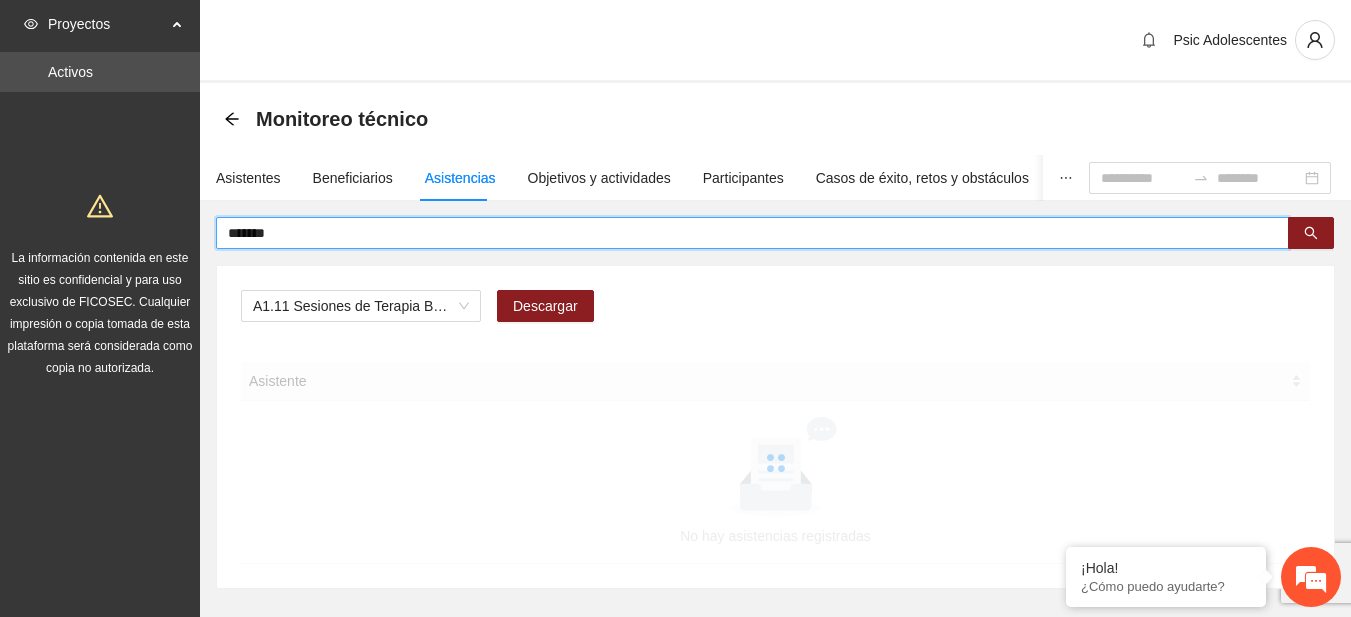 click on "*******" at bounding box center (744, 233) 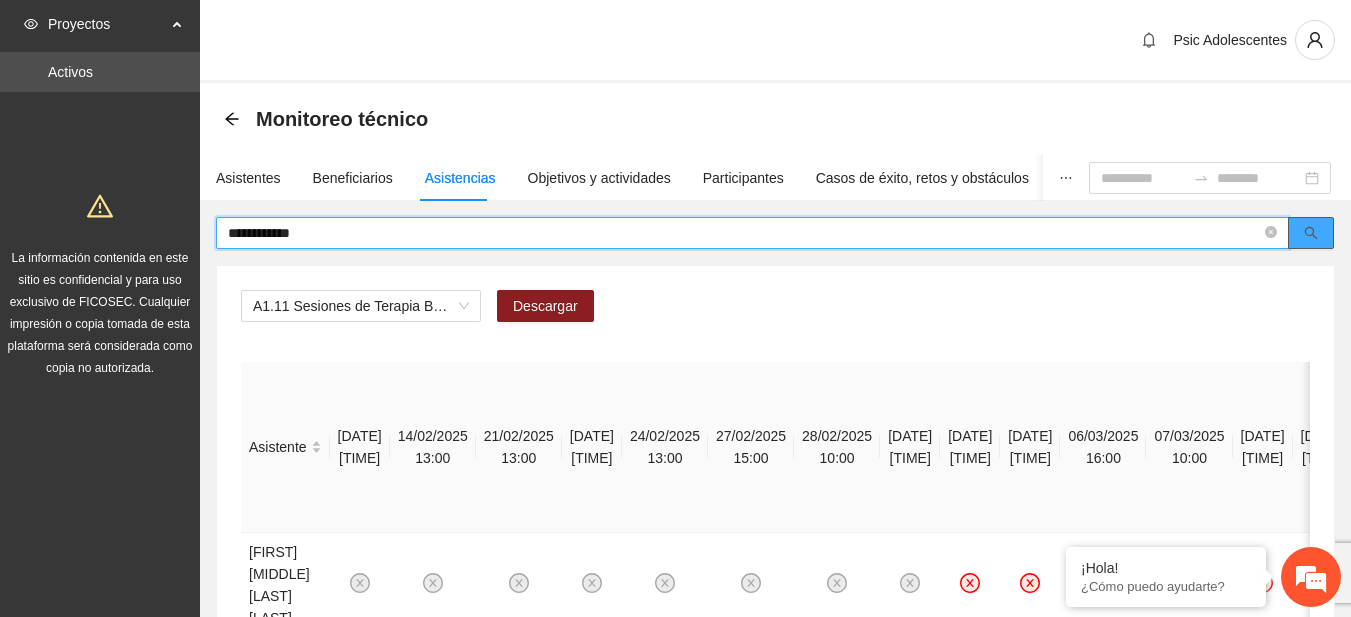 click at bounding box center [1311, 233] 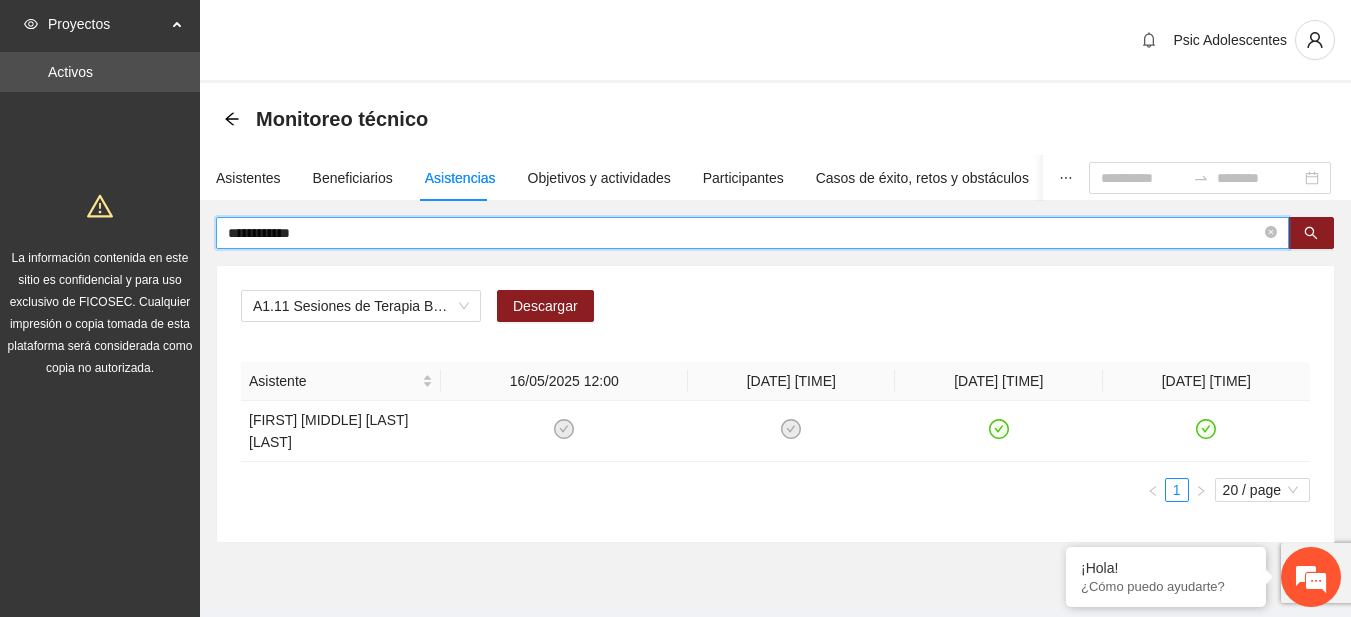 scroll, scrollTop: 26, scrollLeft: 0, axis: vertical 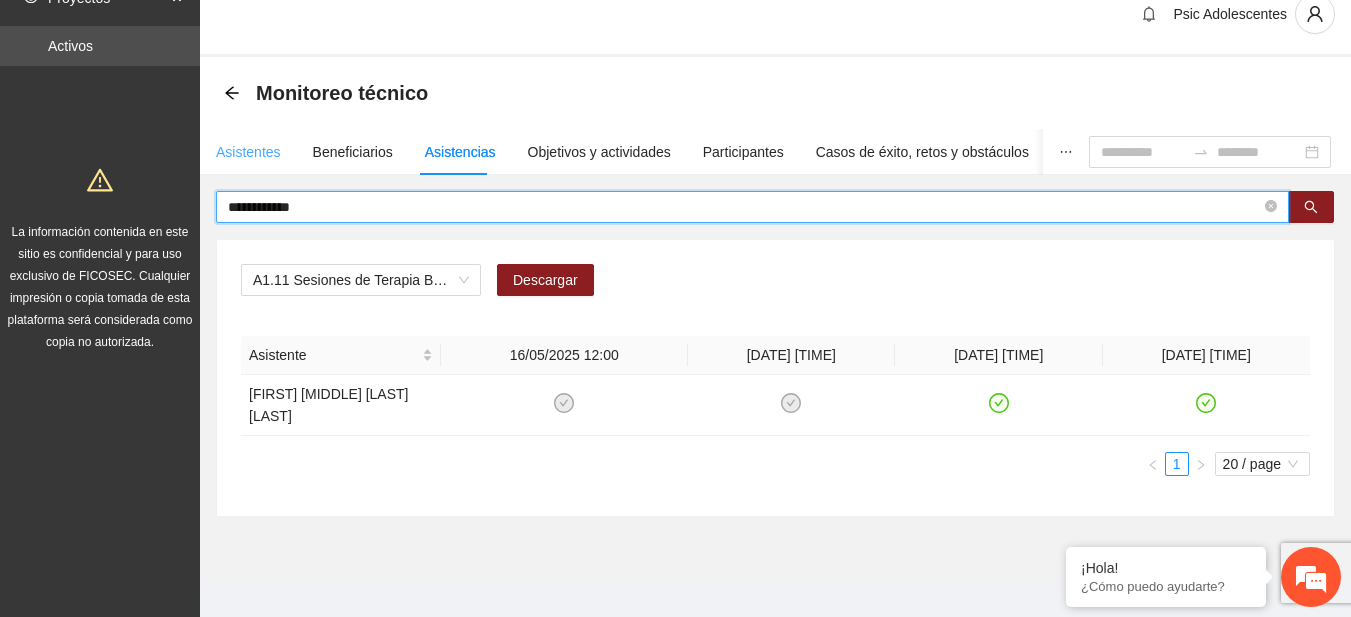 type on "**********" 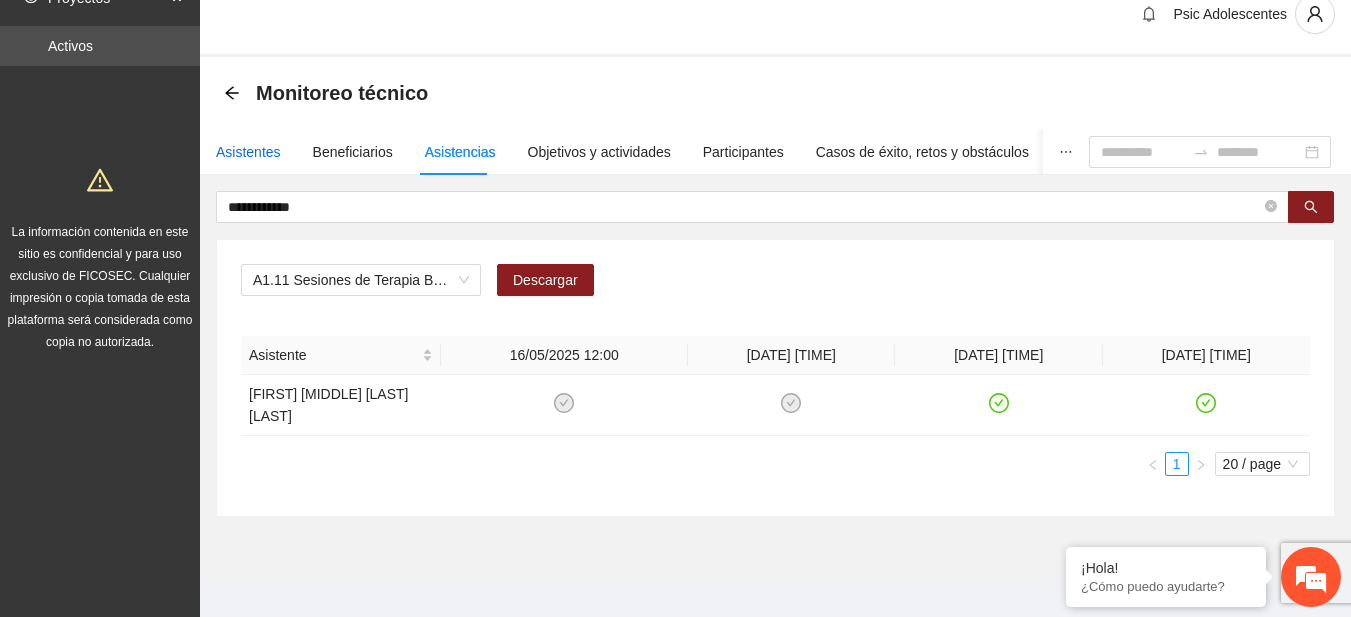 click on "Asistentes" at bounding box center [248, 152] 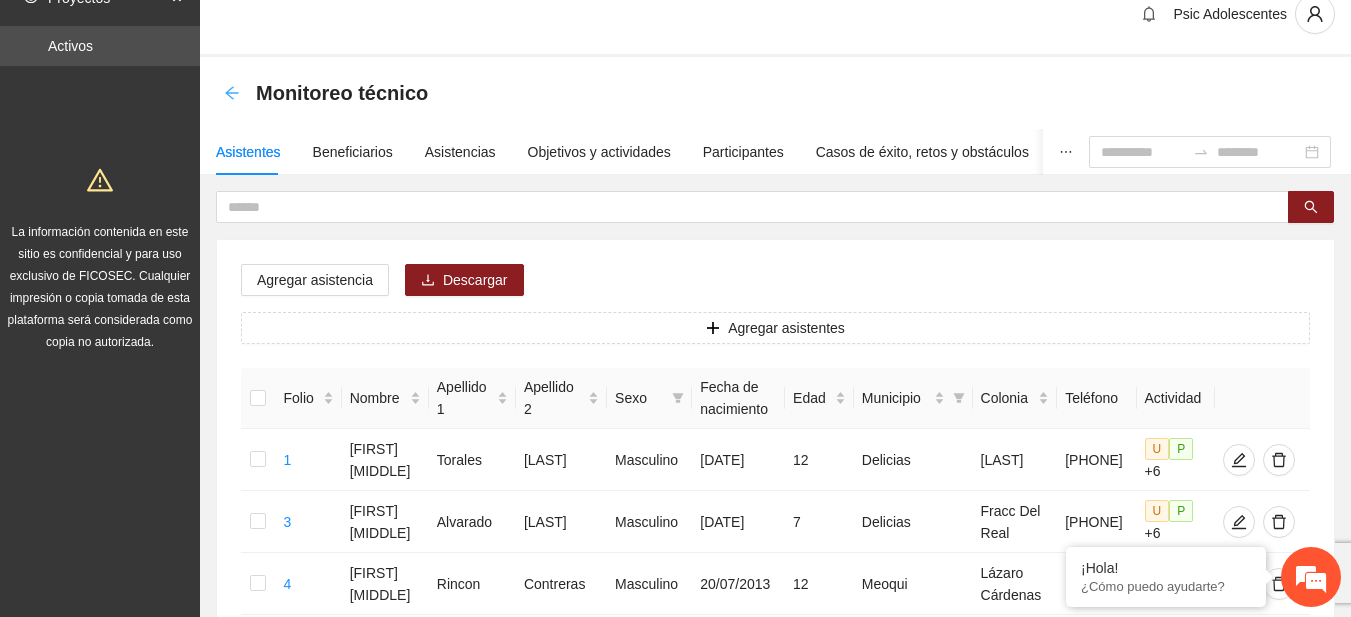 click 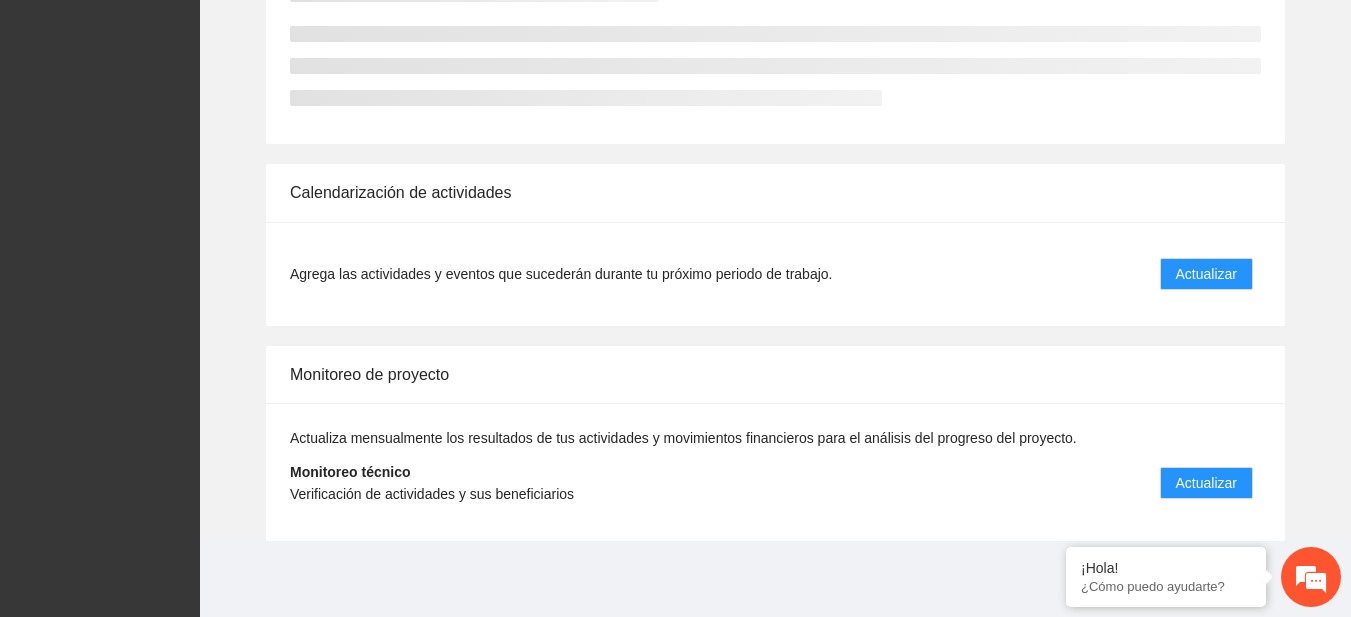 scroll, scrollTop: 0, scrollLeft: 0, axis: both 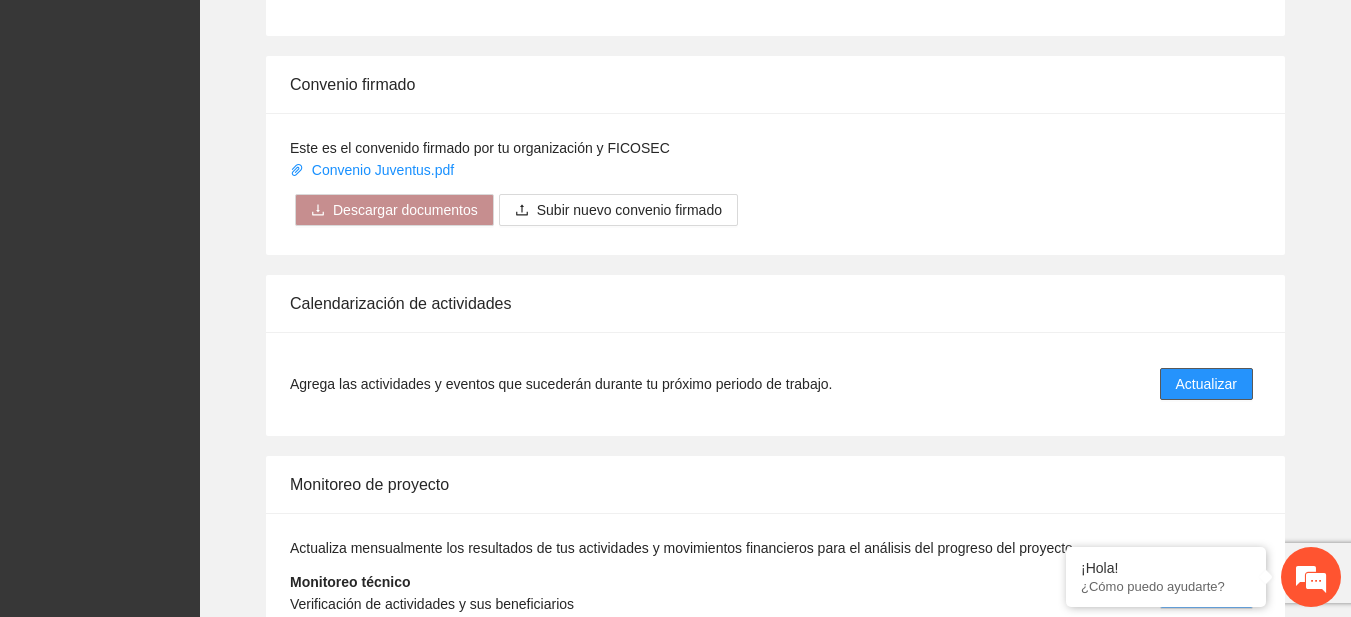 click on "Actualizar" at bounding box center [1206, 384] 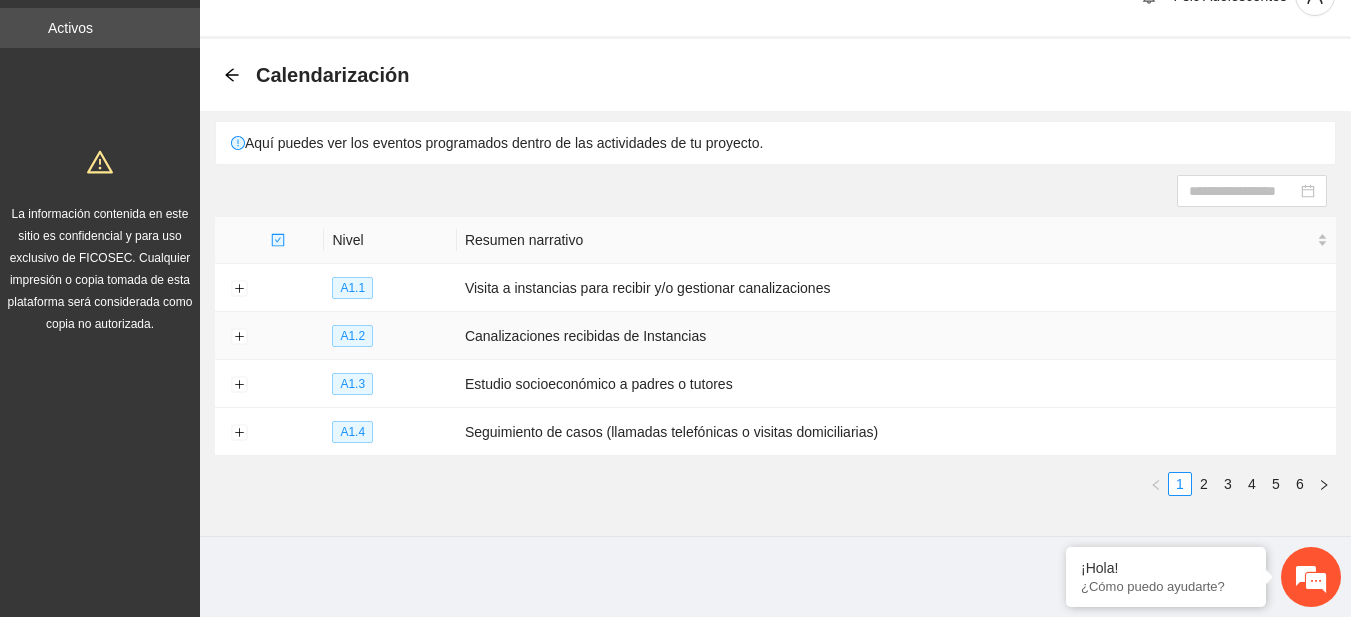 scroll, scrollTop: 0, scrollLeft: 0, axis: both 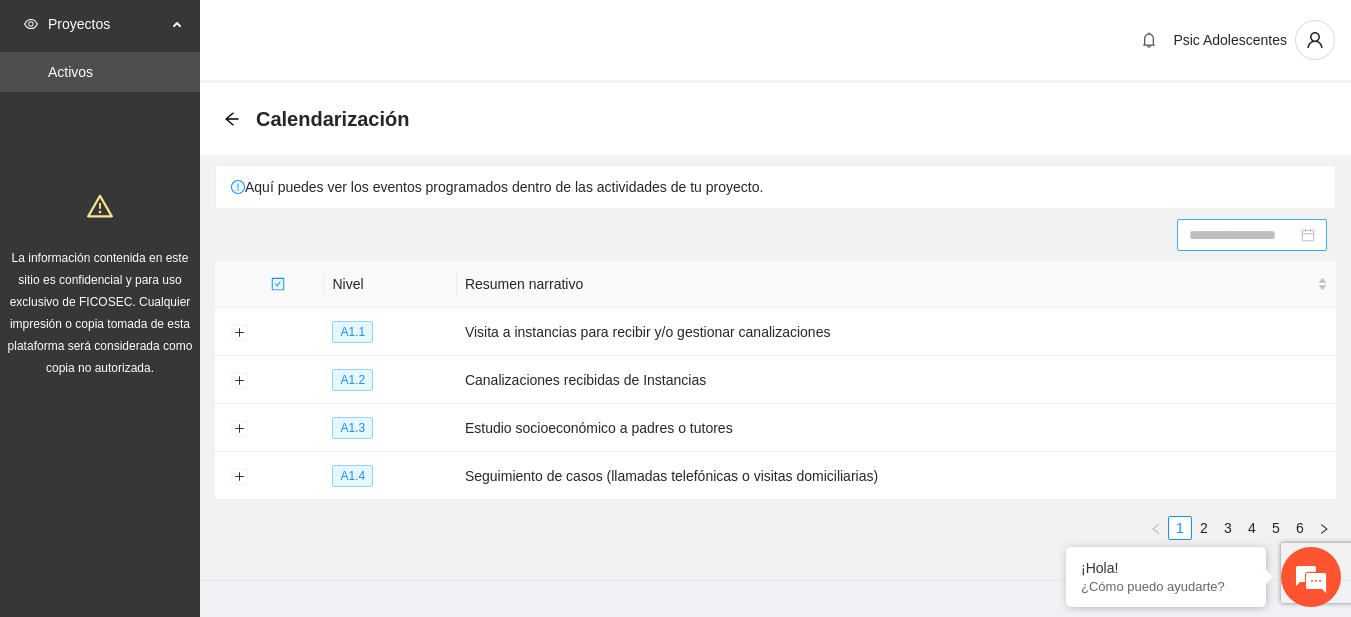 click at bounding box center (1243, 235) 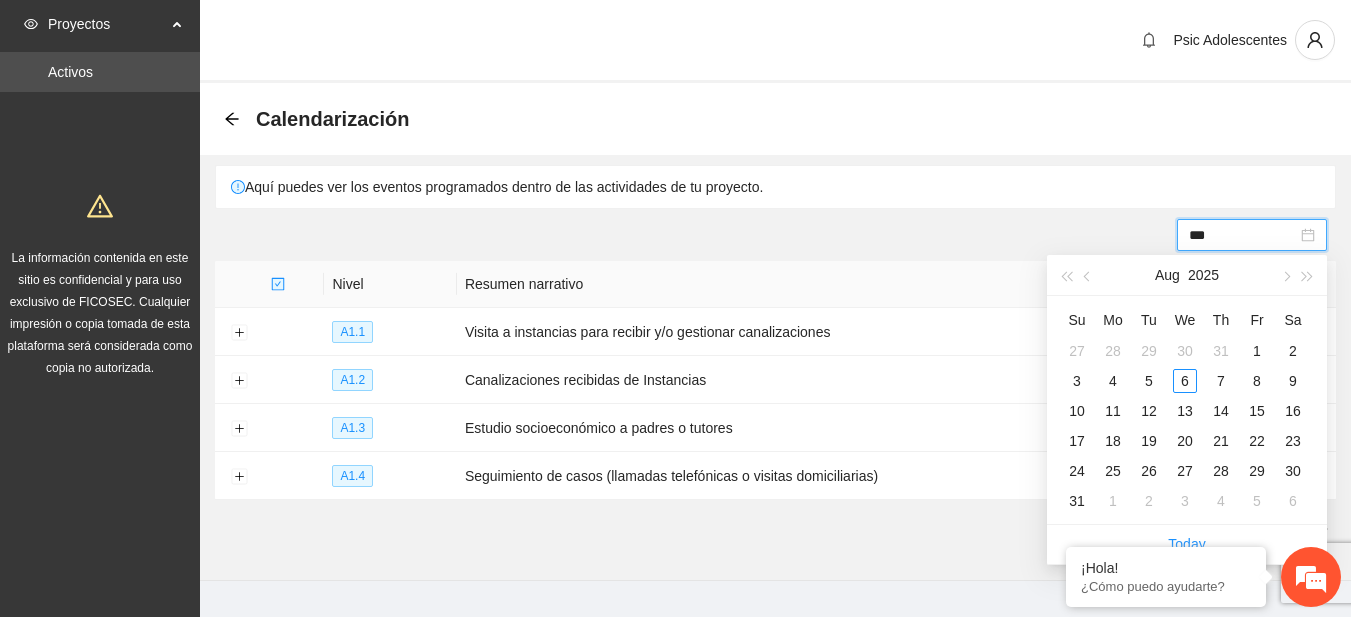 type on "****" 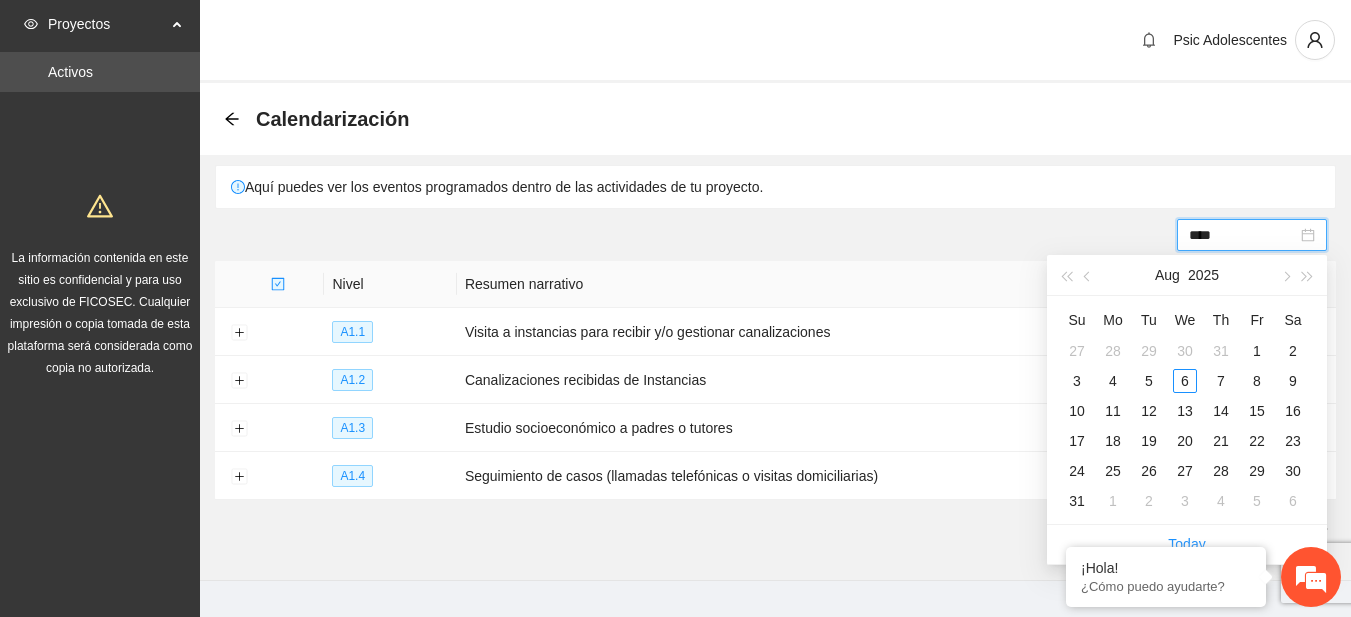 drag, startPoint x: 1227, startPoint y: 237, endPoint x: 1130, endPoint y: 243, distance: 97.18539 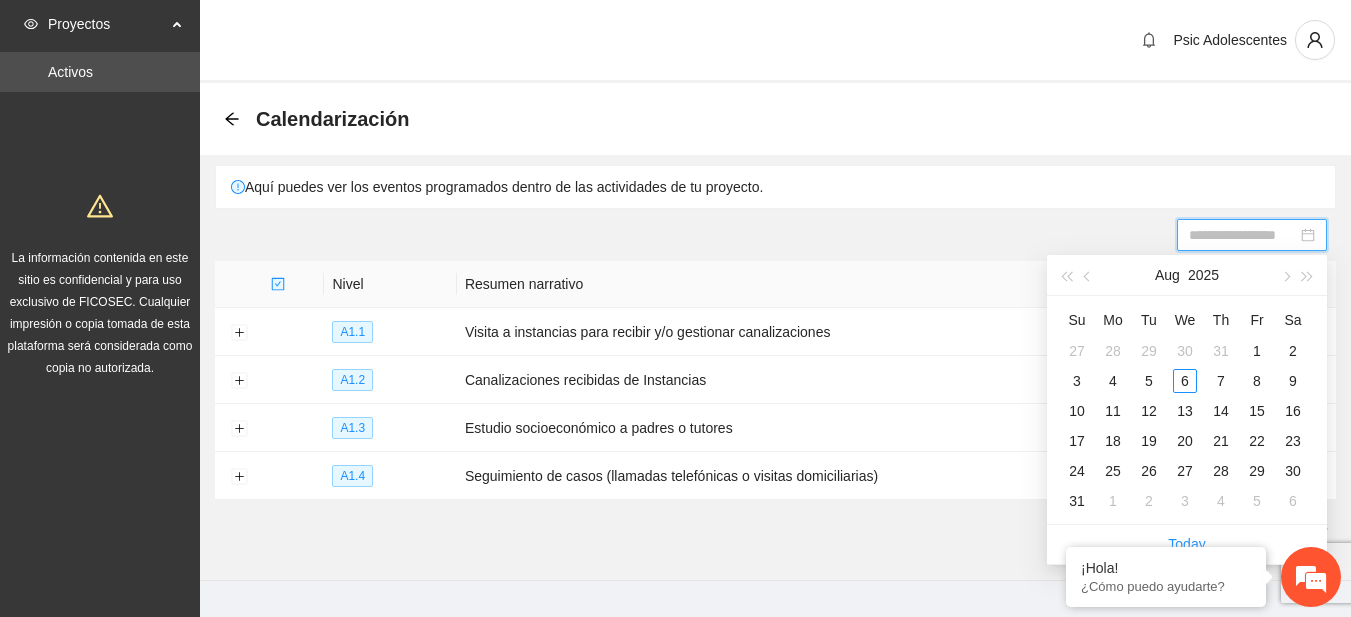 click at bounding box center [775, 235] 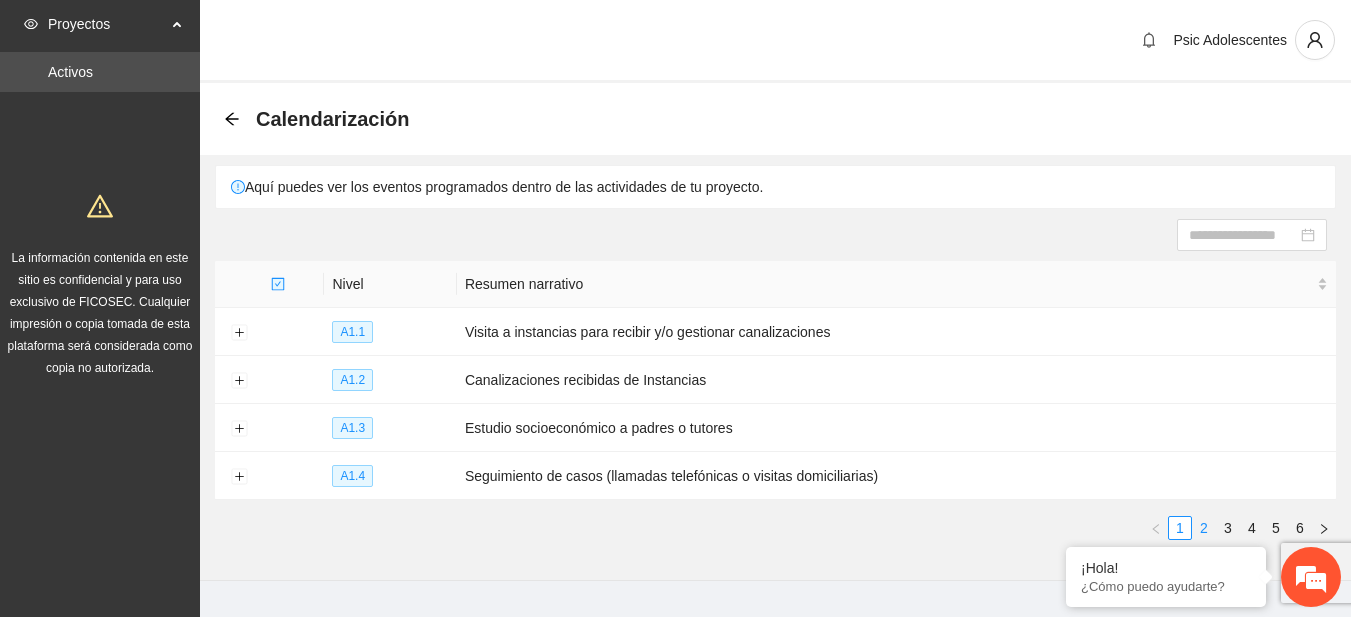 click on "2" at bounding box center [1204, 528] 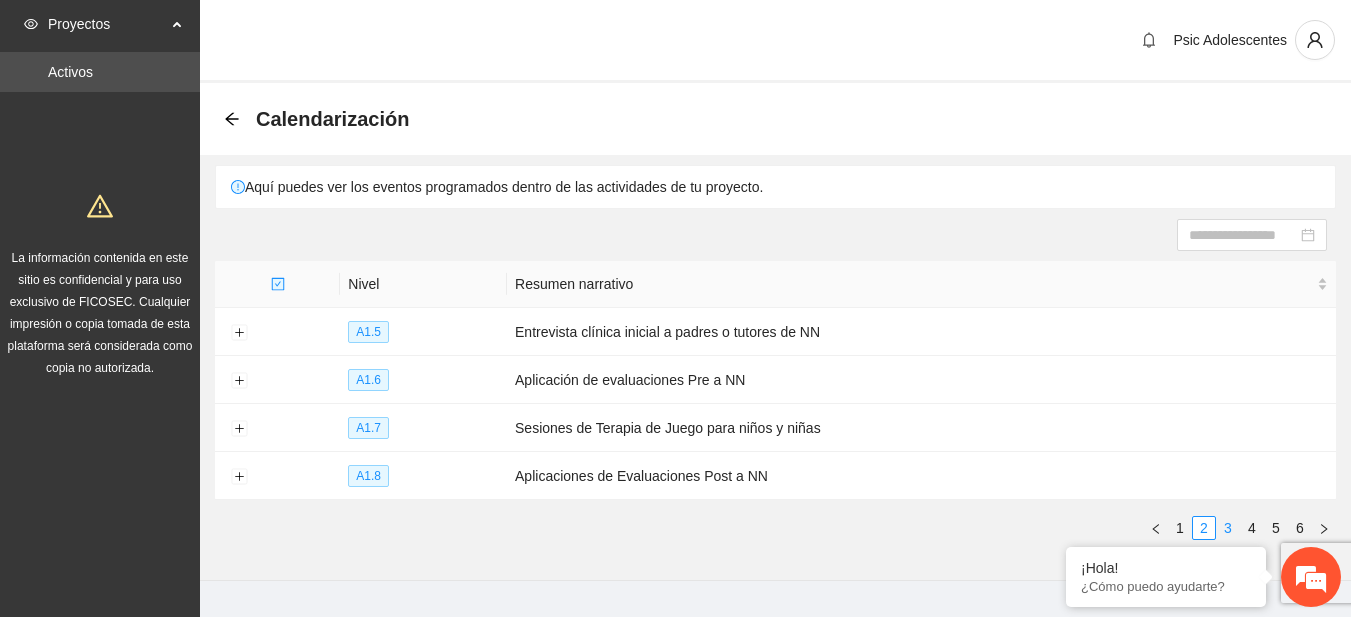 click on "3" at bounding box center [1228, 528] 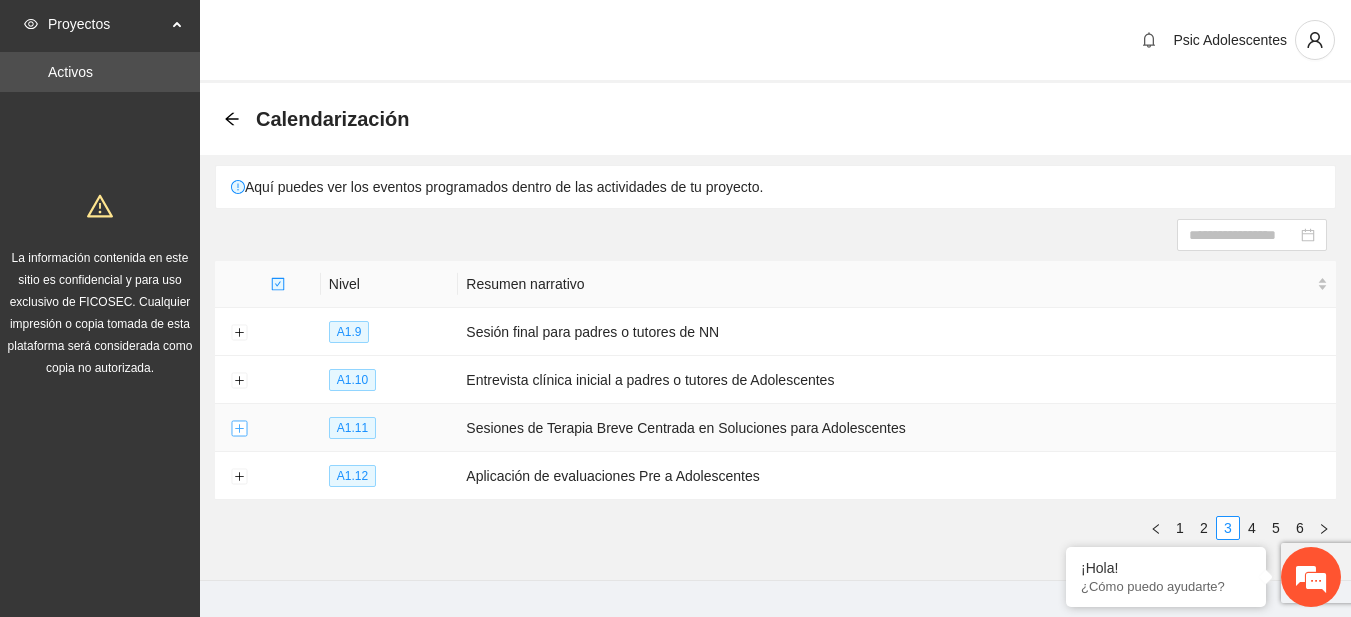 click at bounding box center (239, 429) 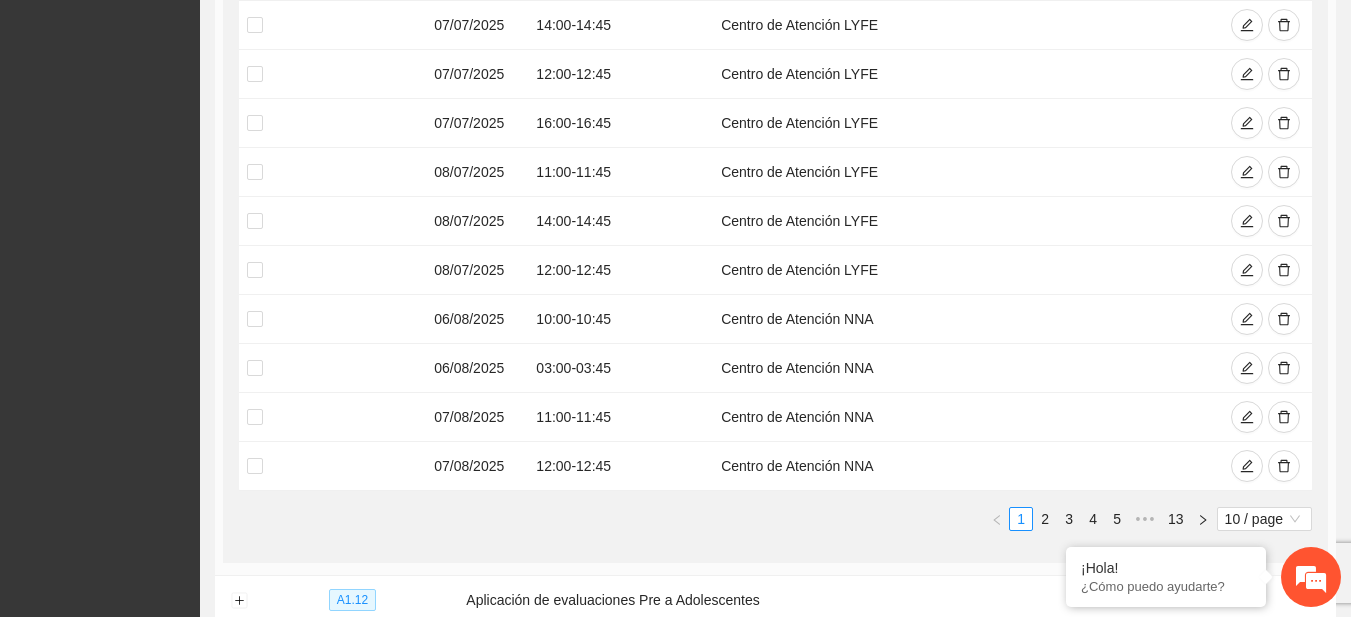 scroll, scrollTop: 603, scrollLeft: 0, axis: vertical 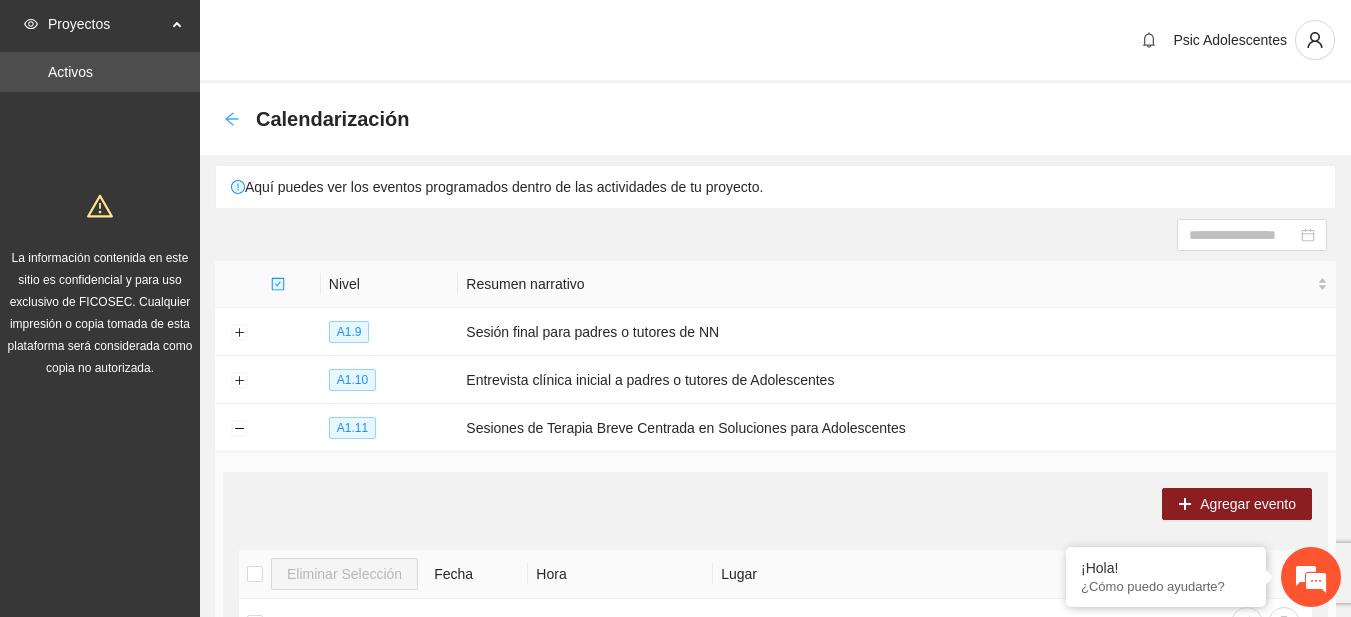 click 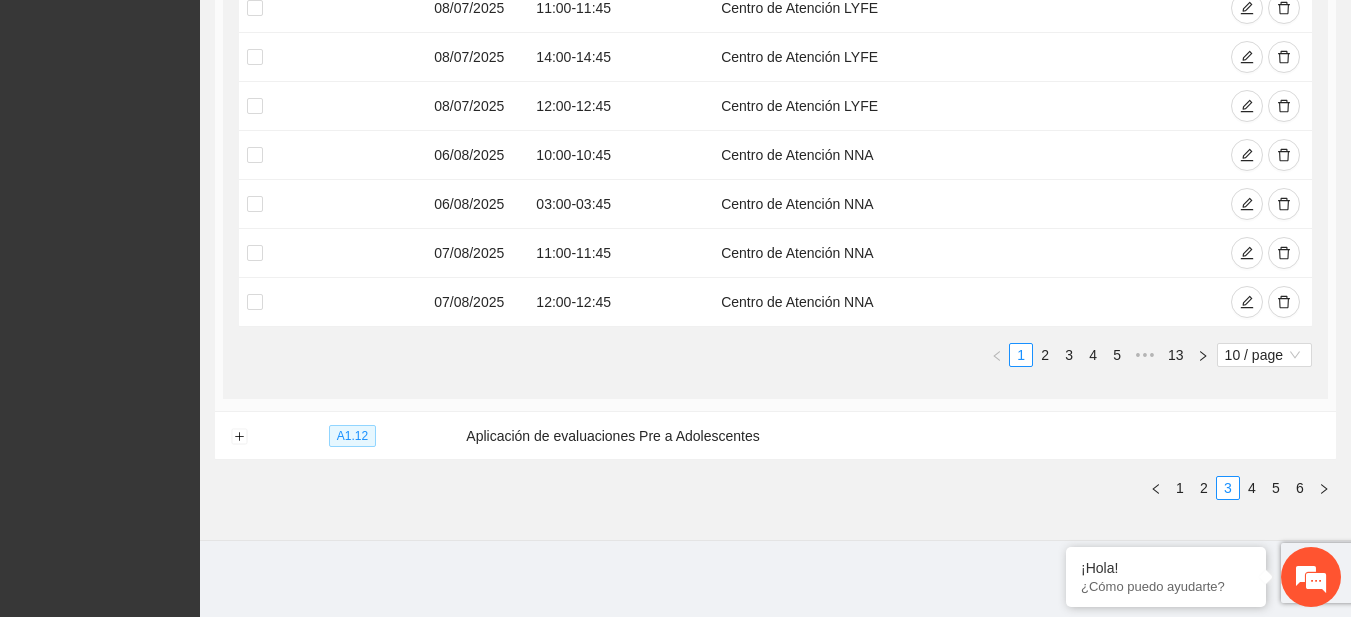 scroll, scrollTop: 176, scrollLeft: 0, axis: vertical 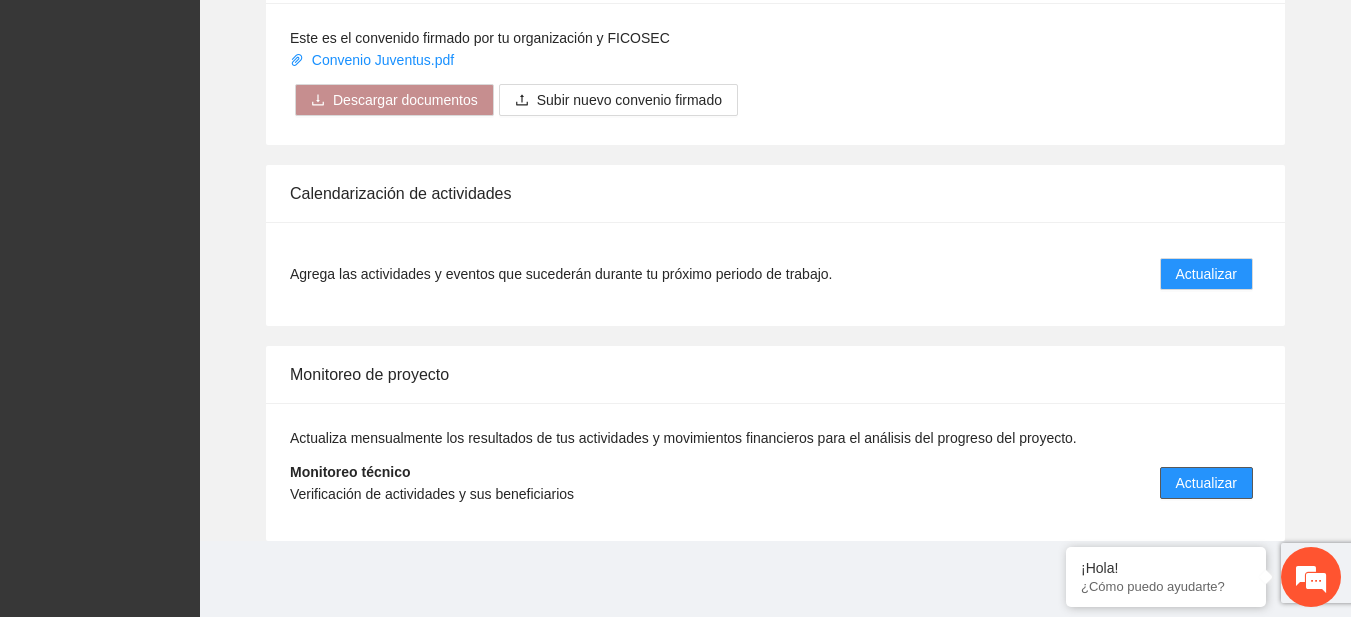 click on "Actualizar" at bounding box center [1206, 483] 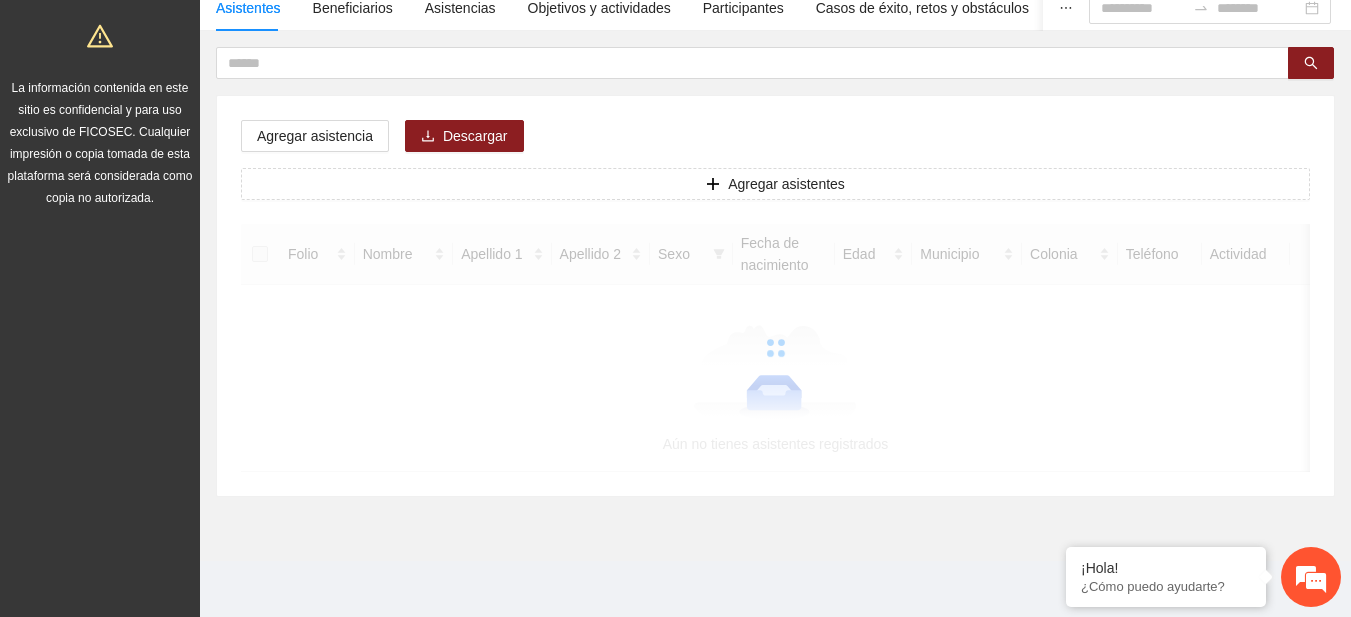 scroll, scrollTop: 0, scrollLeft: 0, axis: both 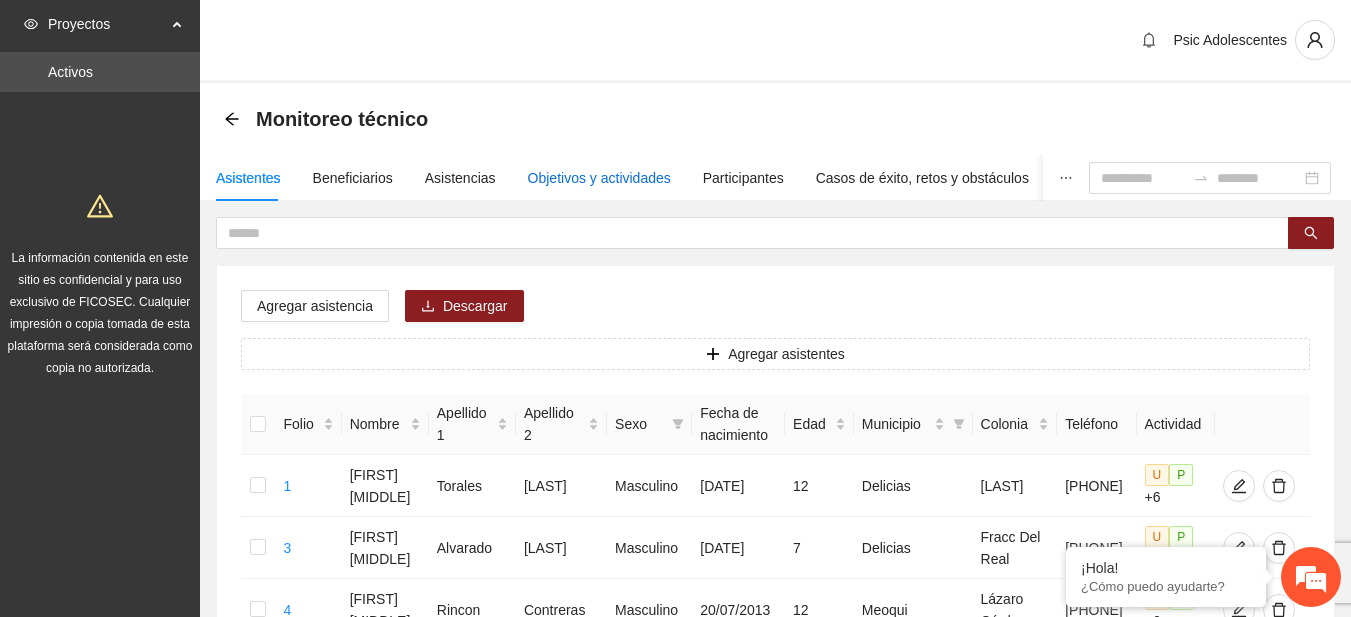 click on "Objetivos y actividades" at bounding box center [599, 178] 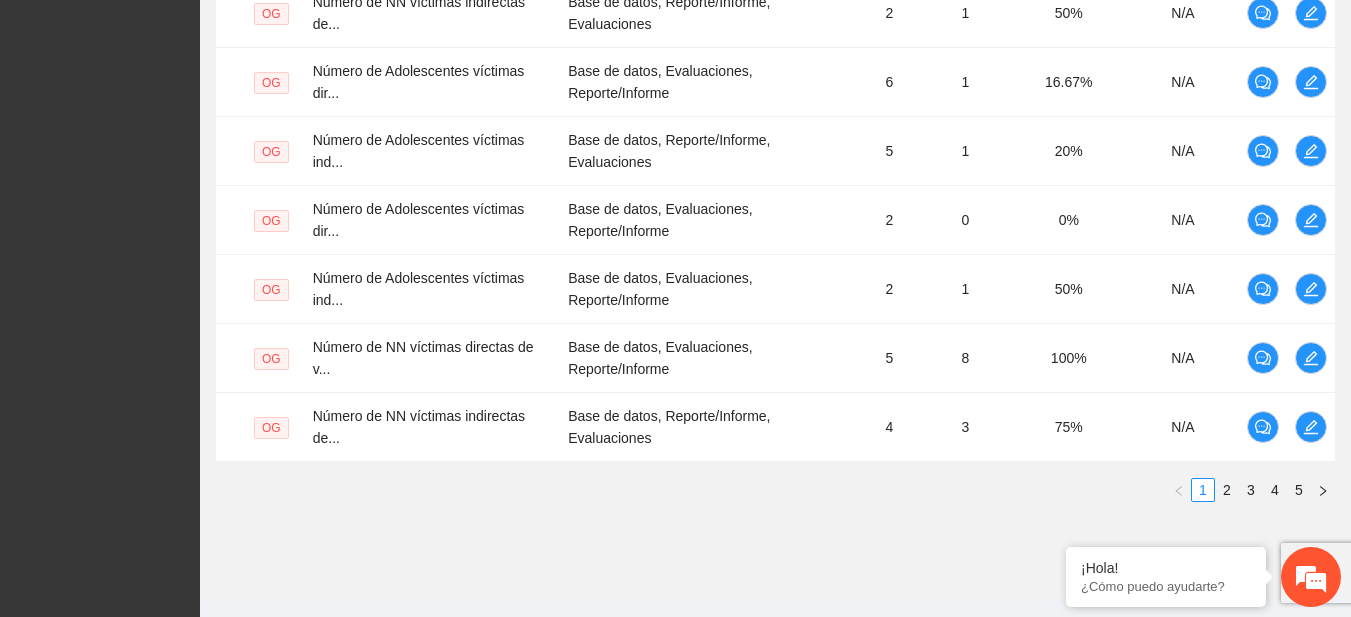 scroll, scrollTop: 812, scrollLeft: 0, axis: vertical 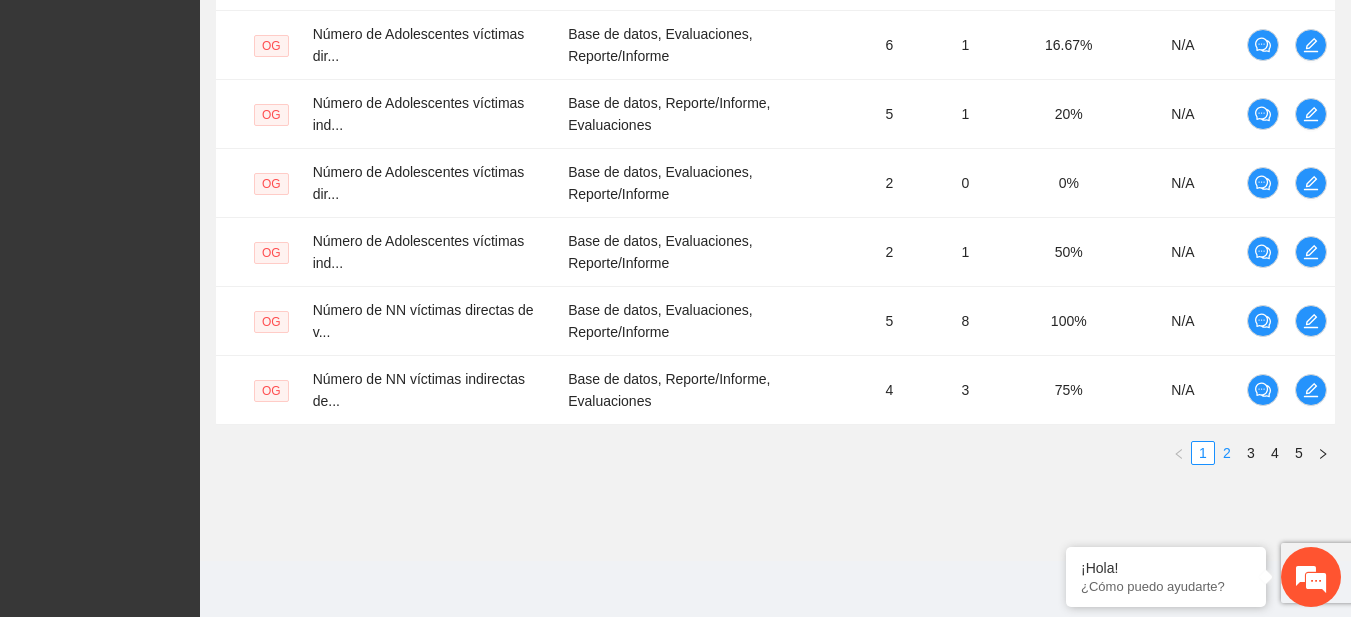click on "2" at bounding box center (1227, 453) 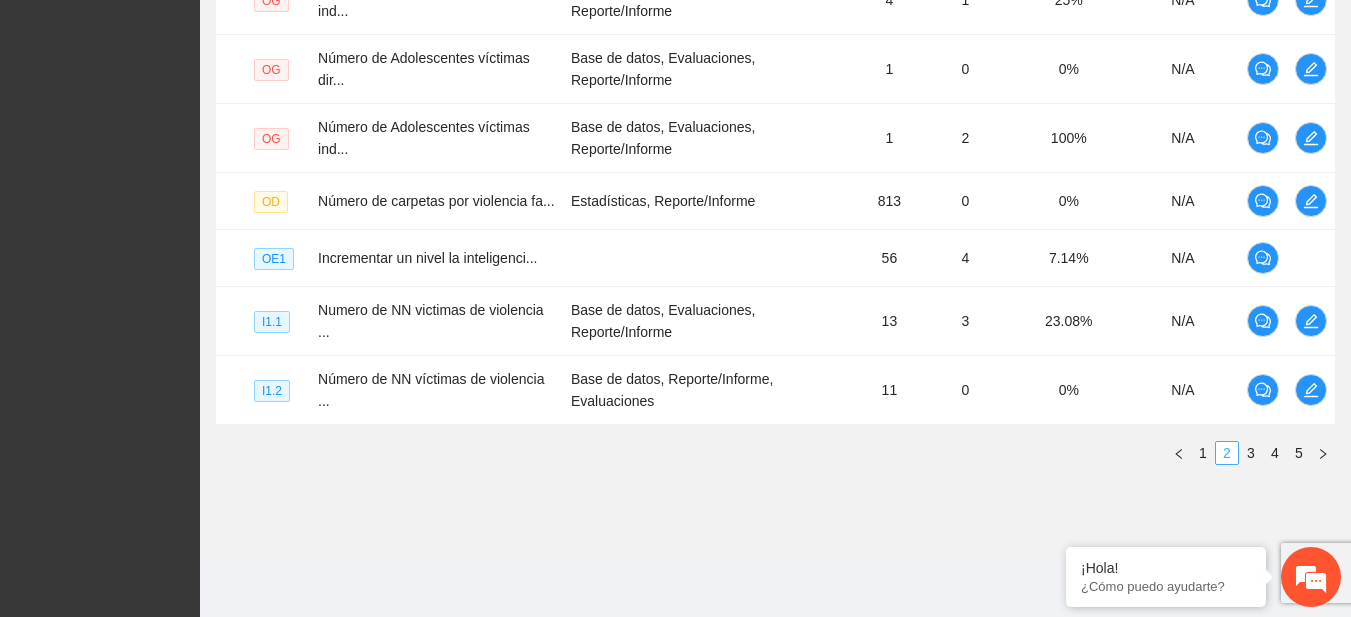 scroll, scrollTop: 788, scrollLeft: 0, axis: vertical 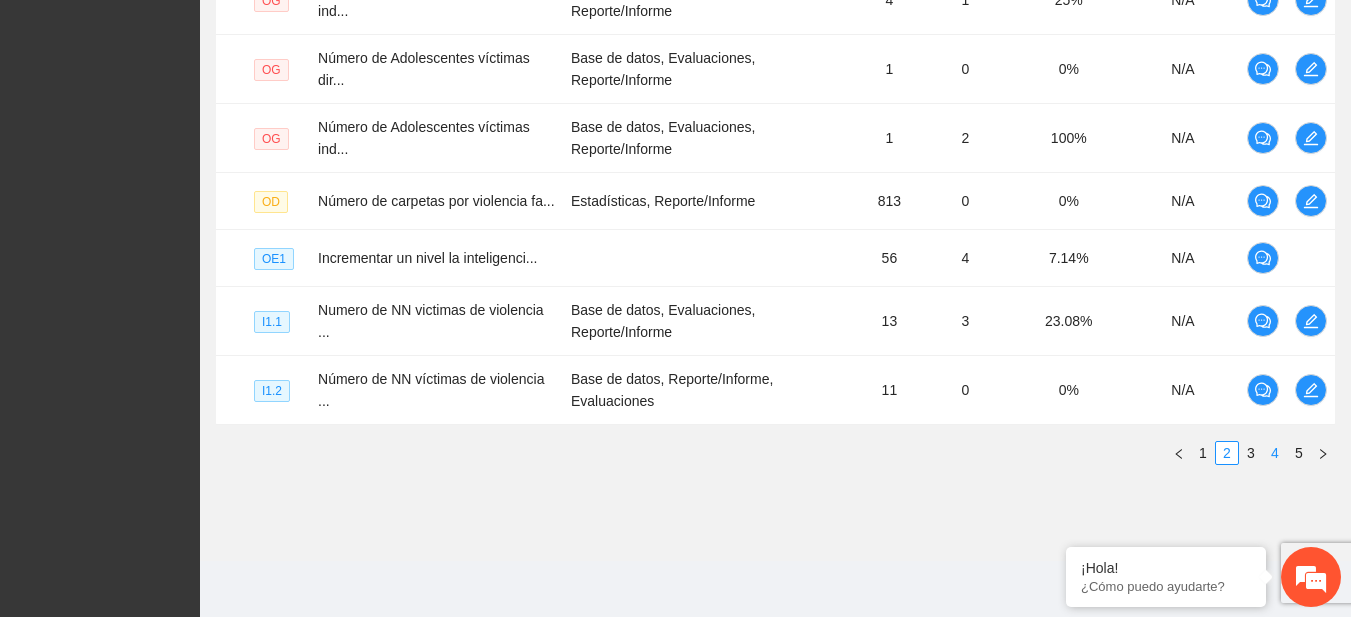 click on "4" at bounding box center [1275, 453] 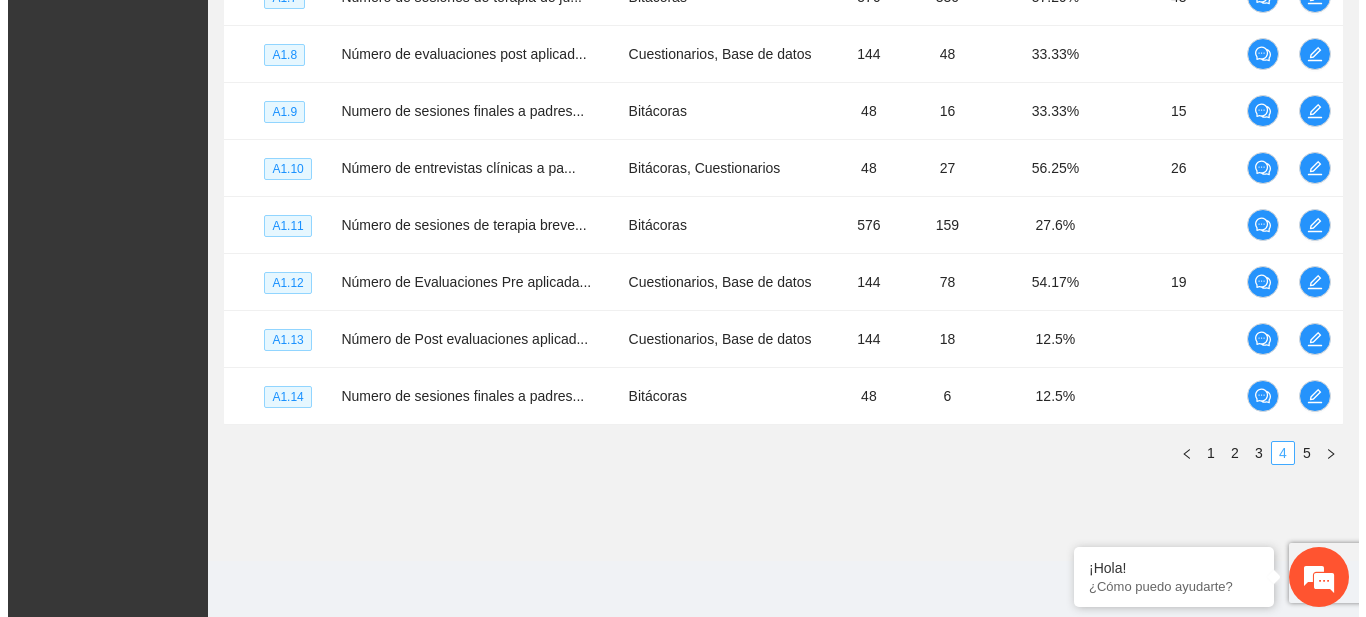 scroll, scrollTop: 692, scrollLeft: 0, axis: vertical 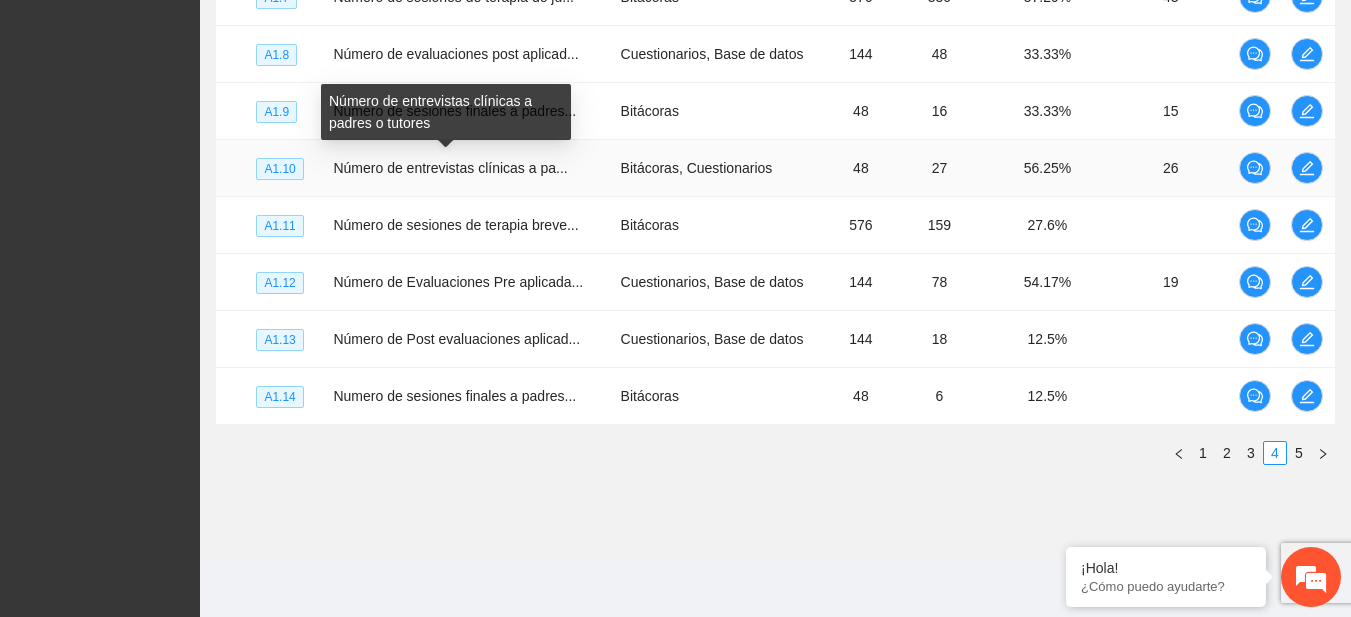 click on "Número de entrevistas clínicas a pa..." at bounding box center (450, 168) 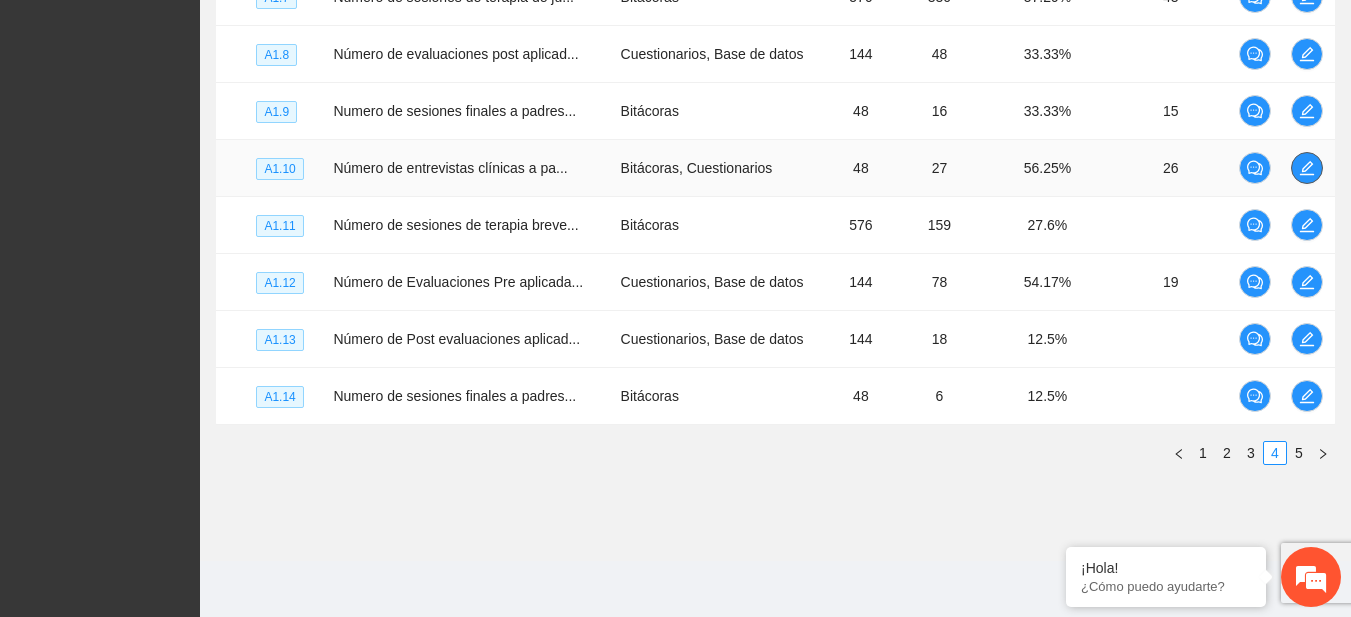 click 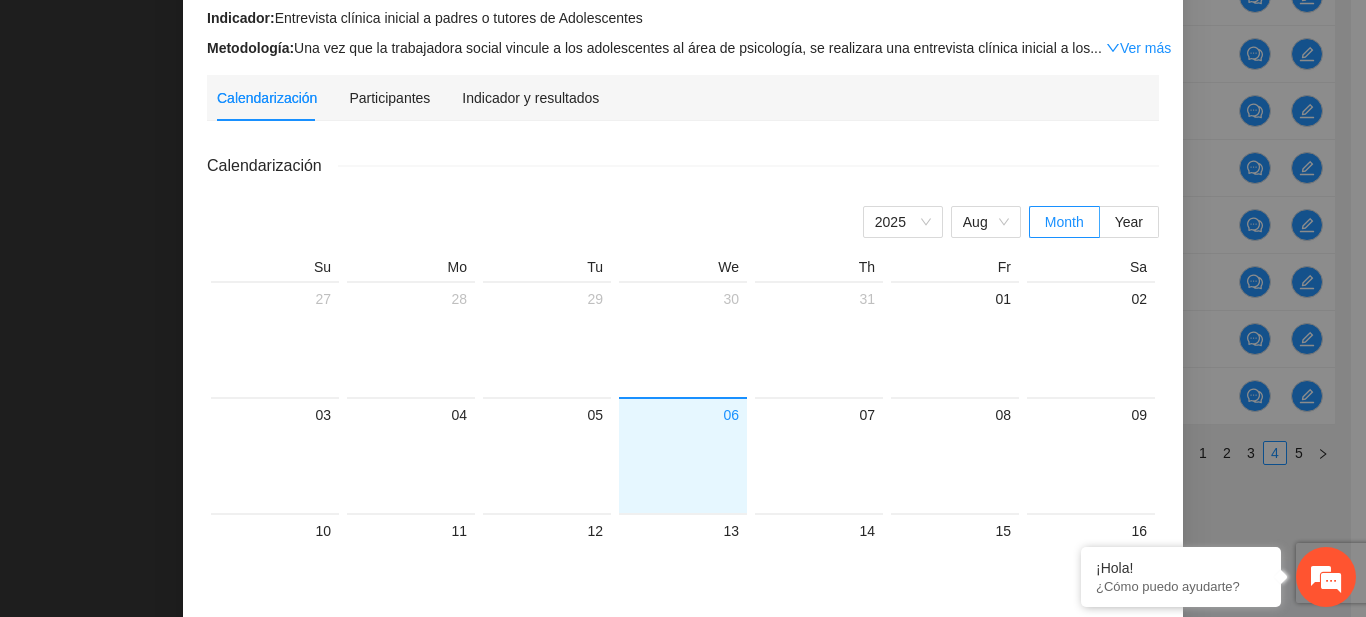 scroll, scrollTop: 0, scrollLeft: 0, axis: both 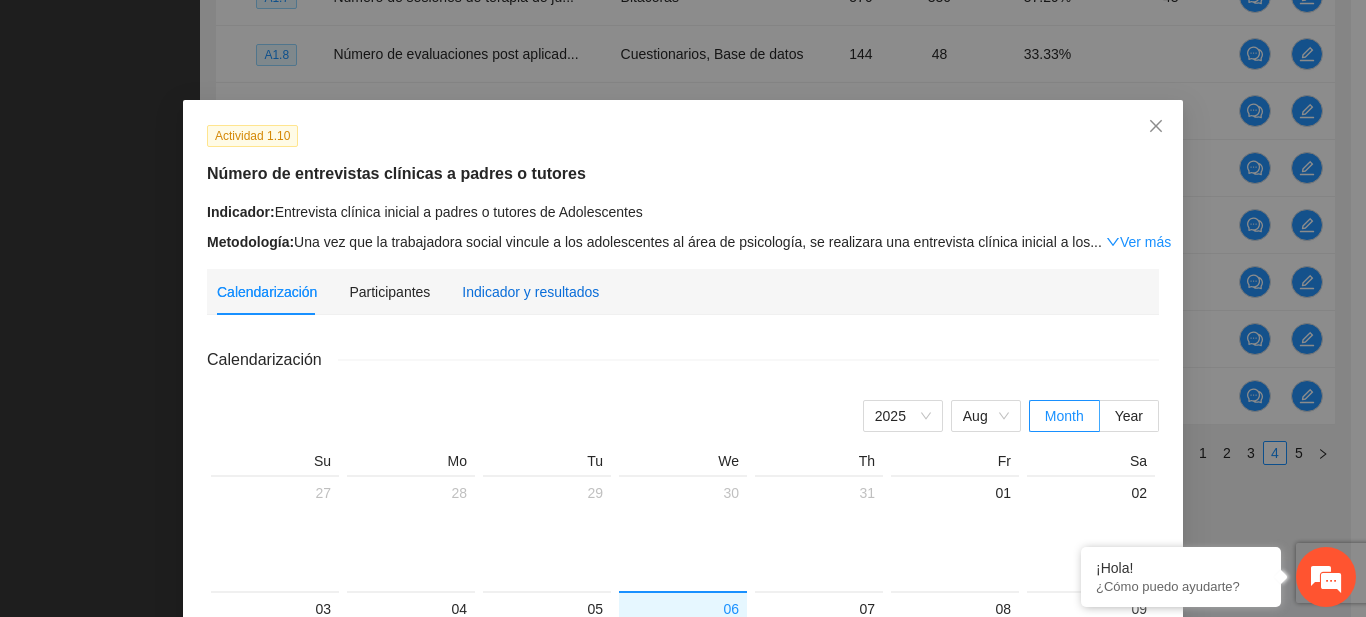 click on "Indicador y resultados" at bounding box center (530, 292) 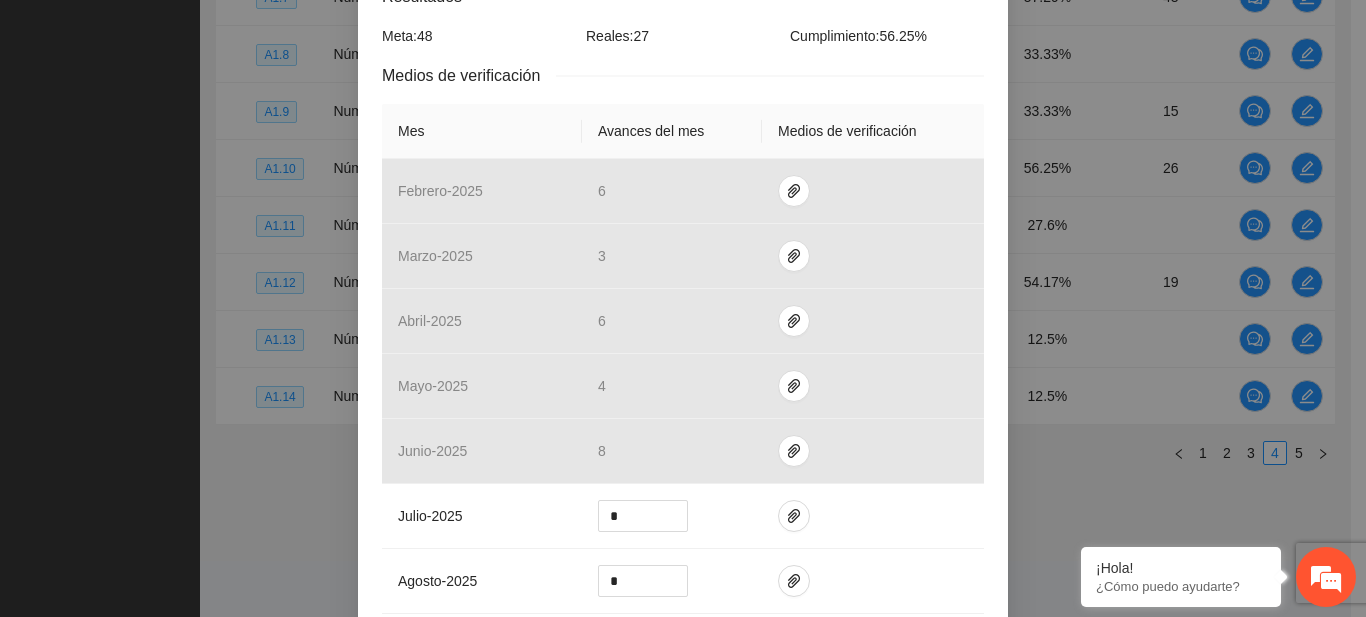 scroll, scrollTop: 384, scrollLeft: 0, axis: vertical 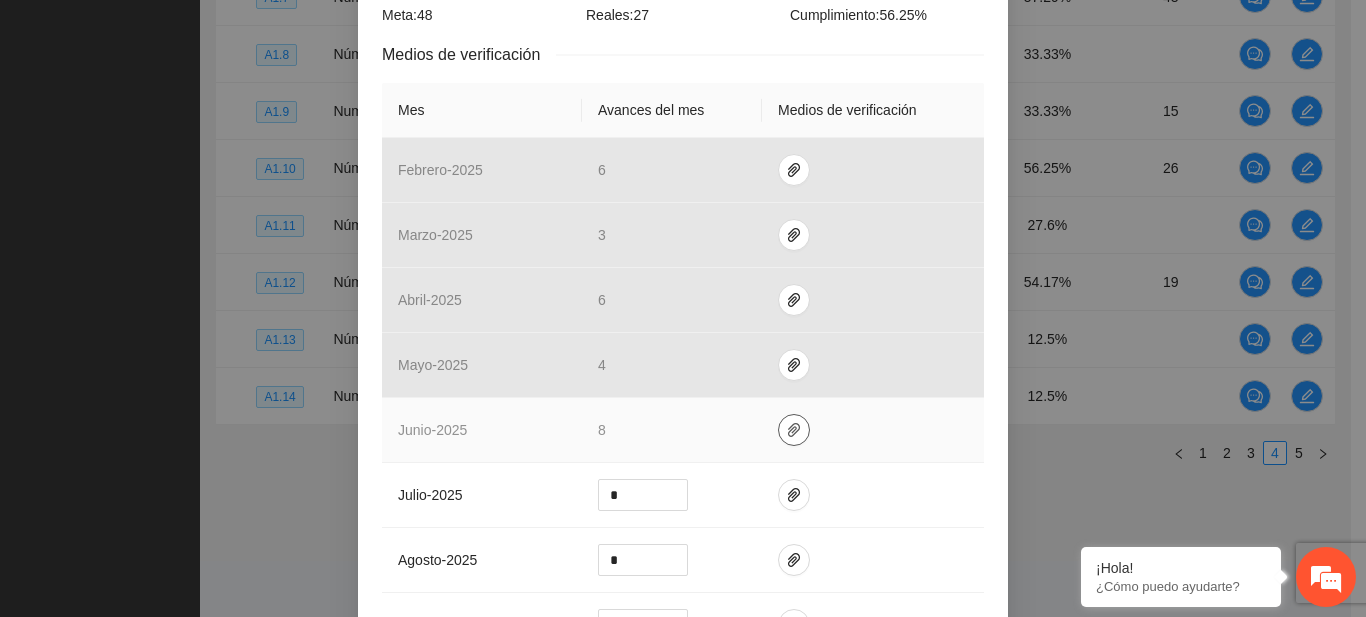 click 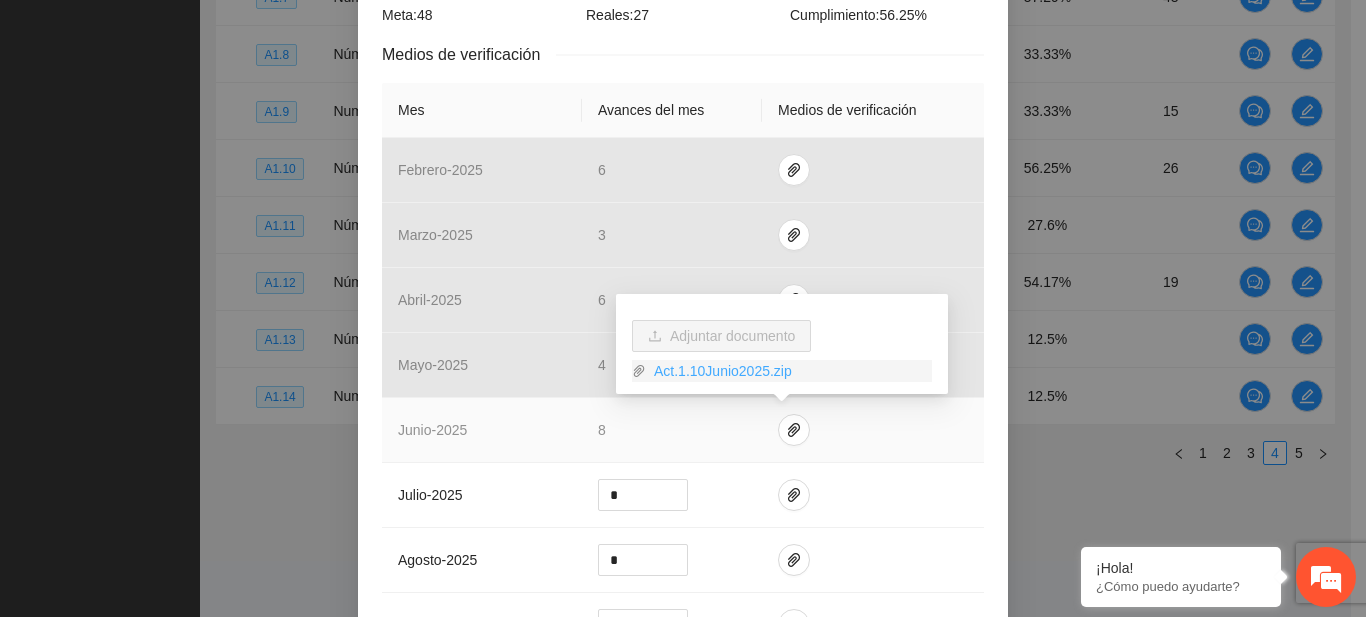 click on "Act.1.10Junio2025.zip" at bounding box center [789, 371] 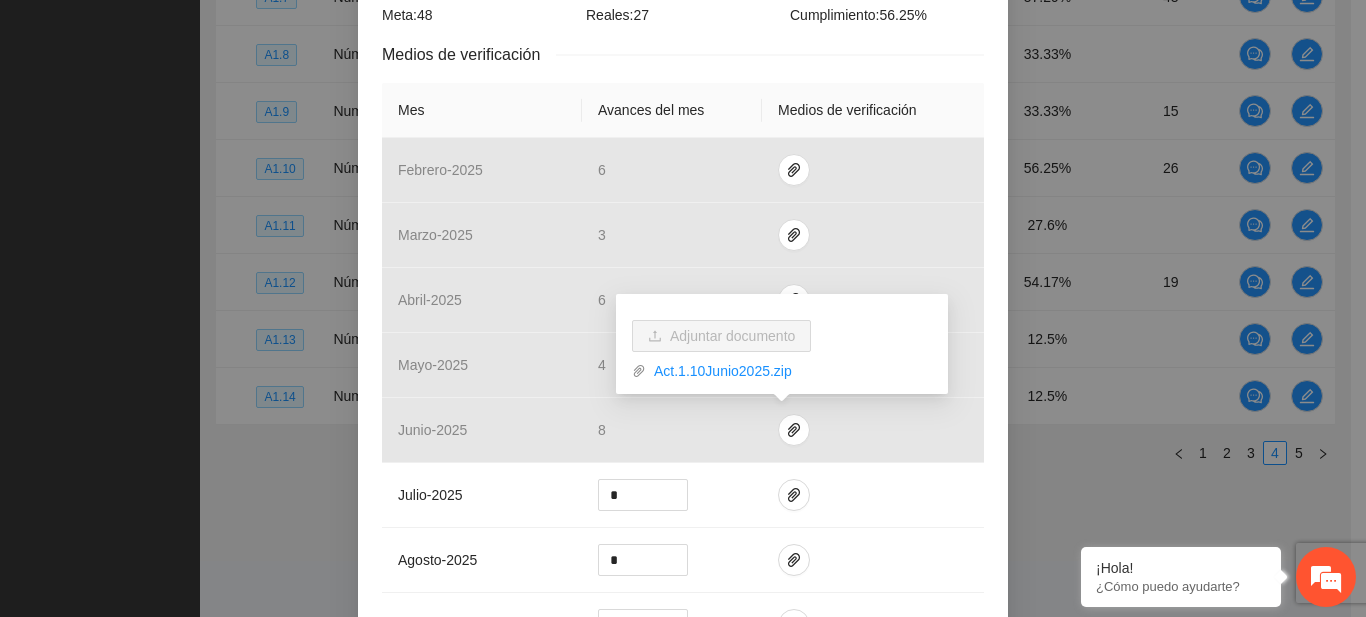 click on "Actividad 1.10 Número de entrevistas clínicas a padres o tutores Indicador:  Entrevista clínica inicial a padres o tutores de Adolescentes Metodología:  Una vez que la trabajadora social vincule a los adolescentes al área de ...  Ver más Calendarización Participantes Indicador y resultados Calendarización 2025 Aug Month Year Su Mo Tu We Th Fr Sa 27 28 29 30 31 01 02 03 04 05 06 07 08 09 10 11 12 13 14 15 16 17 18 19 20 21 22 23 24 25 26 27 28 29 30 31 01 02 03 04 05 06 Resultados Meta:  48 Reales:  27 Cumplimiento:  56.25 % Medios de verificación Mes Avances del mes Medios de verificación febrero  -  2025 6 marzo  -  2025 3 abril  -  2025 6 mayo  -  2025 4 junio  -  2025 8 julio  -  2025 * agosto  -  2025 * septiembre  -  2025 * octubre  -  2025 * noviembre  -  2025 * diciembre  -  2025 * enero  -  2026 * Productos 48 Padres o tutores entrevistados Cancelar Guardar" at bounding box center (683, 308) 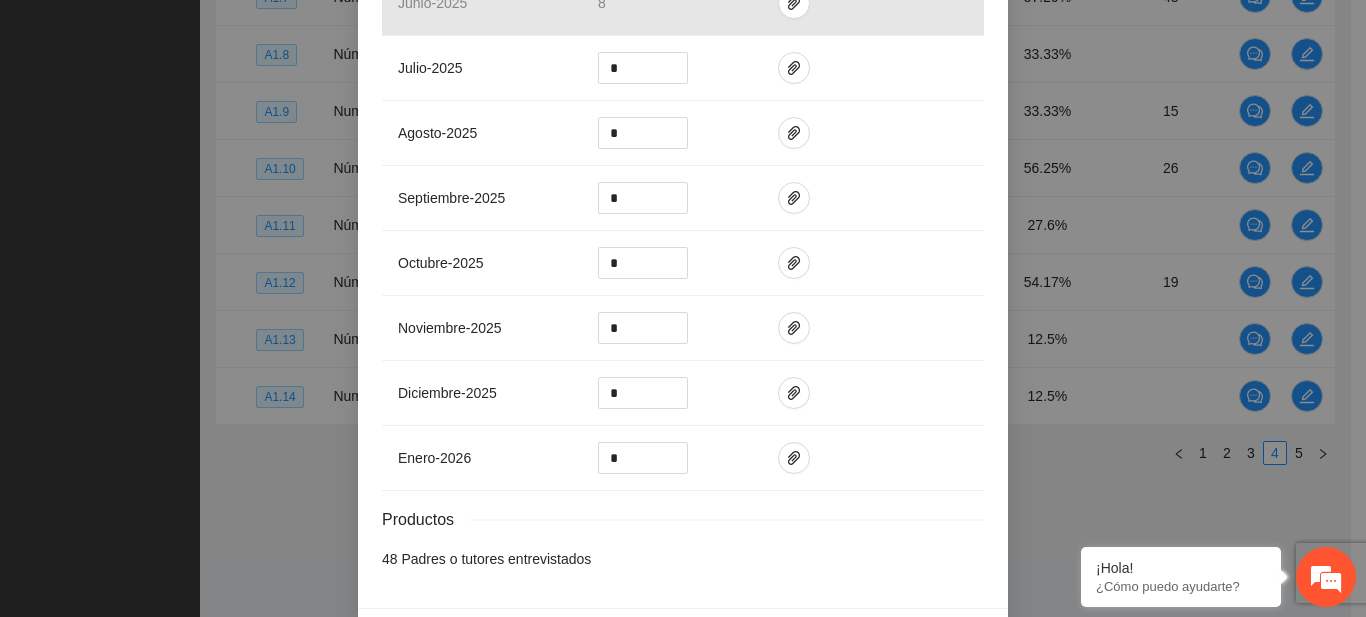 scroll, scrollTop: 878, scrollLeft: 0, axis: vertical 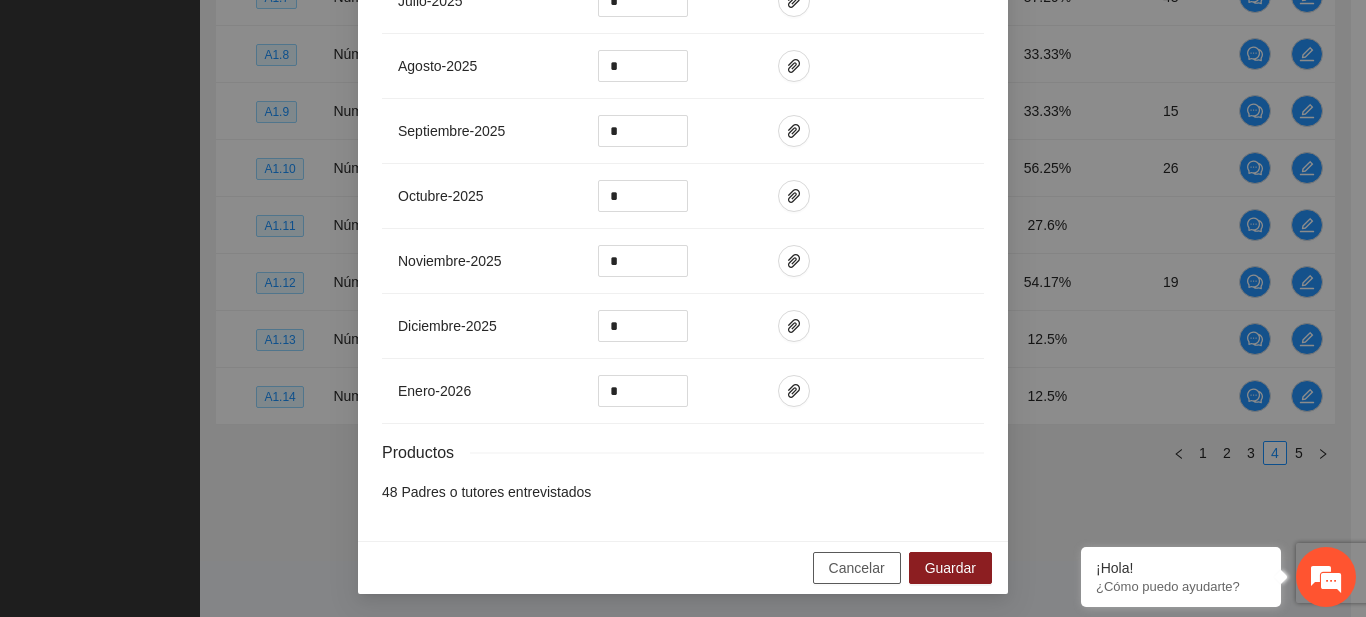 click on "Cancelar" at bounding box center [857, 568] 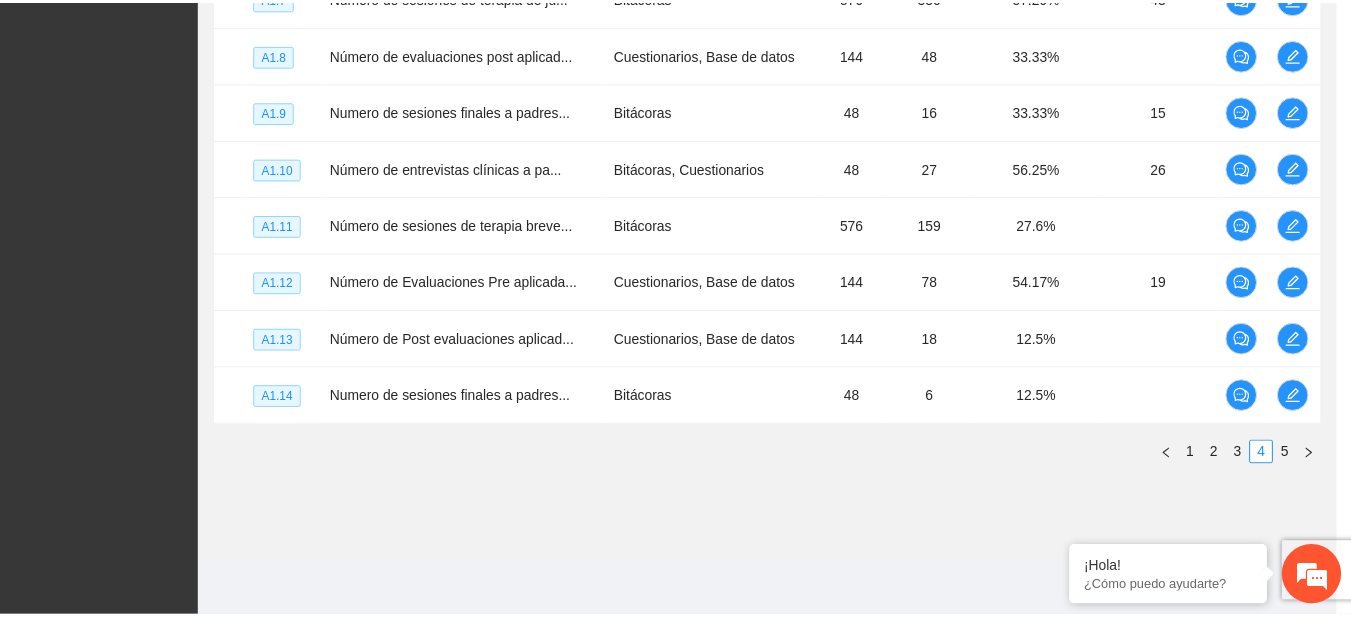 scroll, scrollTop: 778, scrollLeft: 0, axis: vertical 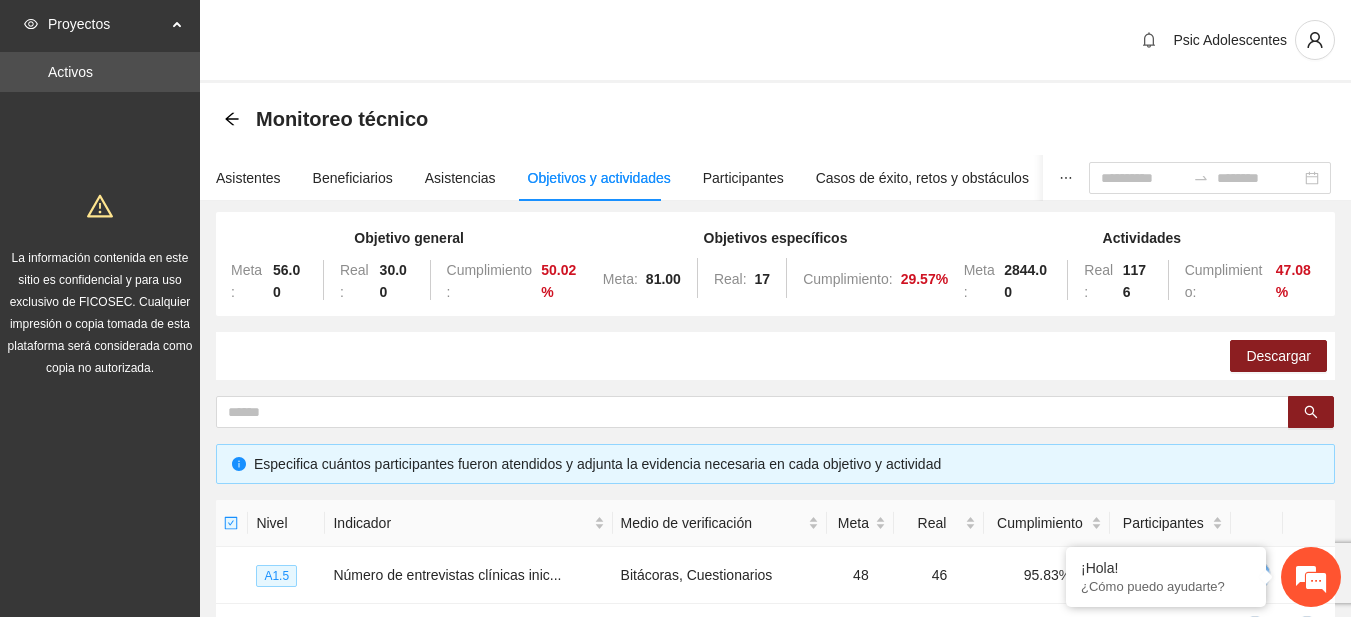 click on "Monitoreo técnico" at bounding box center [775, 119] 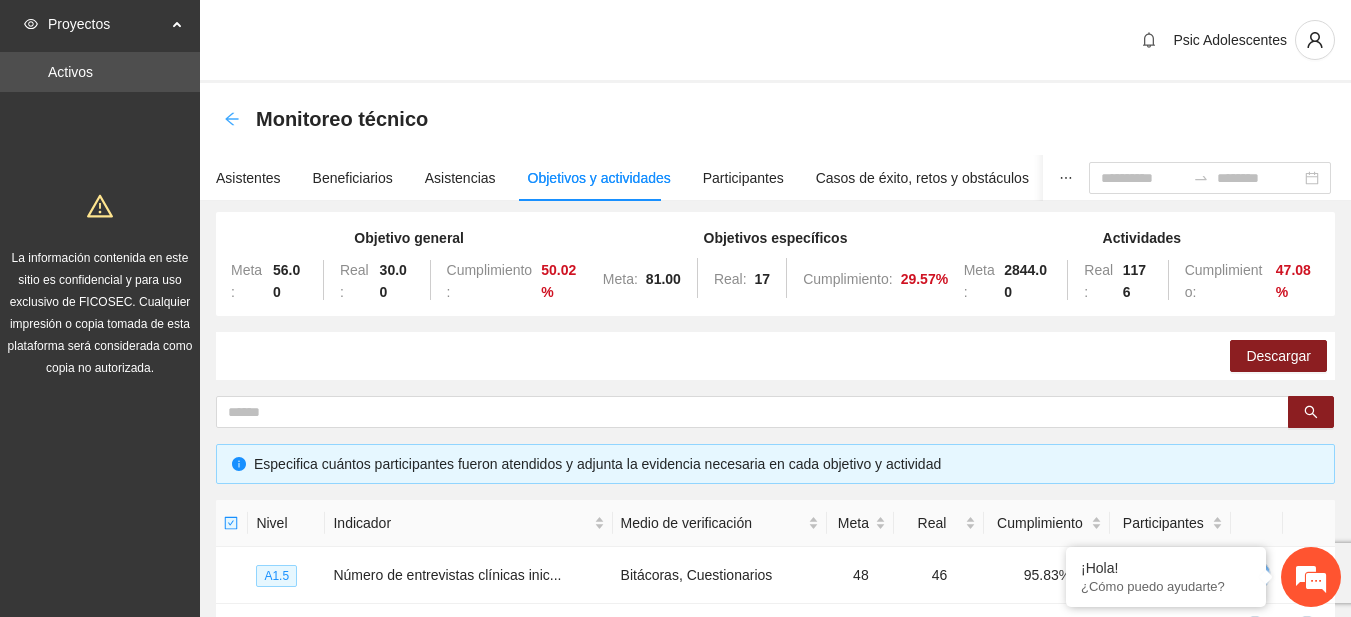 click 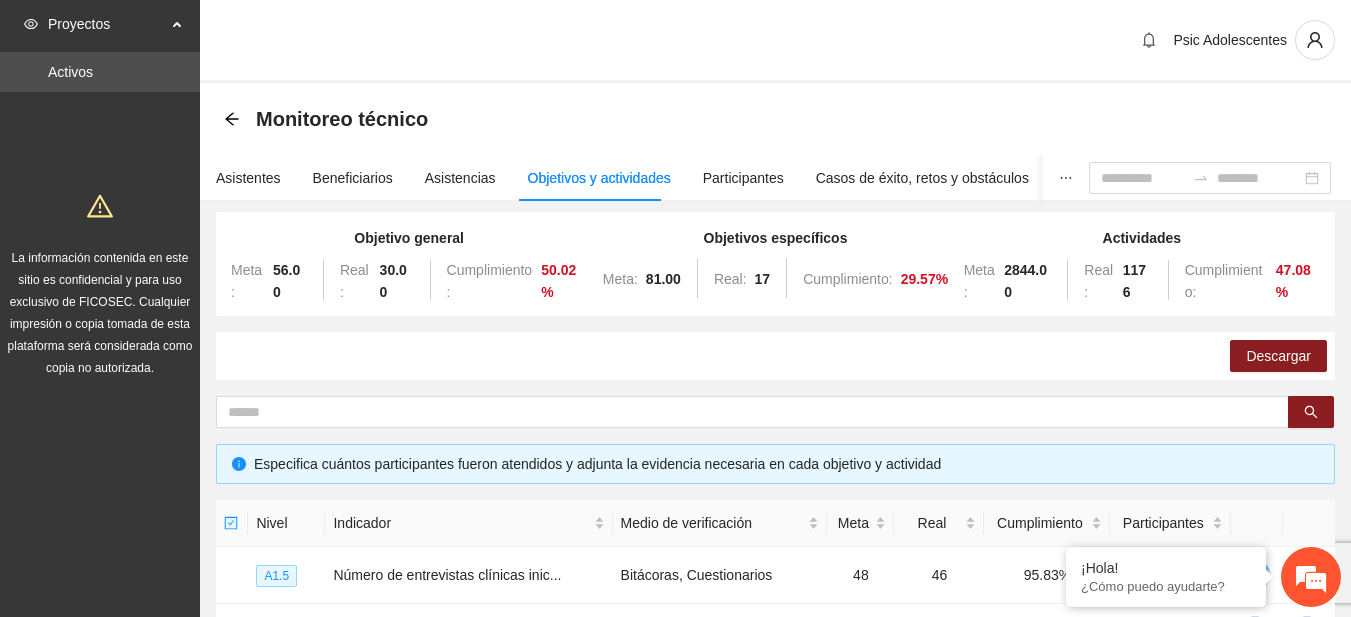 scroll, scrollTop: 692, scrollLeft: 0, axis: vertical 